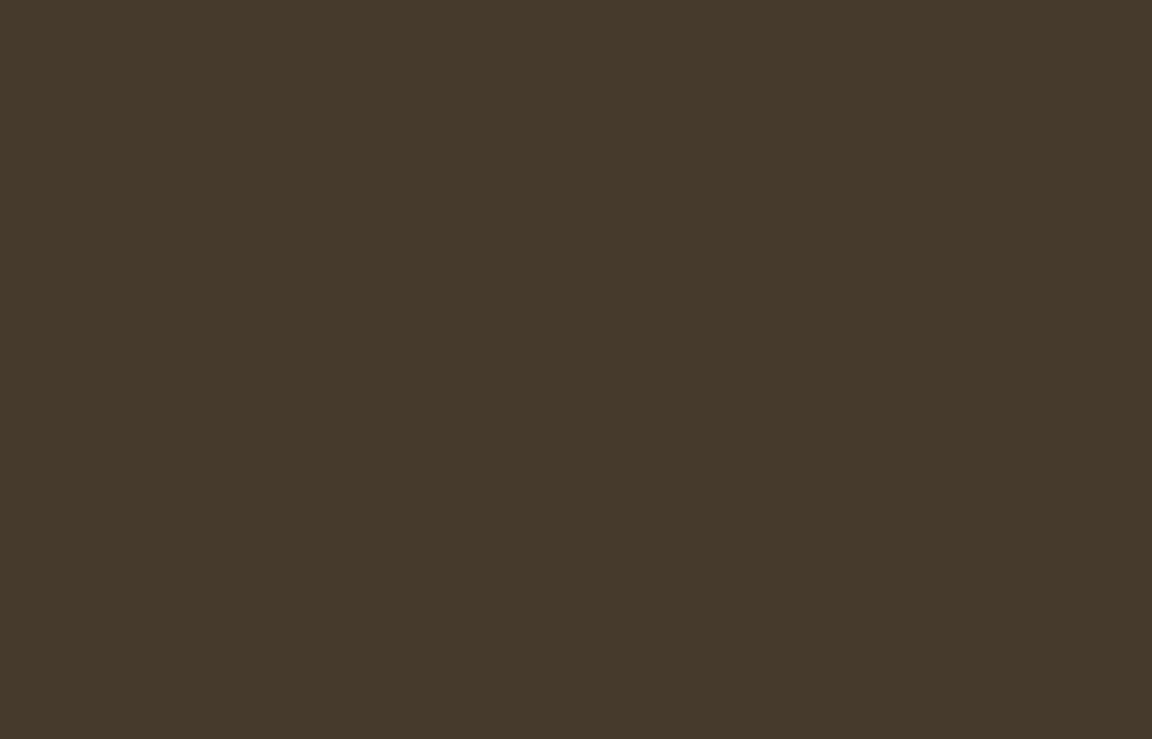 scroll, scrollTop: 0, scrollLeft: 0, axis: both 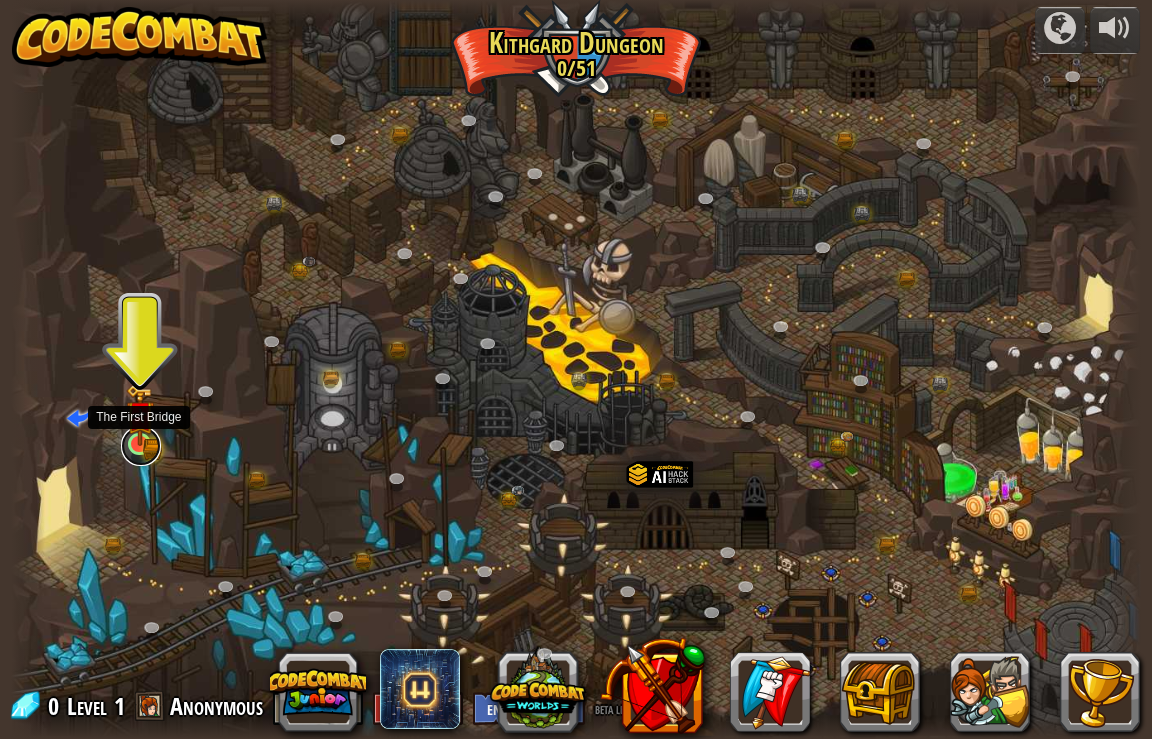 click at bounding box center (141, 446) 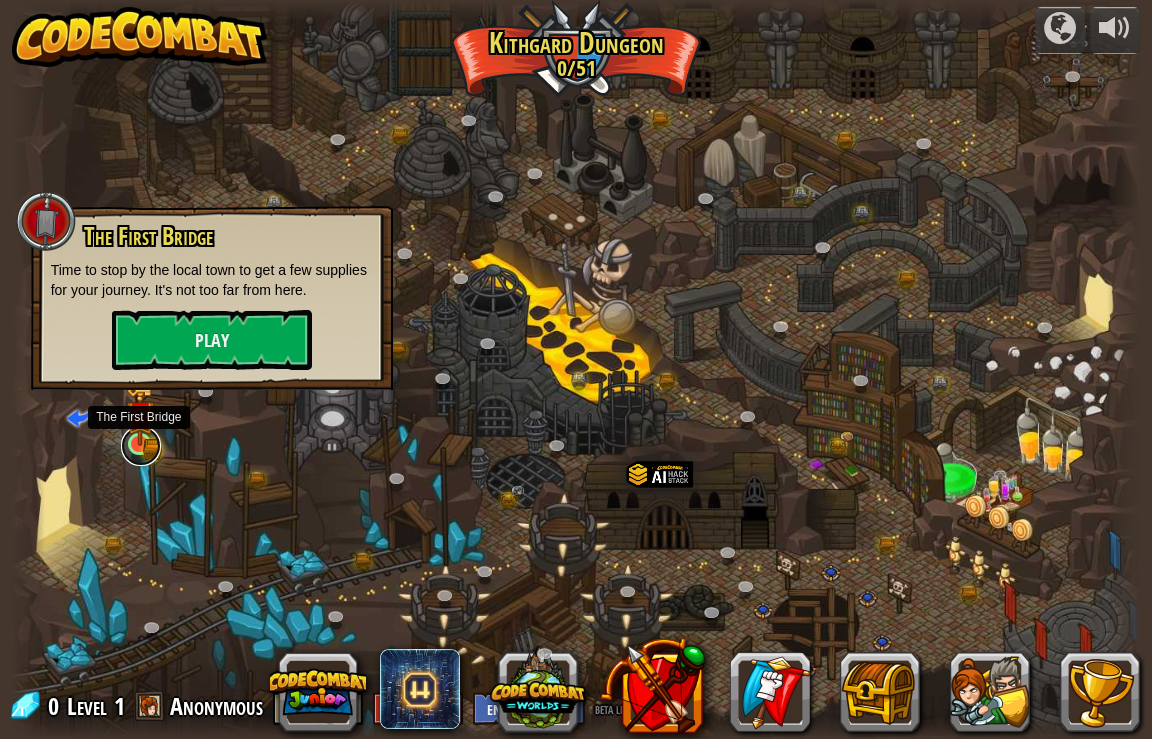 click at bounding box center (141, 446) 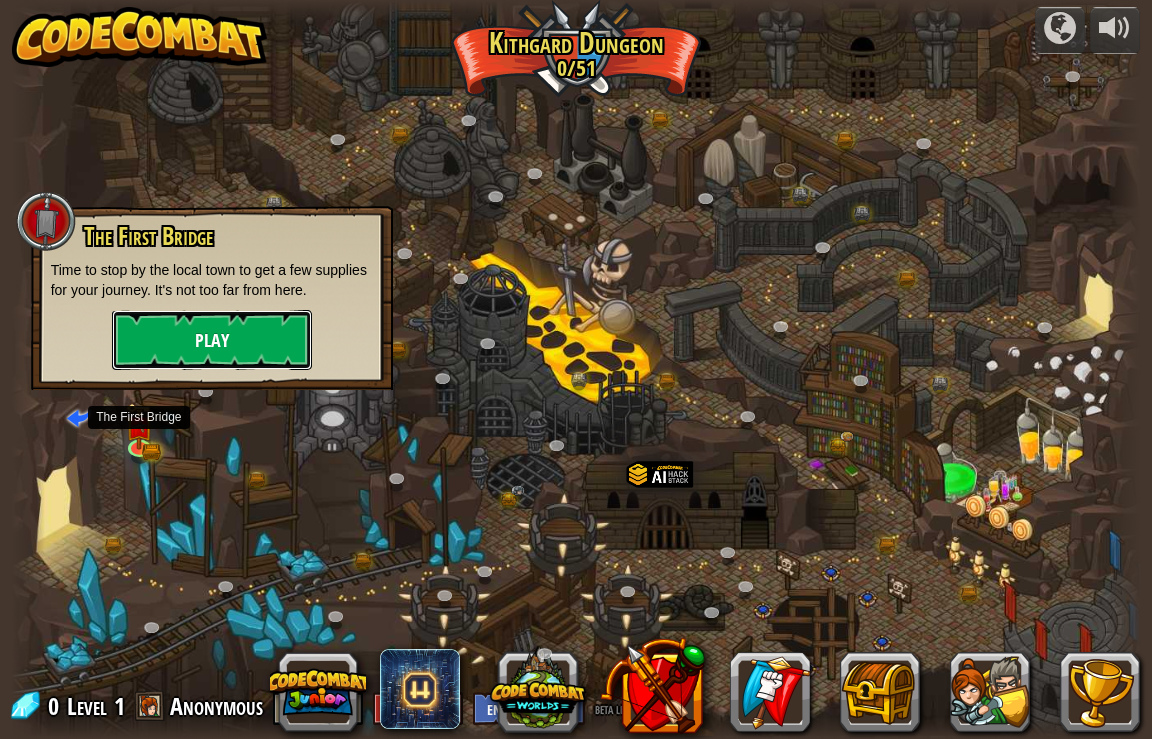 click on "Play" at bounding box center [212, 340] 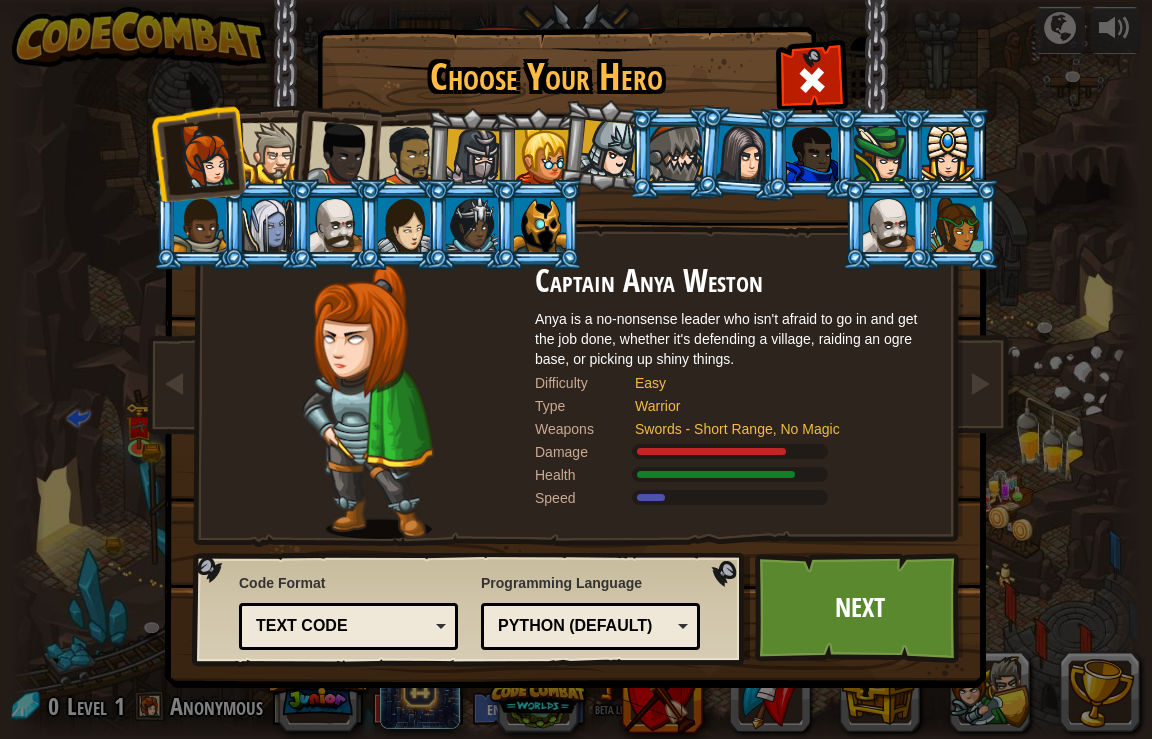 click at bounding box center (272, 153) 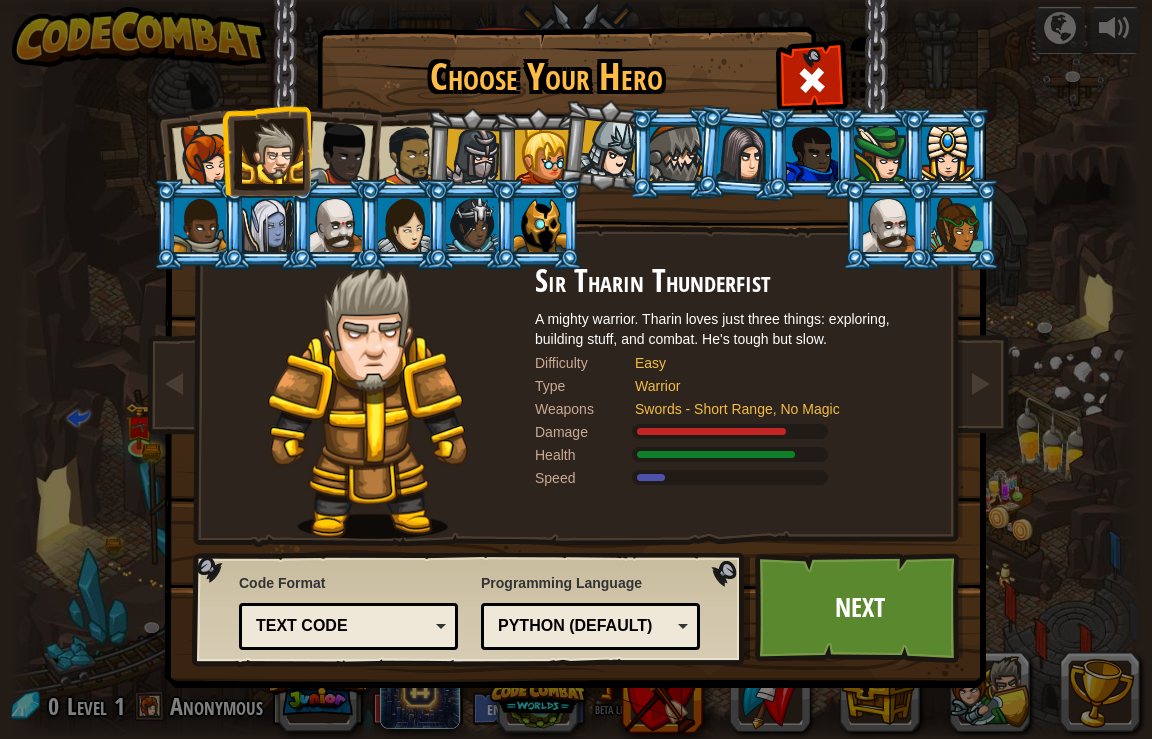 click at bounding box center [340, 154] 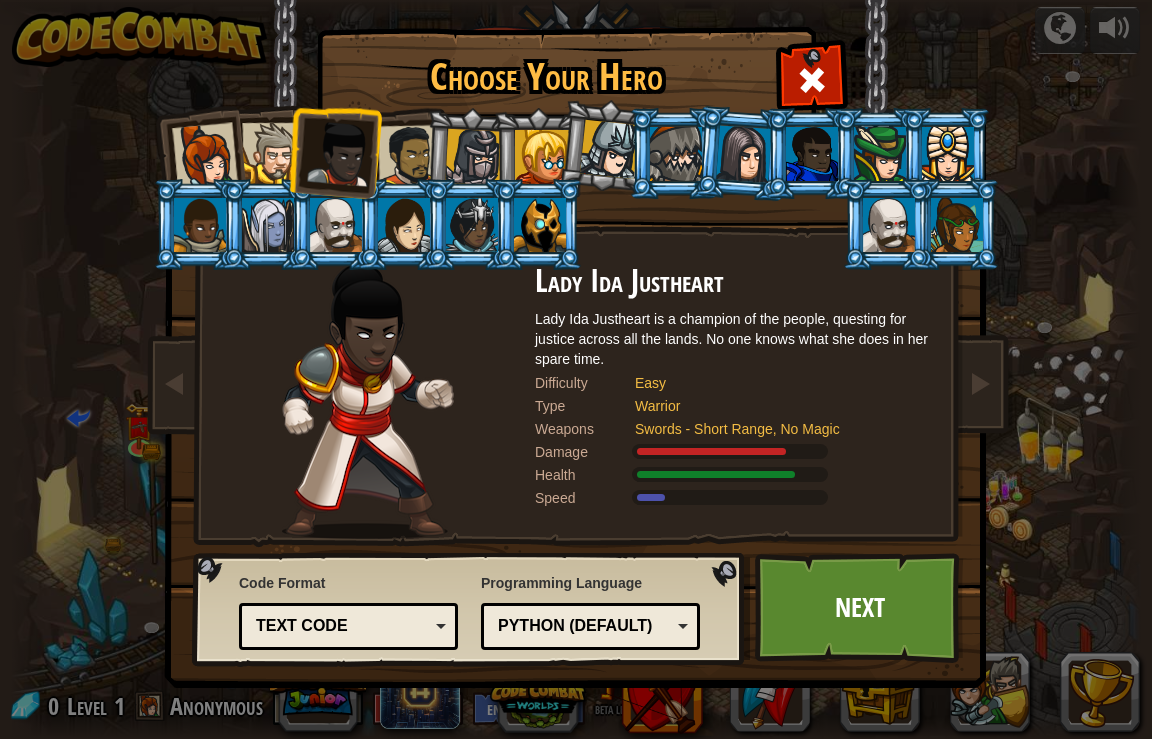 click at bounding box center (409, 156) 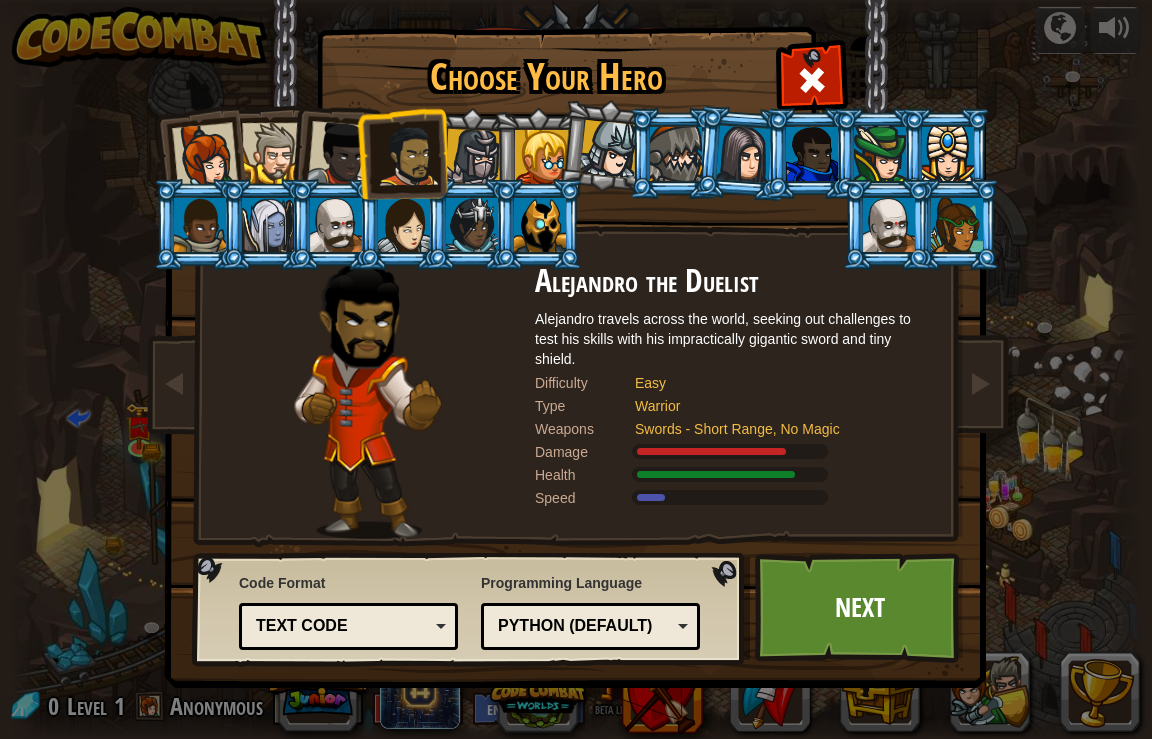 click at bounding box center [542, 157] 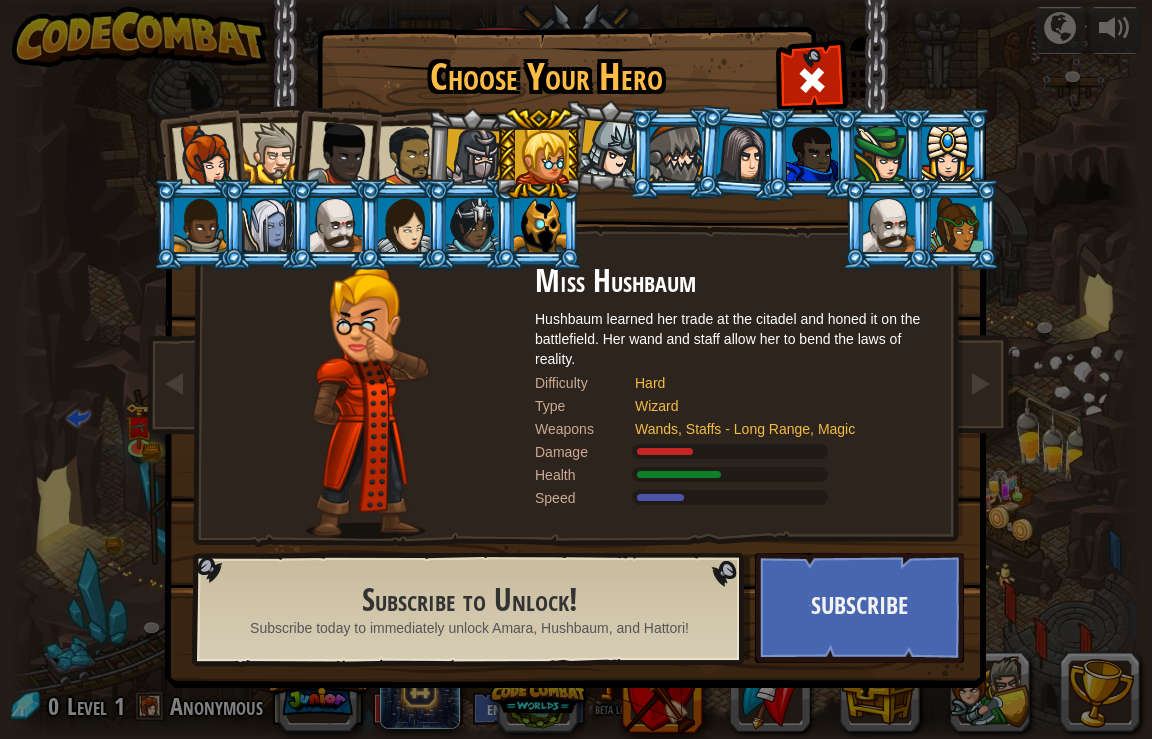 click at bounding box center (473, 157) 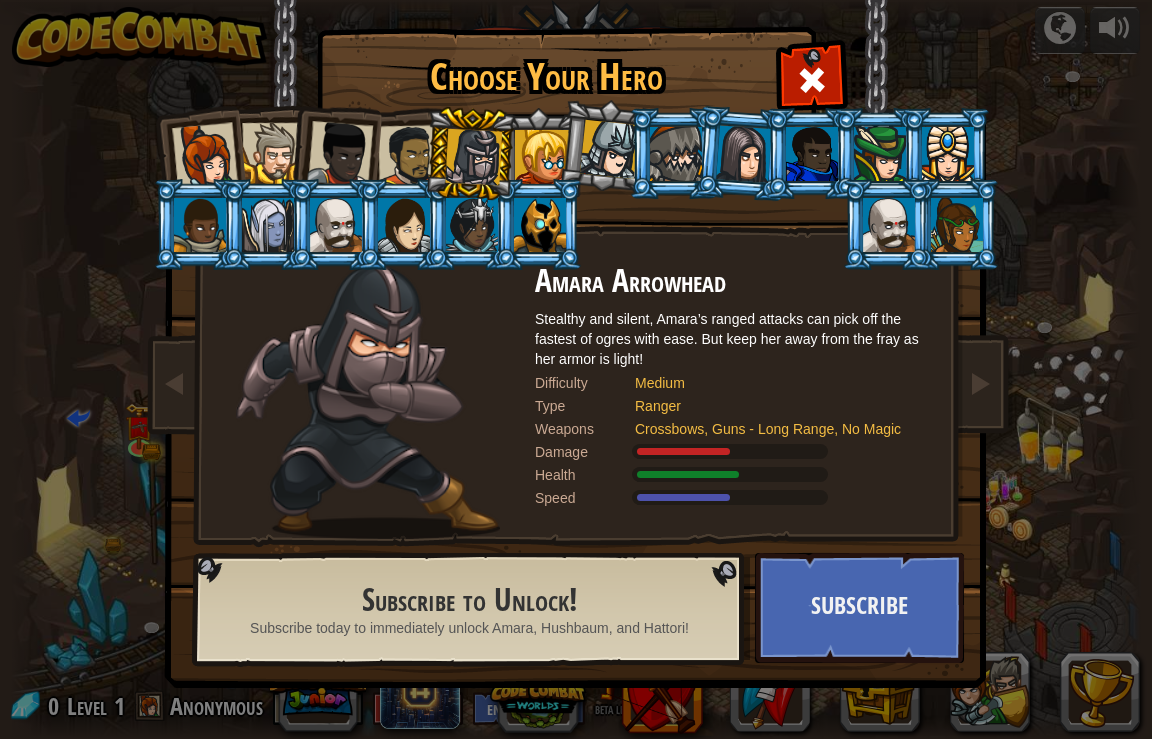 click at bounding box center [948, 154] 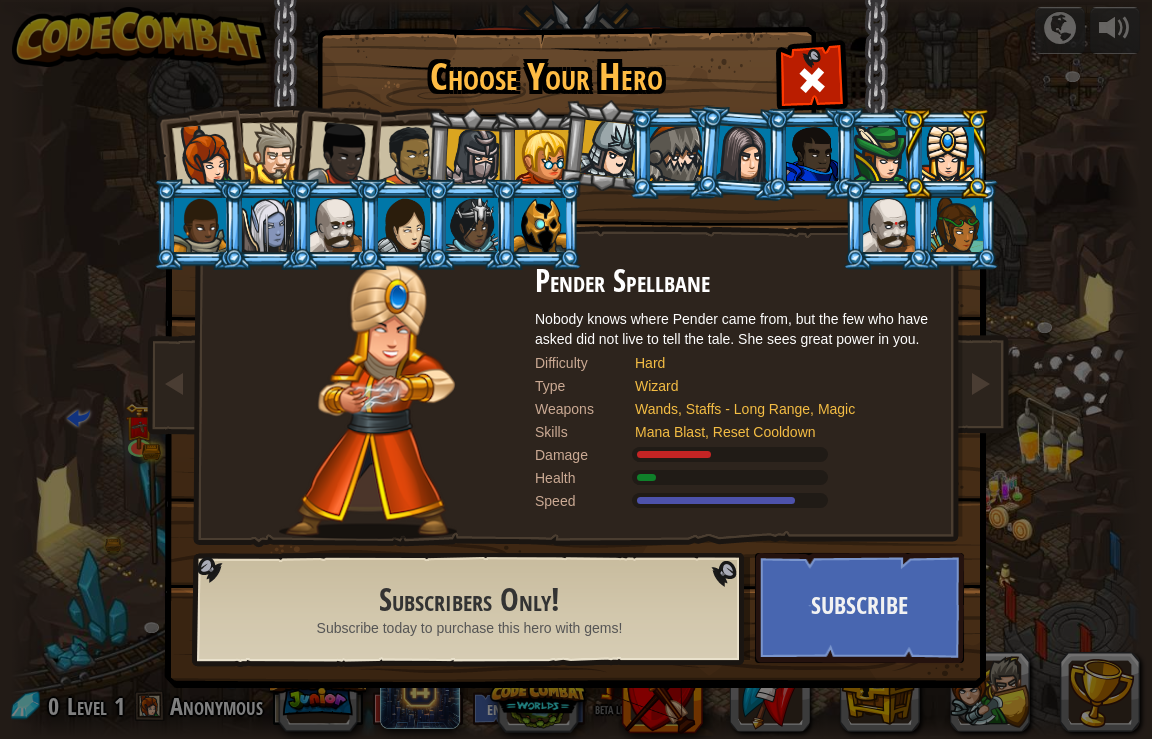 click at bounding box center (957, 225) 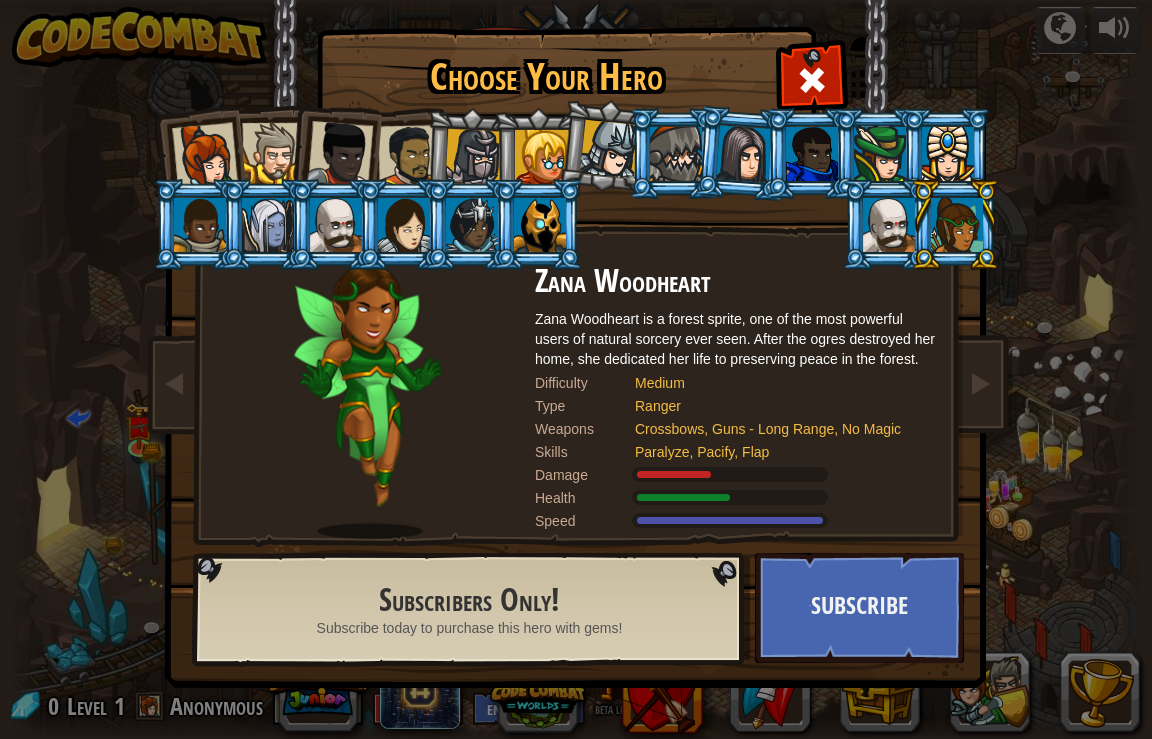 click at bounding box center (889, 225) 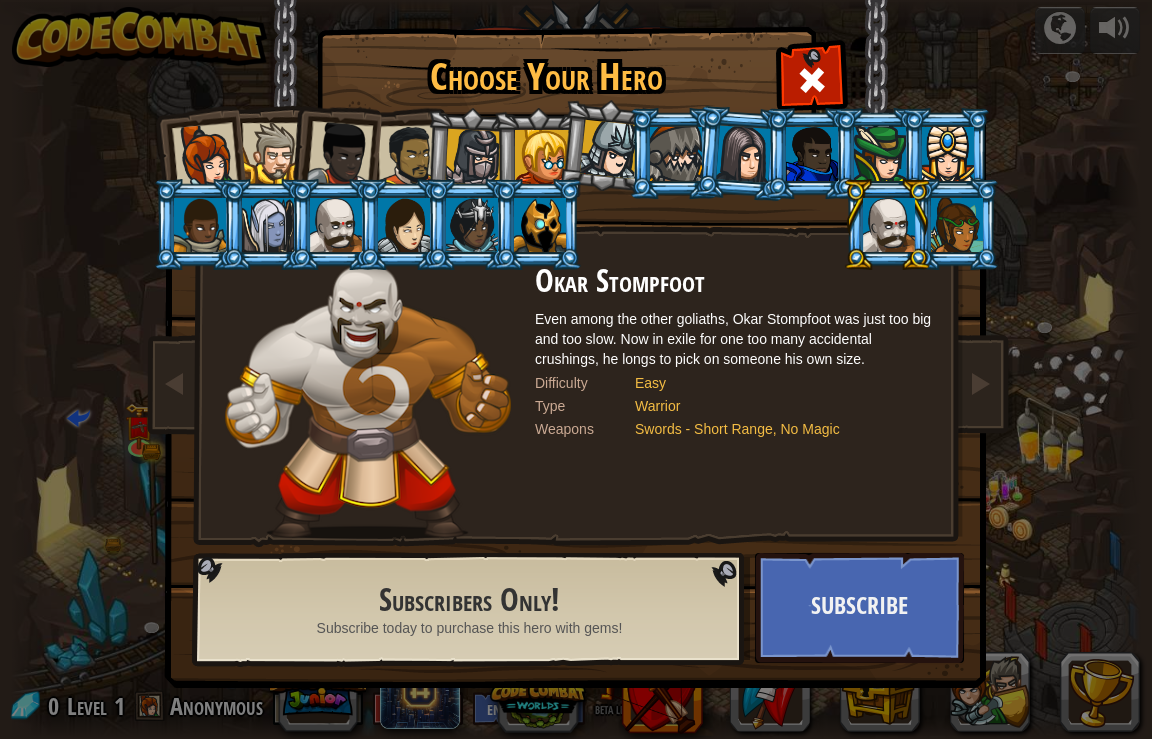 click at bounding box center (880, 154) 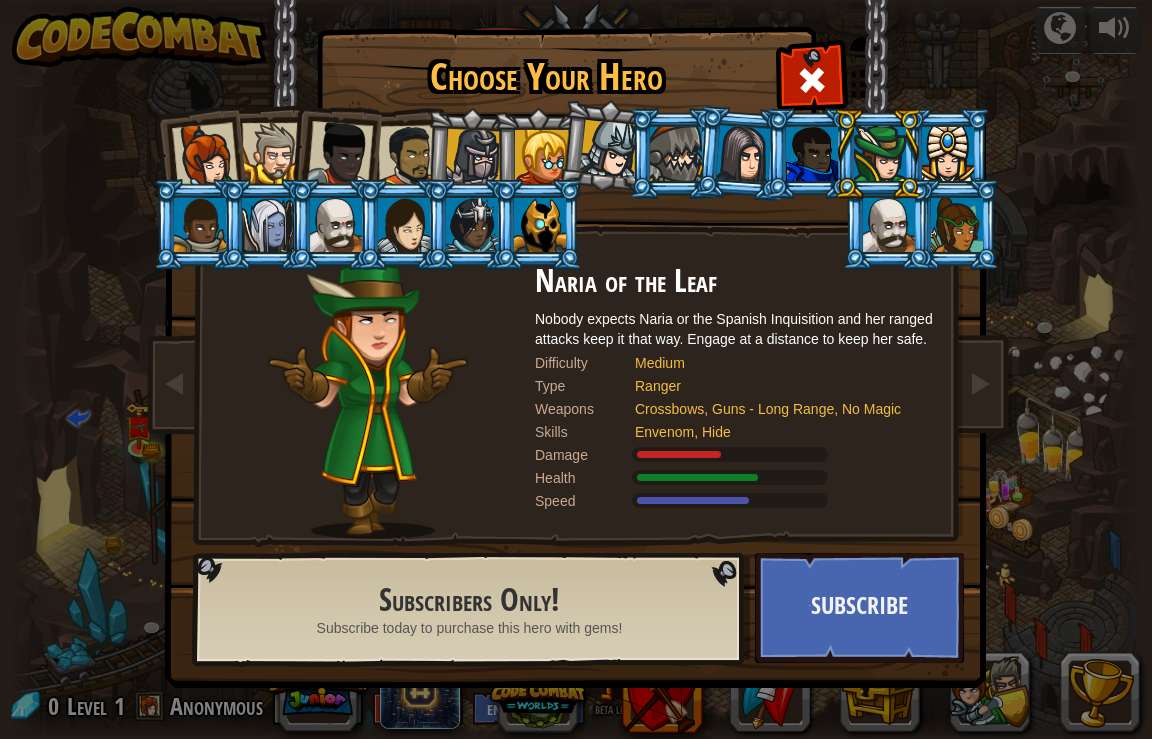 click at bounding box center (812, 154) 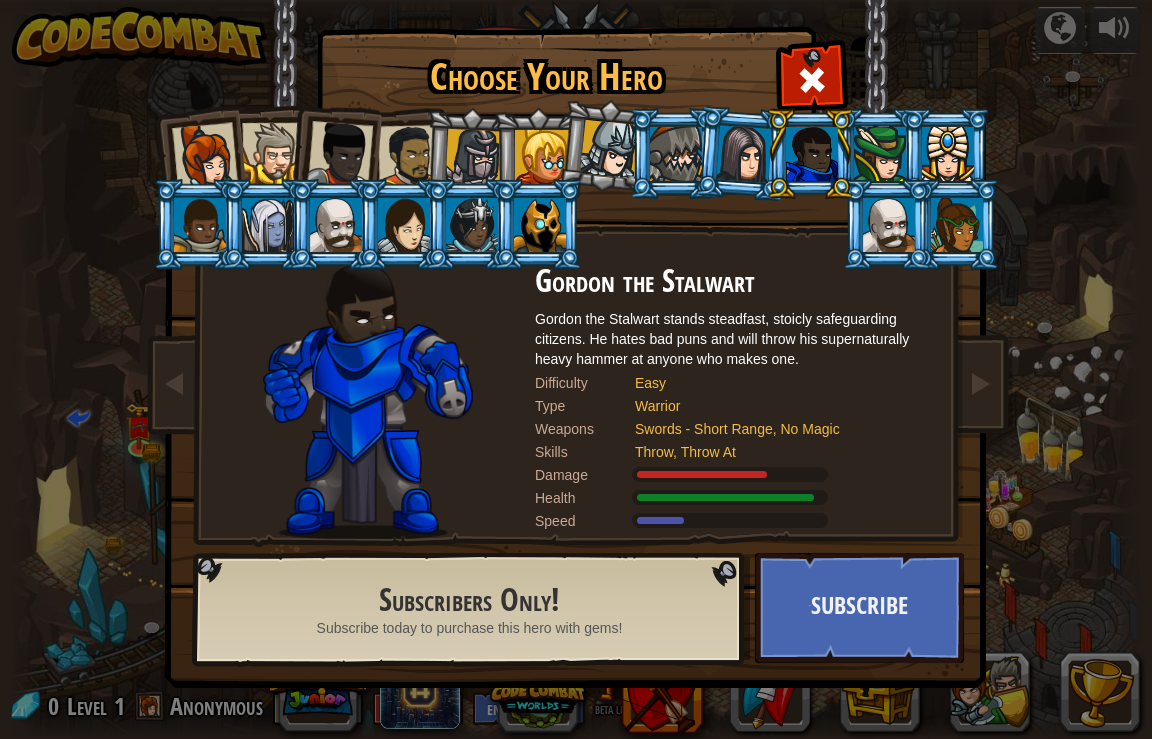 click at bounding box center (744, 153) 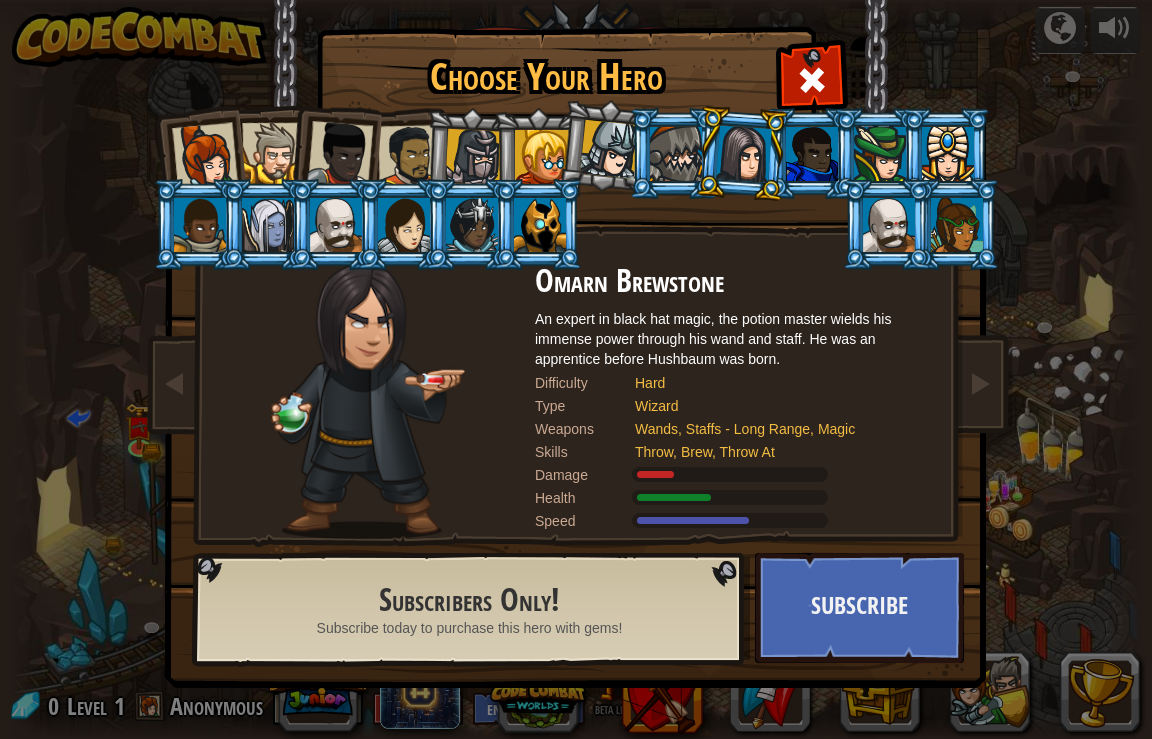 click at bounding box center (742, 153) 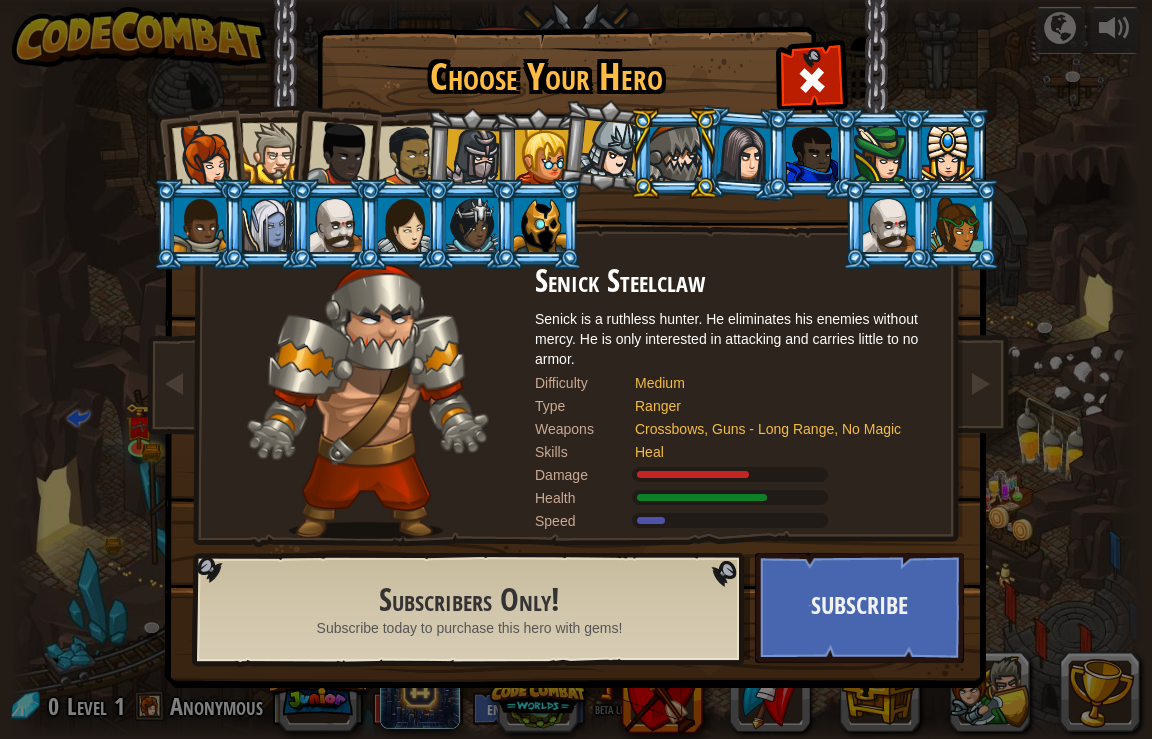 click at bounding box center [609, 149] 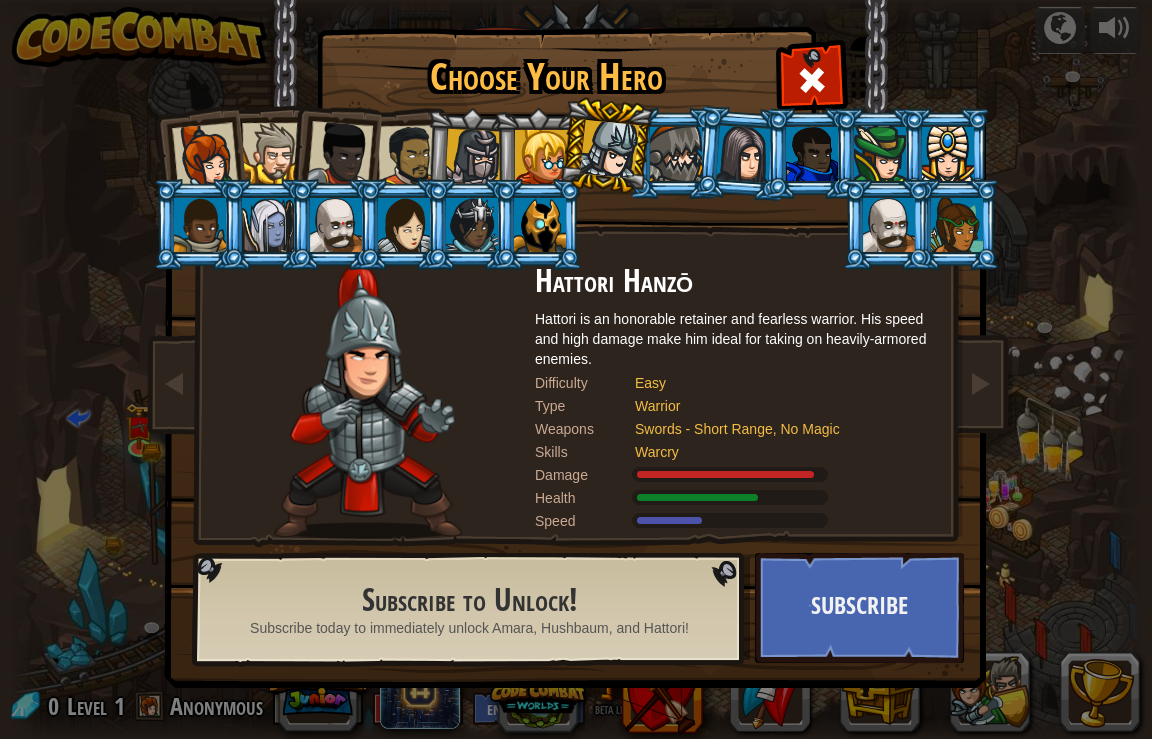click at bounding box center (540, 225) 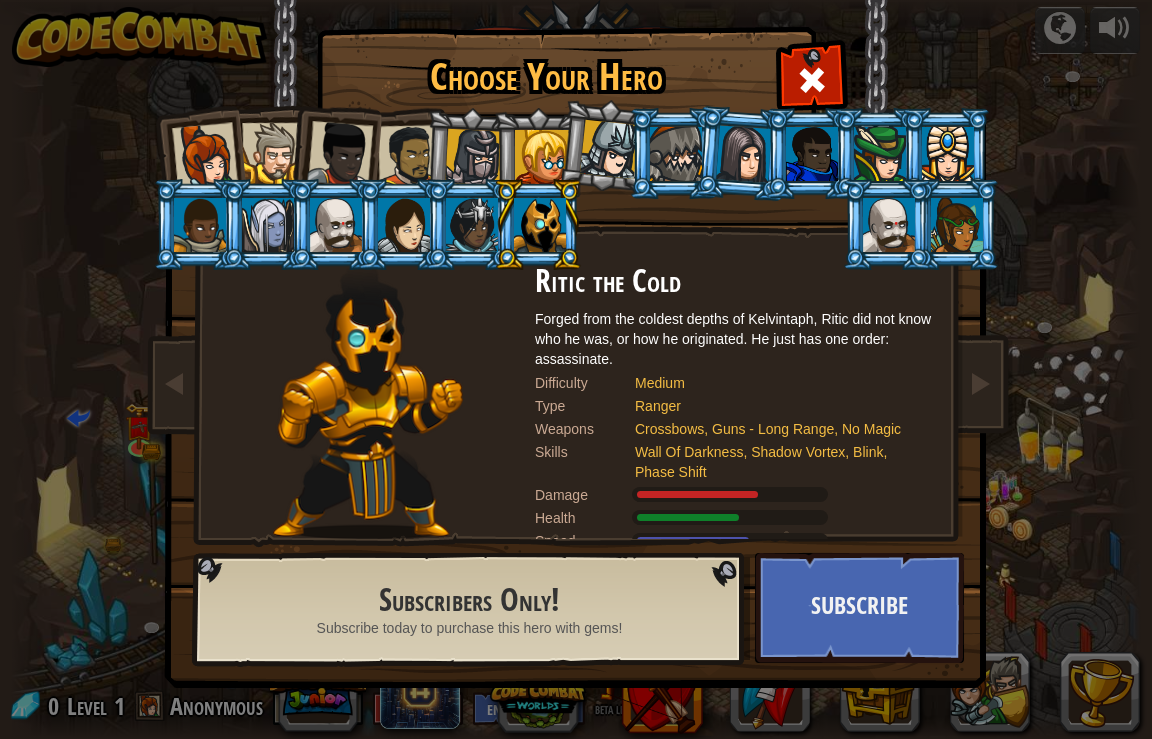 click at bounding box center (542, 157) 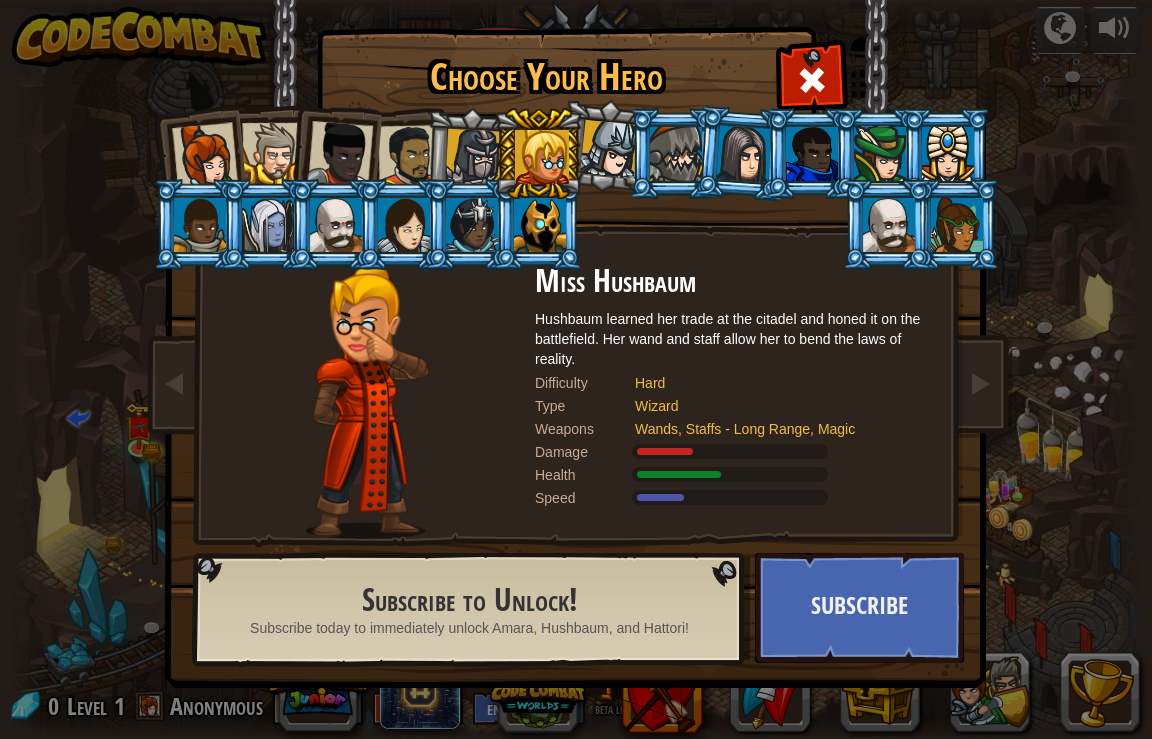 click at bounding box center [473, 157] 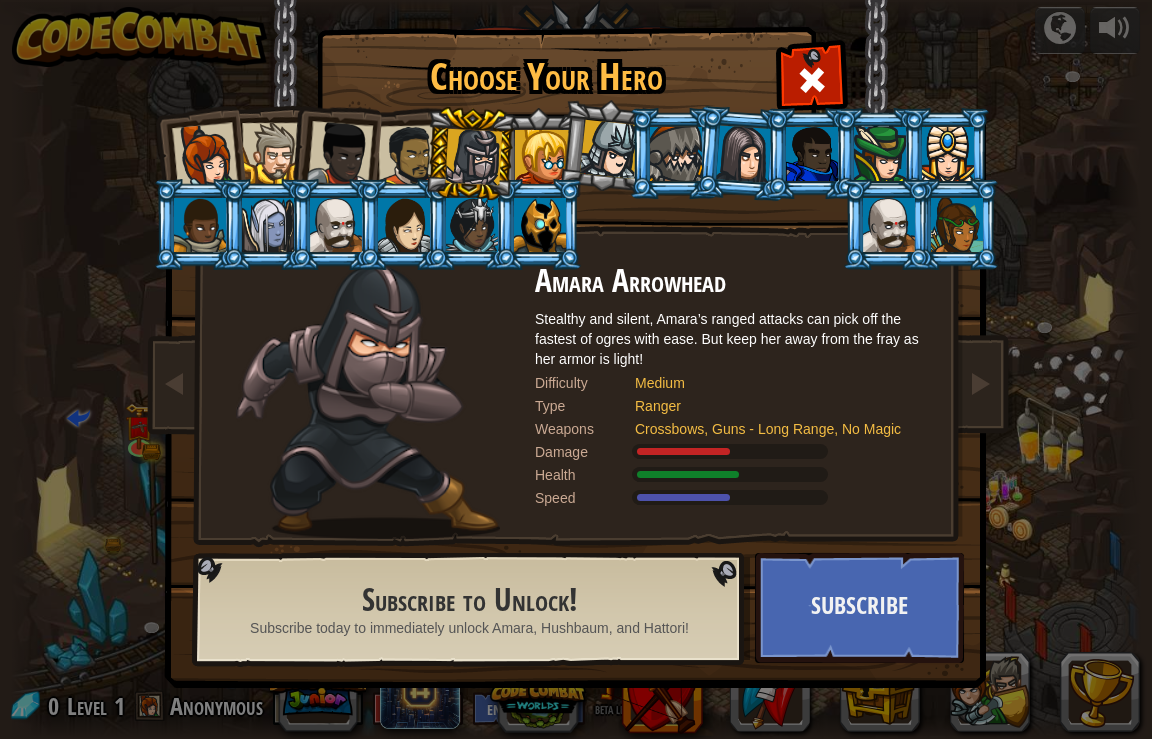click at bounding box center (472, 225) 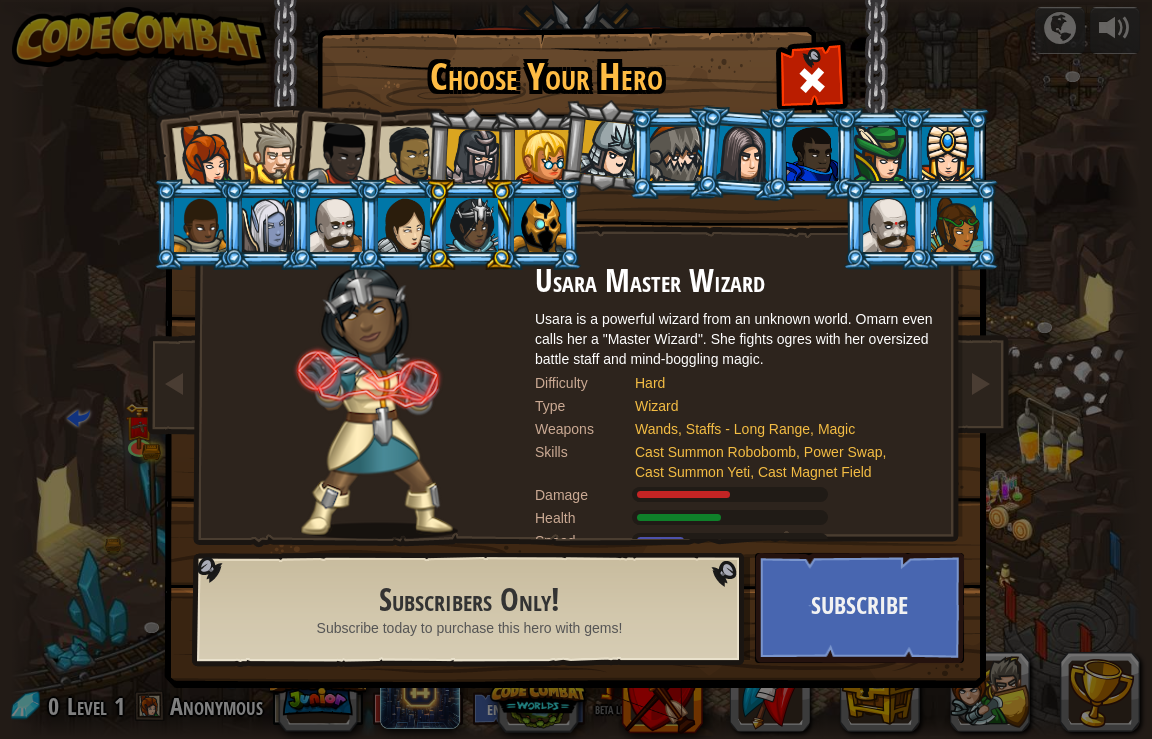 click at bounding box center [404, 225] 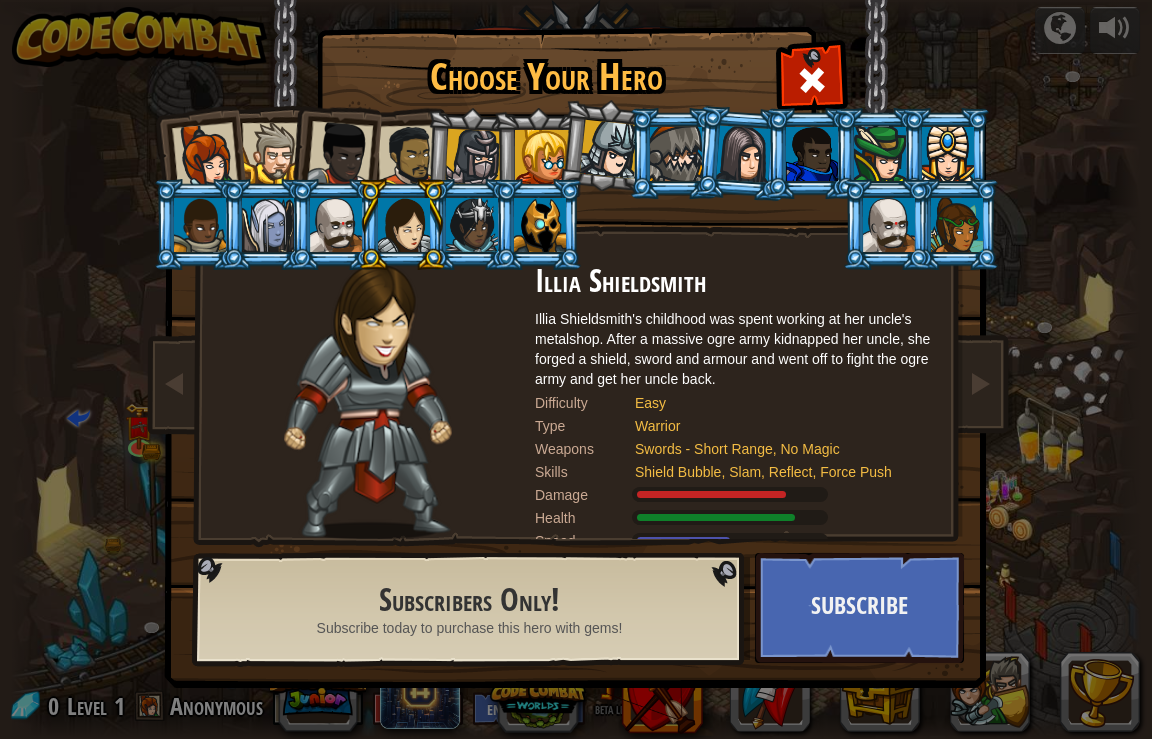 click at bounding box center (336, 225) 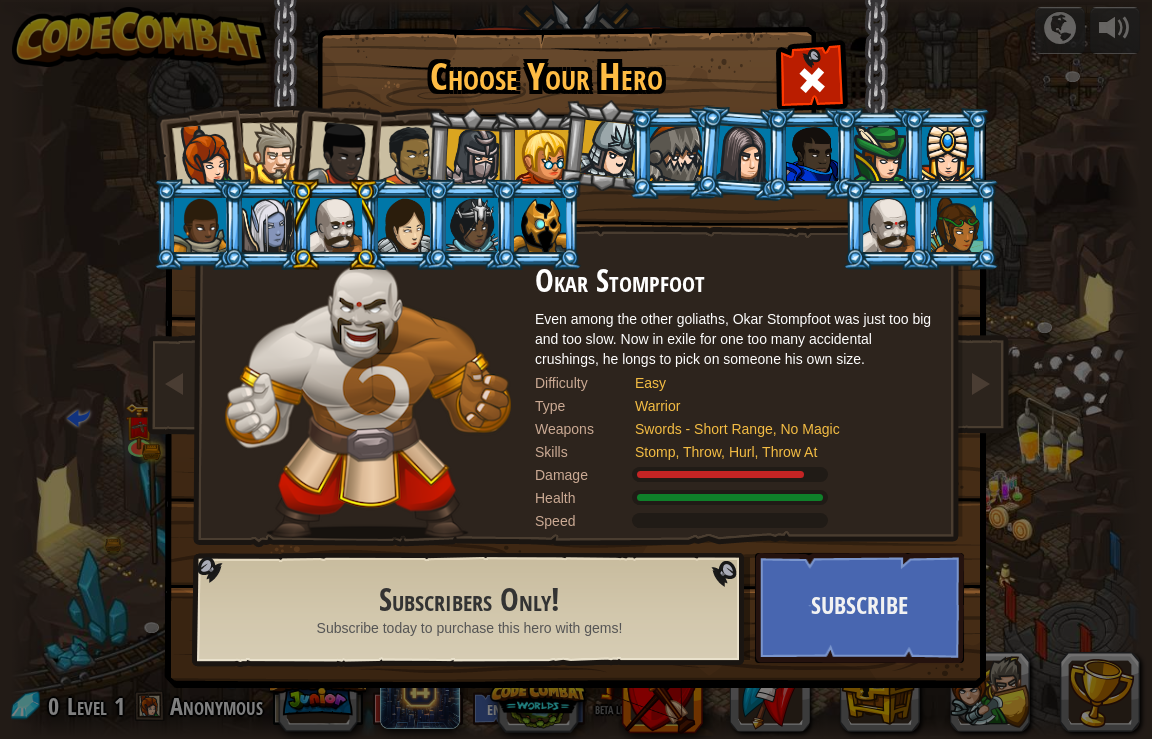 click at bounding box center (268, 225) 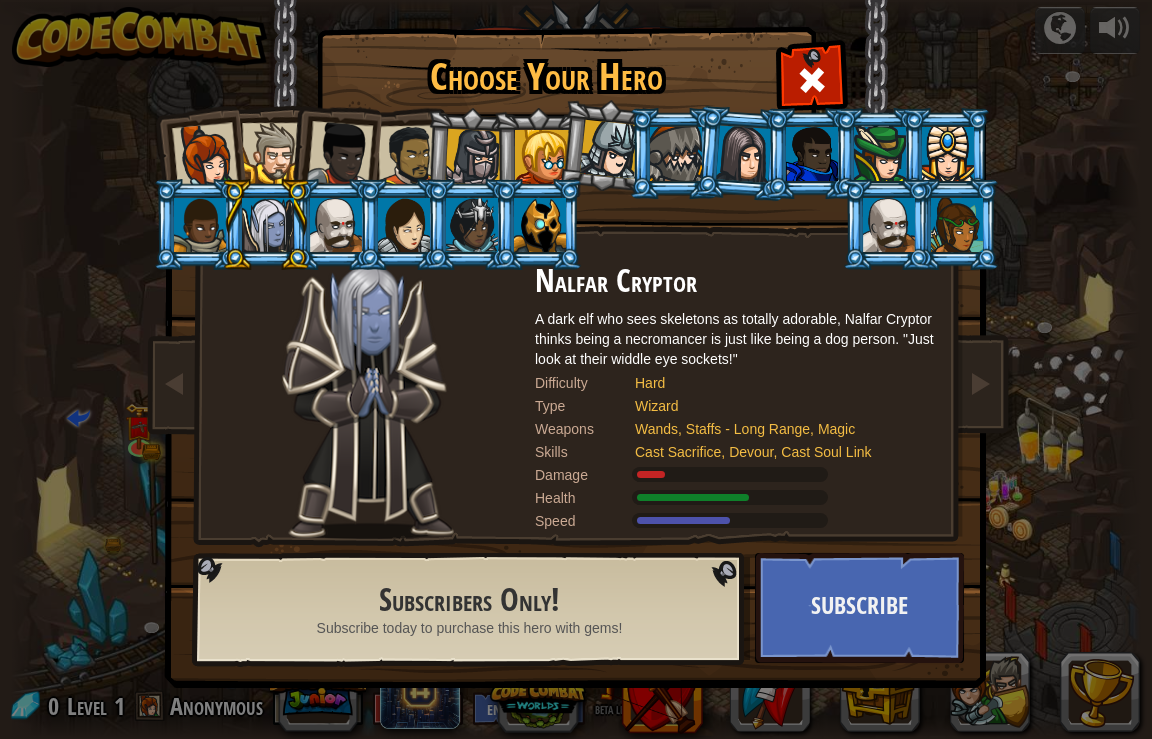 click at bounding box center [198, 224] 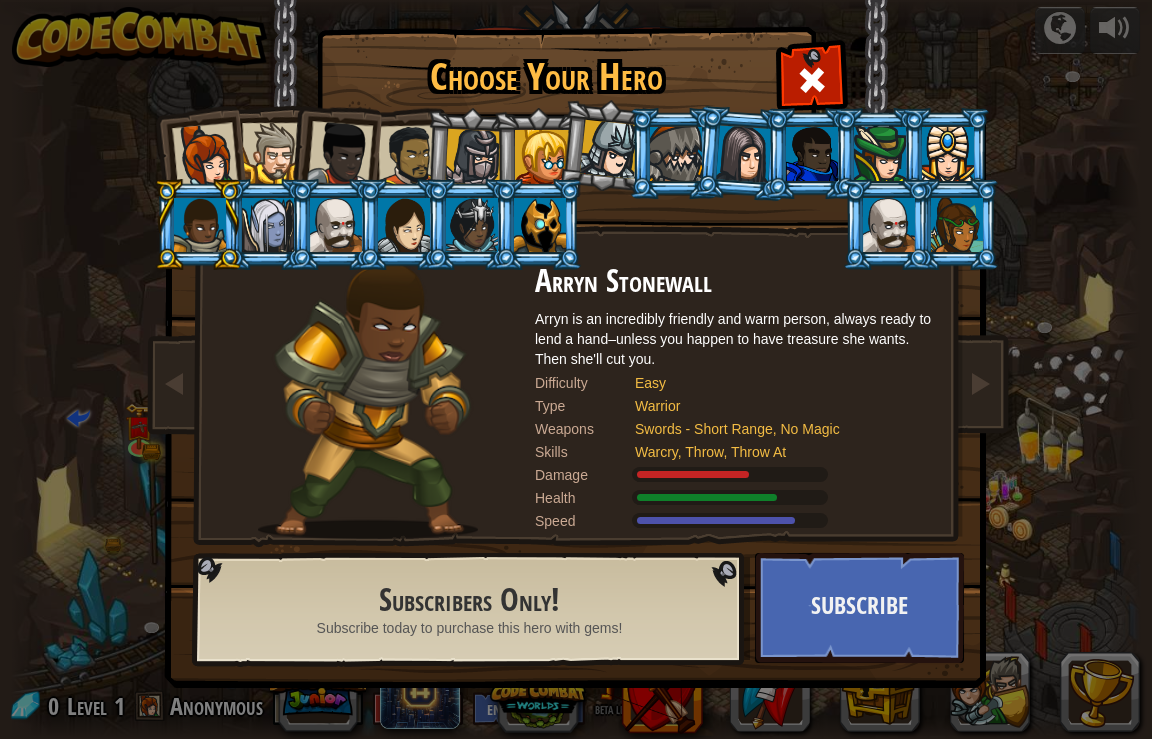 click at bounding box center (889, 225) 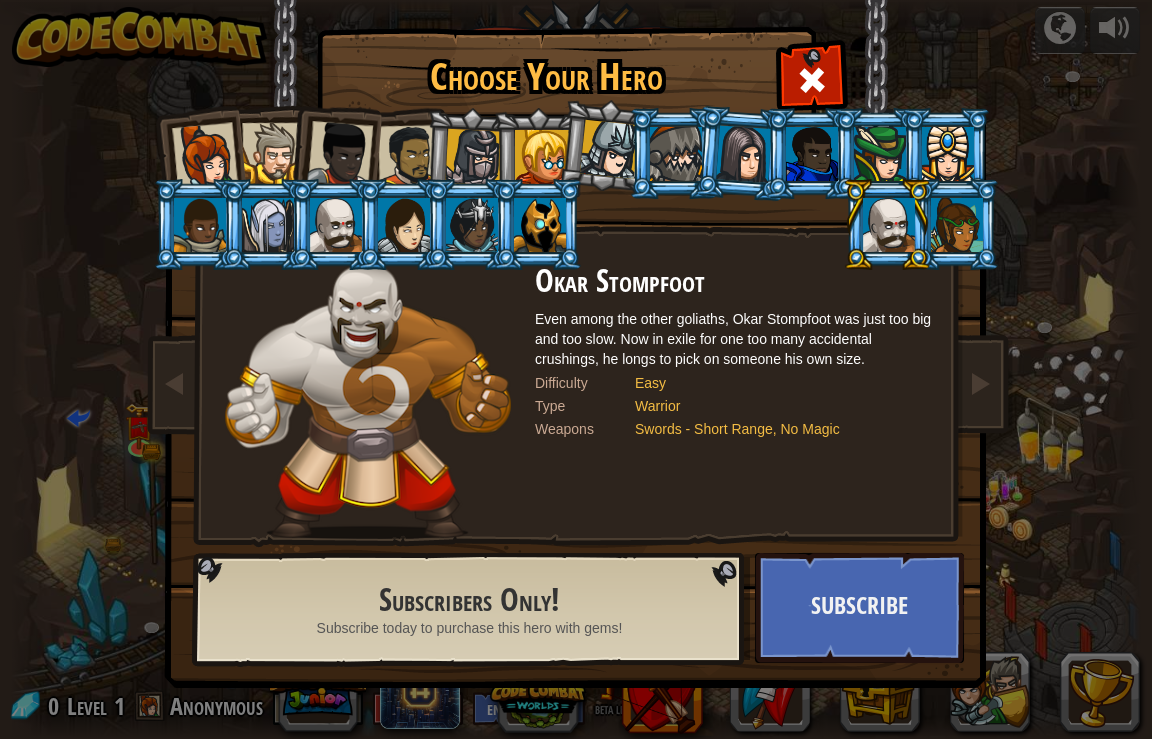click at bounding box center [336, 225] 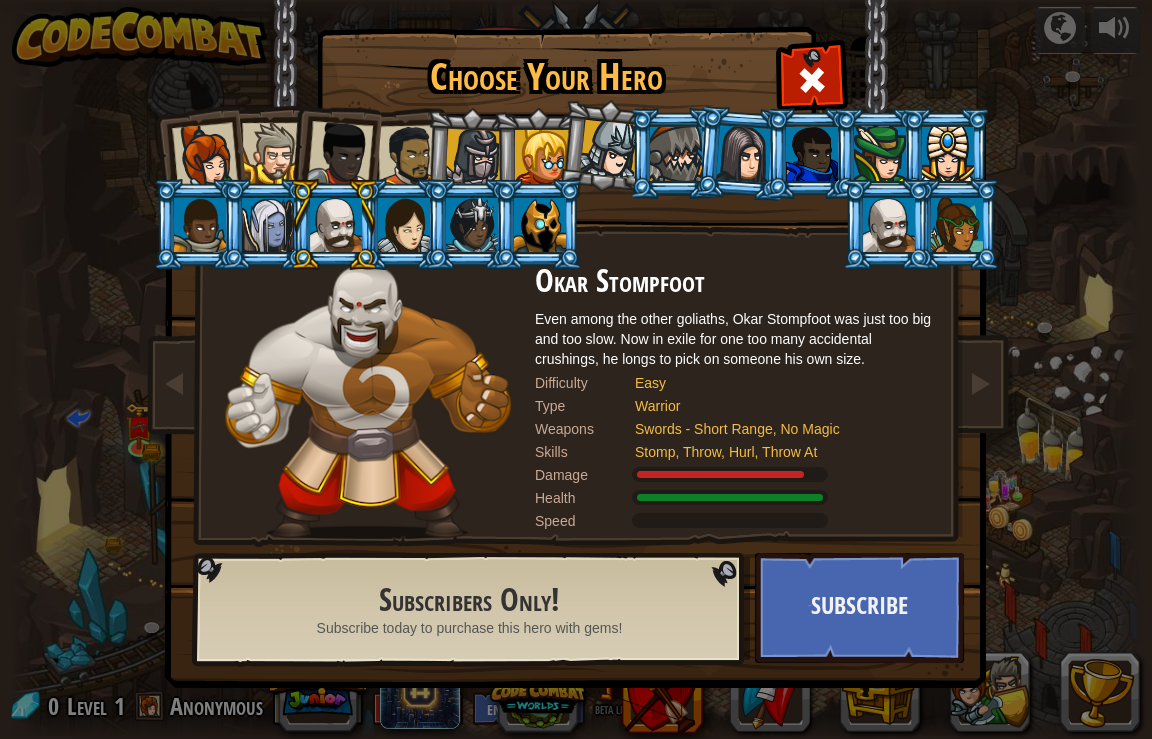 click at bounding box center (473, 157) 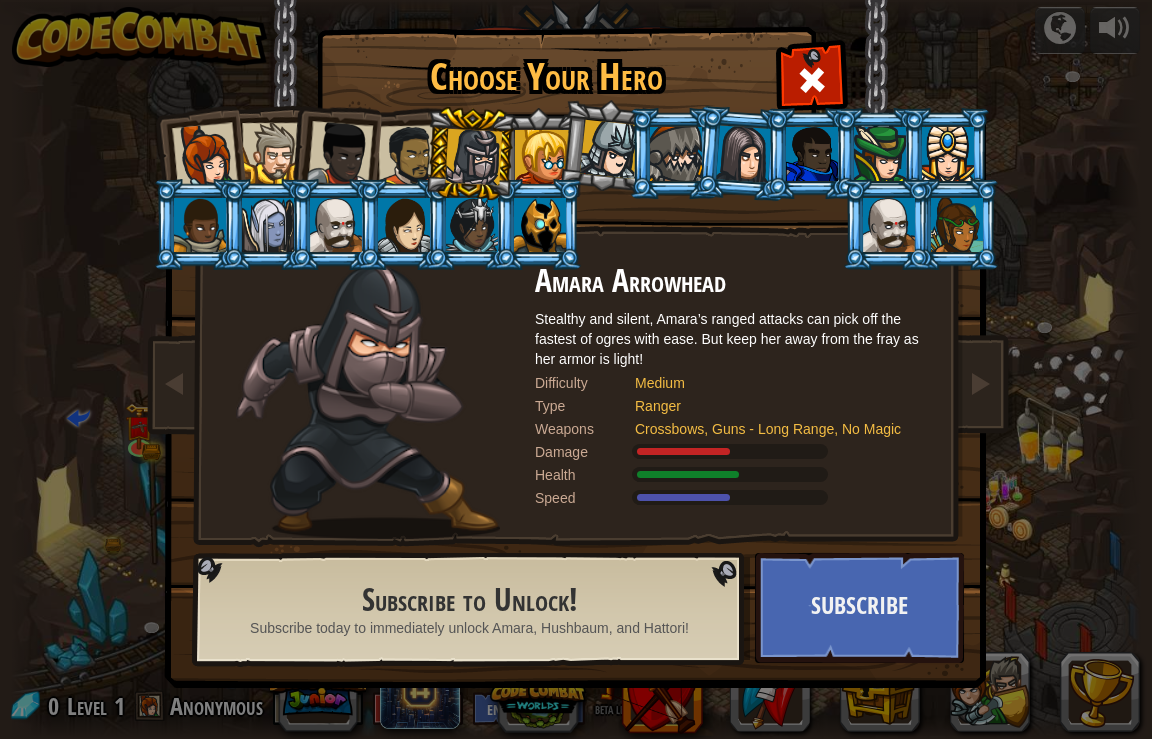 click at bounding box center [409, 156] 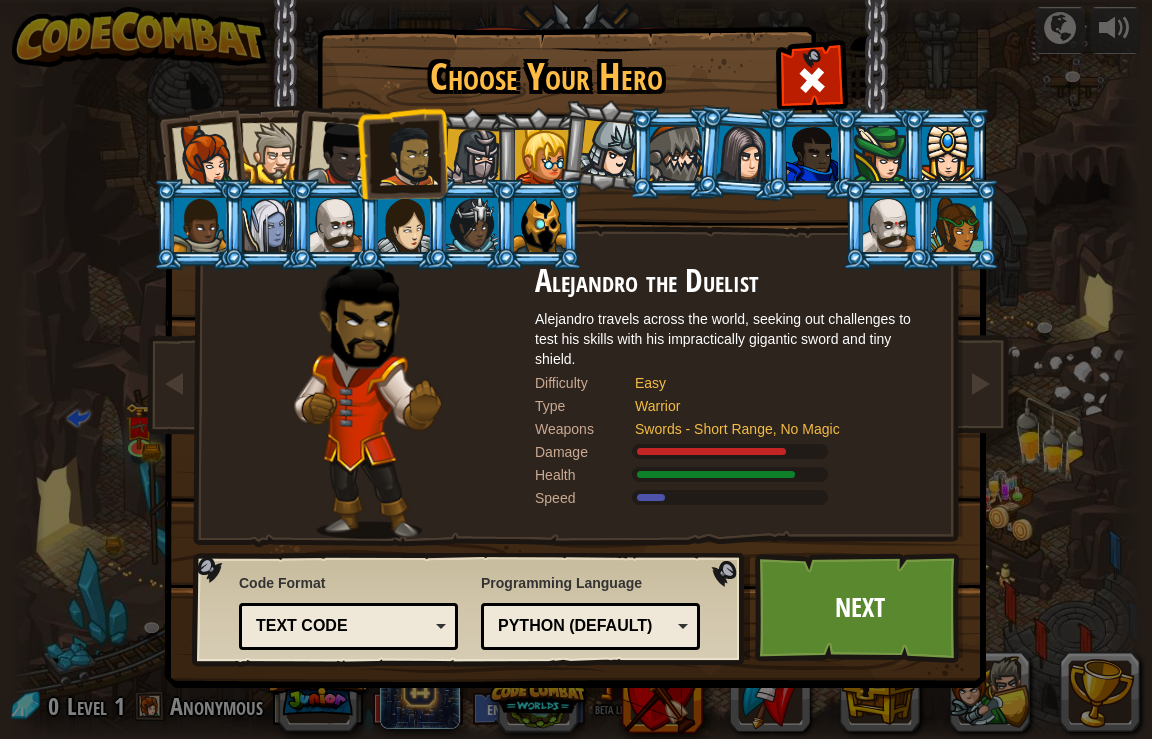 click at bounding box center [340, 154] 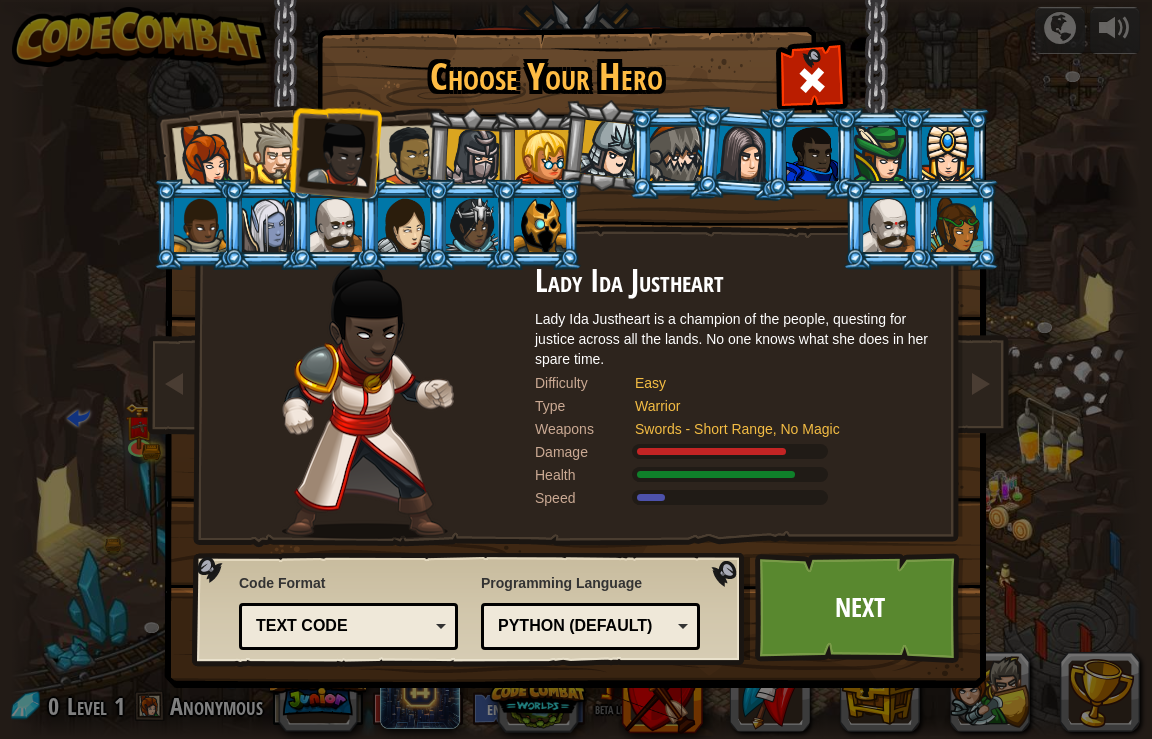 click at bounding box center (272, 153) 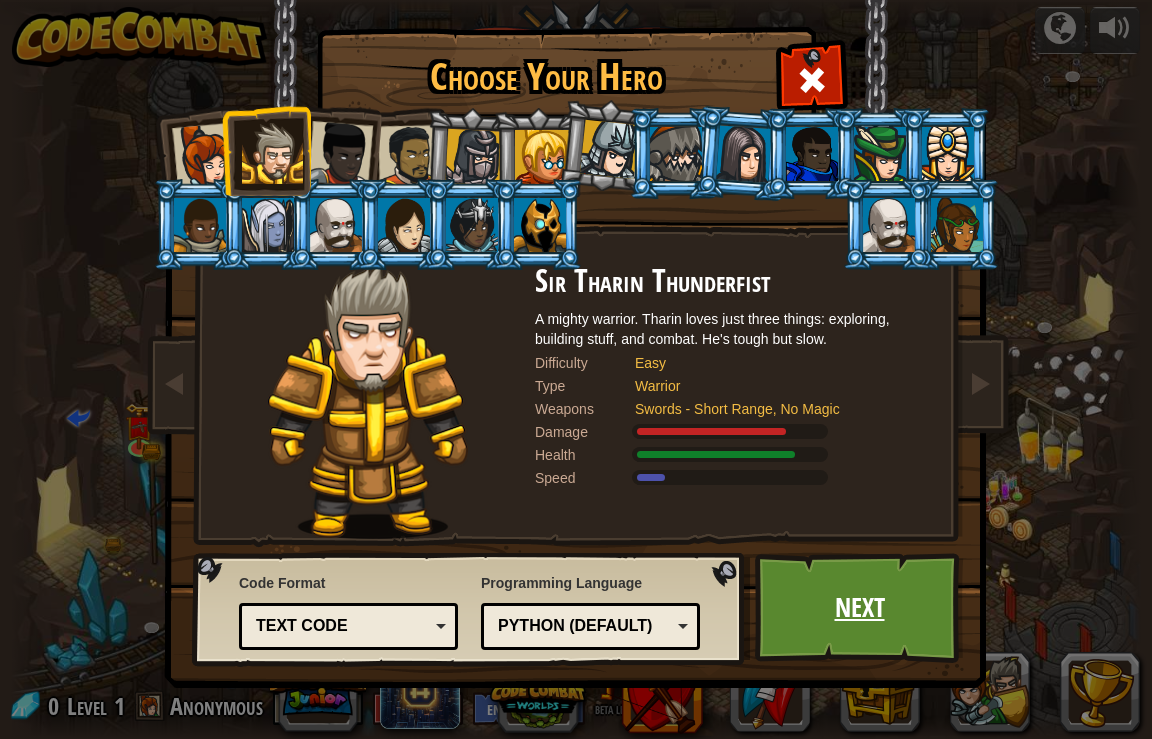 click on "Next" at bounding box center (859, 608) 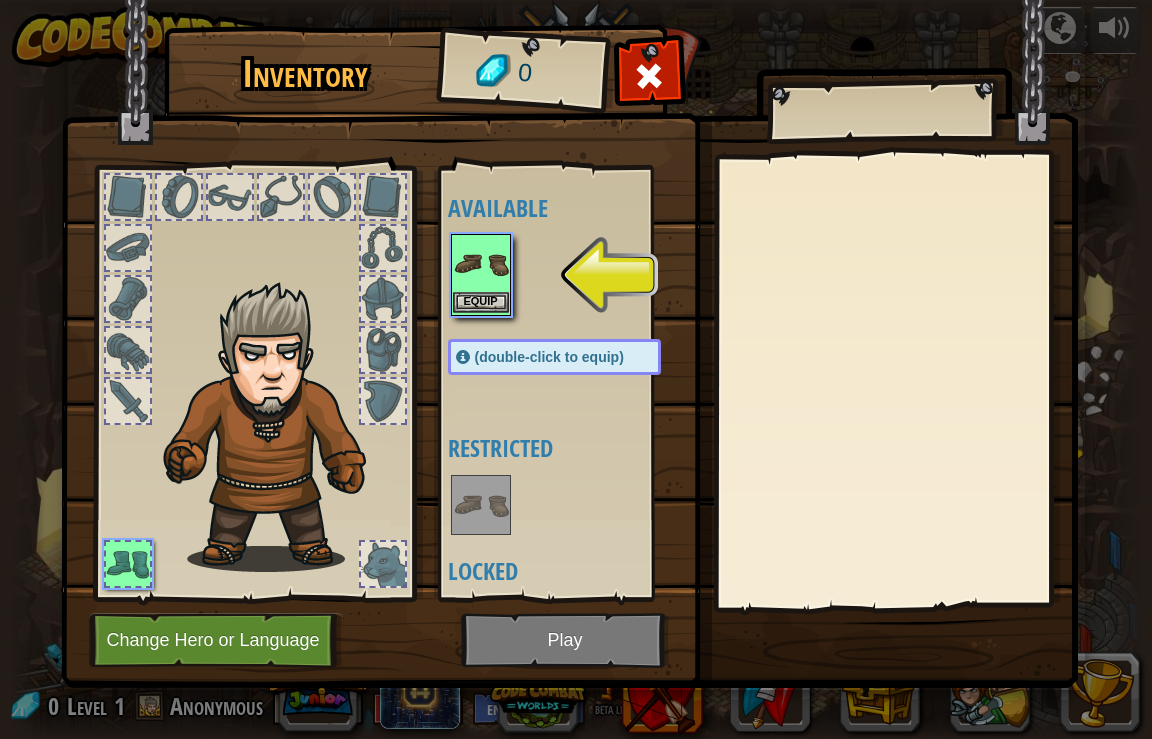 click on "Equip" at bounding box center [481, 275] 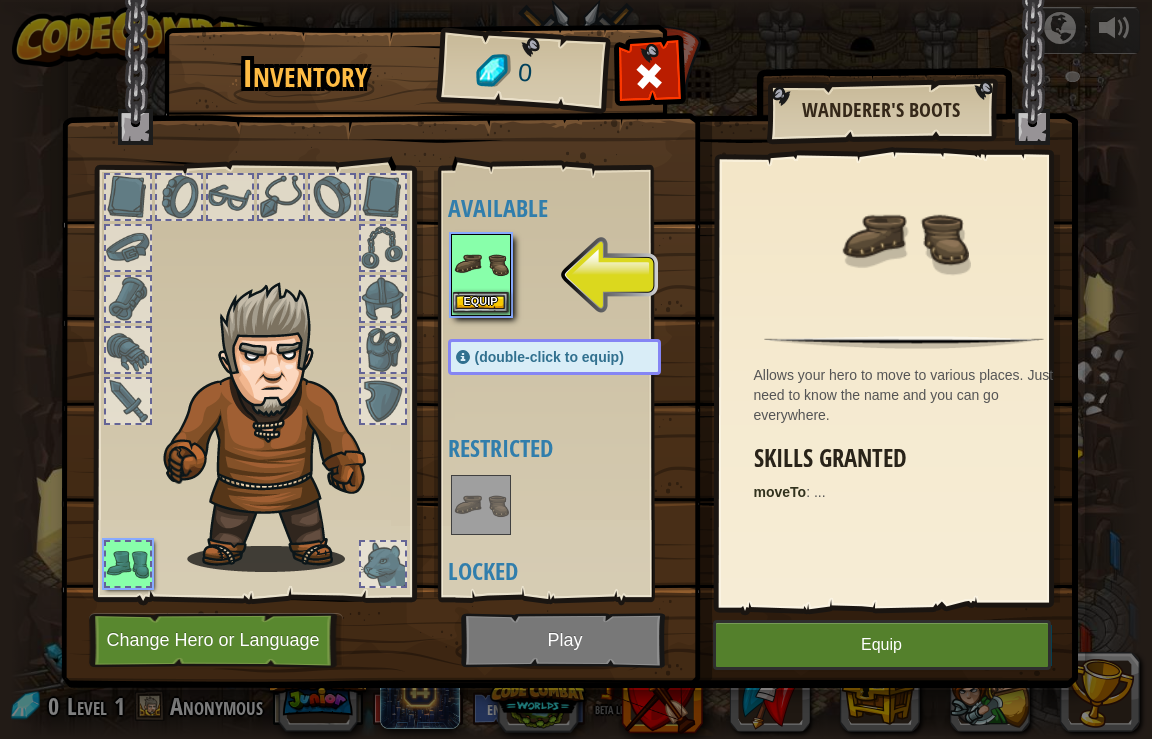 click on "Equip" at bounding box center [481, 302] 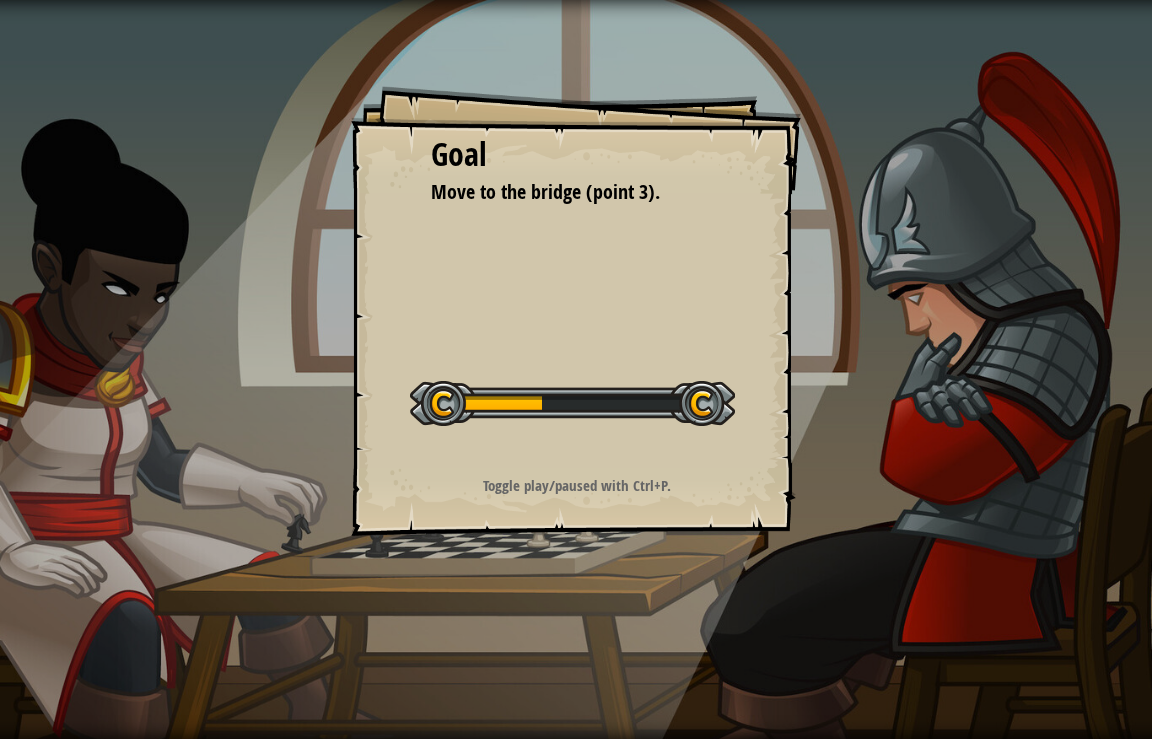 drag, startPoint x: 596, startPoint y: 645, endPoint x: 546, endPoint y: 159, distance: 488.56525 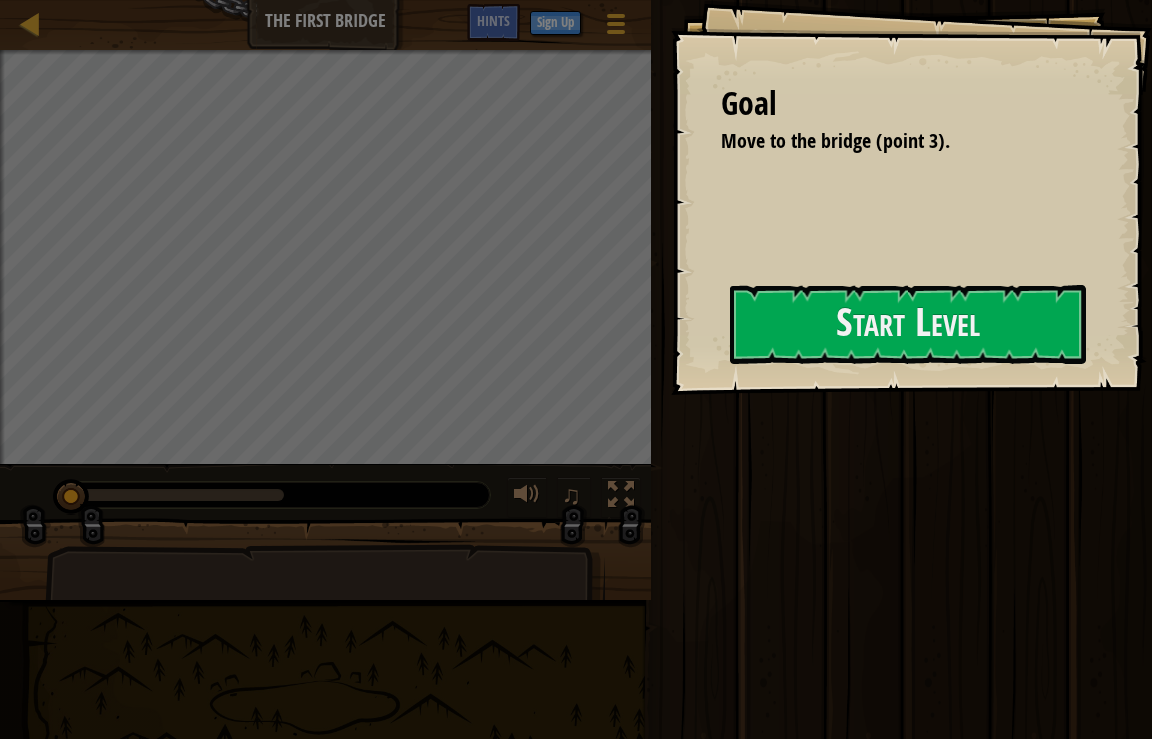 click on "Goal Move to the bridge (point 3). Start Level Error loading from server. Try refreshing the page. You'll need a subscription to play this level. Subscribe You'll need to join a course to play this level. Back to my courses Ask your teacher to assign a license to you so you can continue to play CodeCombat! Back to my courses This level is locked. Back to my courses Map The First Bridge Game Menu Done Sign Up Hints 1     הההההההההההההההההההההההההההההההההההההההההההההההההההההההההההההההההההההההההההההההההההההההההההההההההההההההההההההההההההההההההההההההההההההההההההההההההההההההההההההההההההההההההההההההההההההההההההההההההההההההההההההההההההההההההההההההההההההההההההההההההההההההההההההההה Solution × Ran Submit Done × Fix Your Code Need help? Ask the AI Goals : Incomplete" at bounding box center [576, 369] 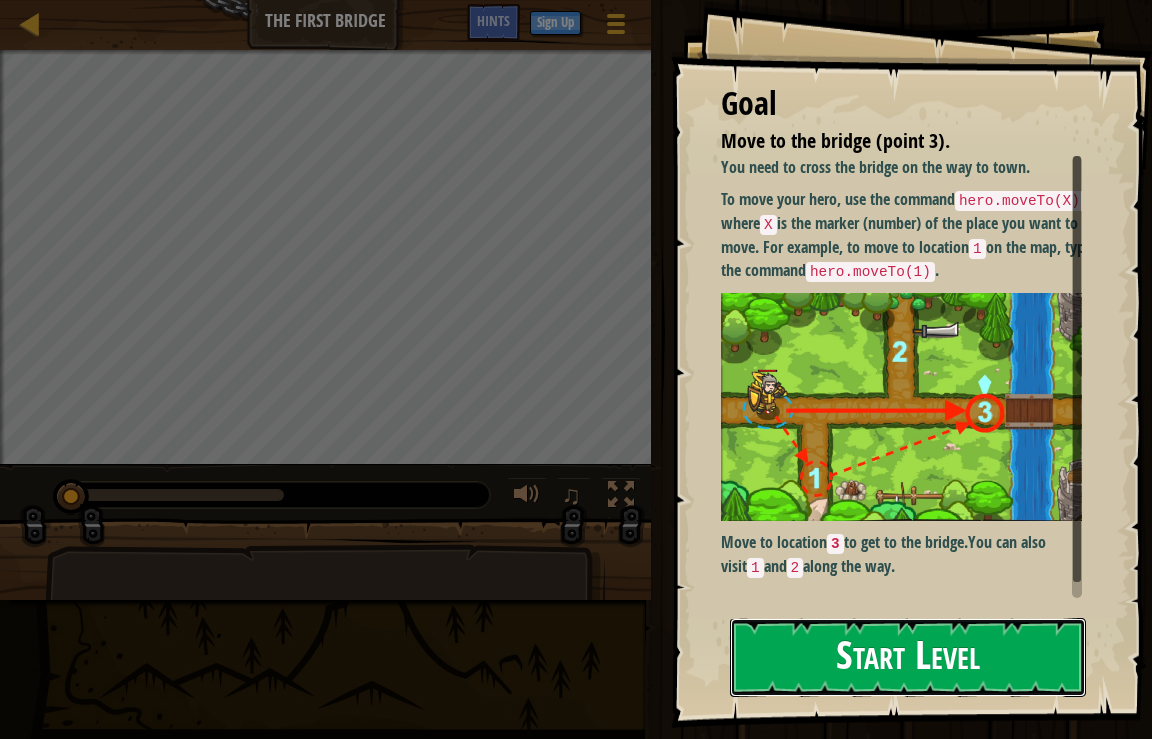 click on "Start Level" at bounding box center [908, 657] 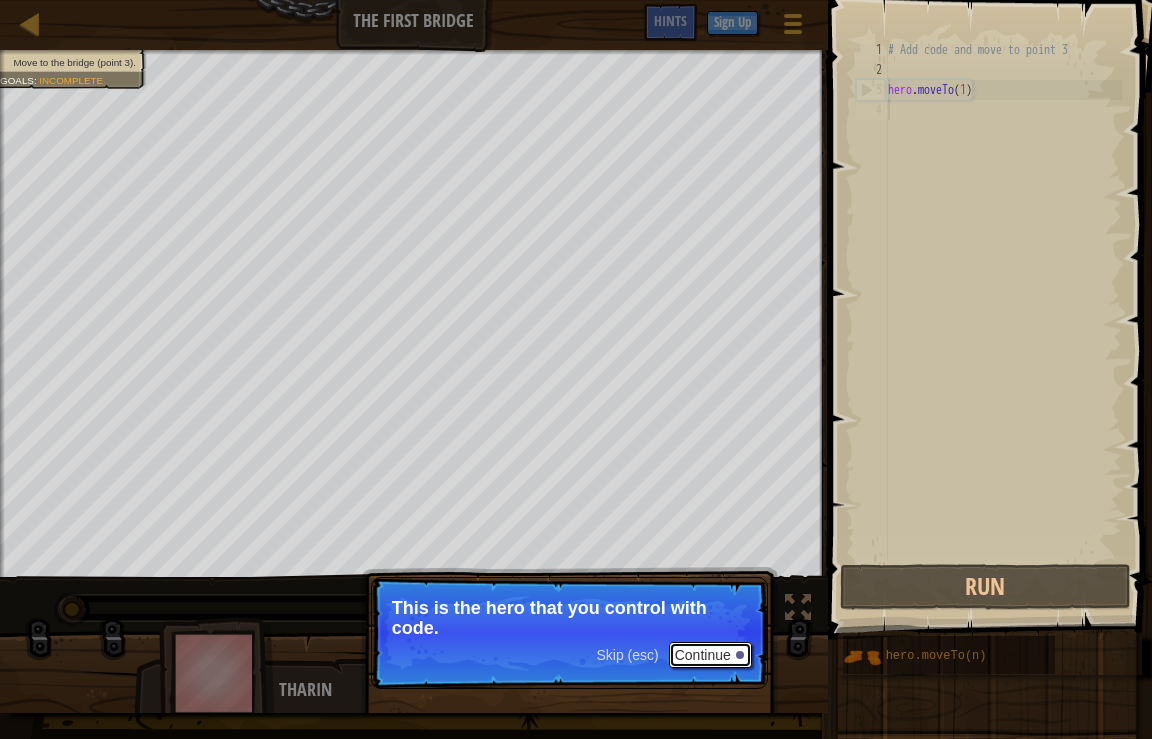 click on "Continue" at bounding box center (710, 655) 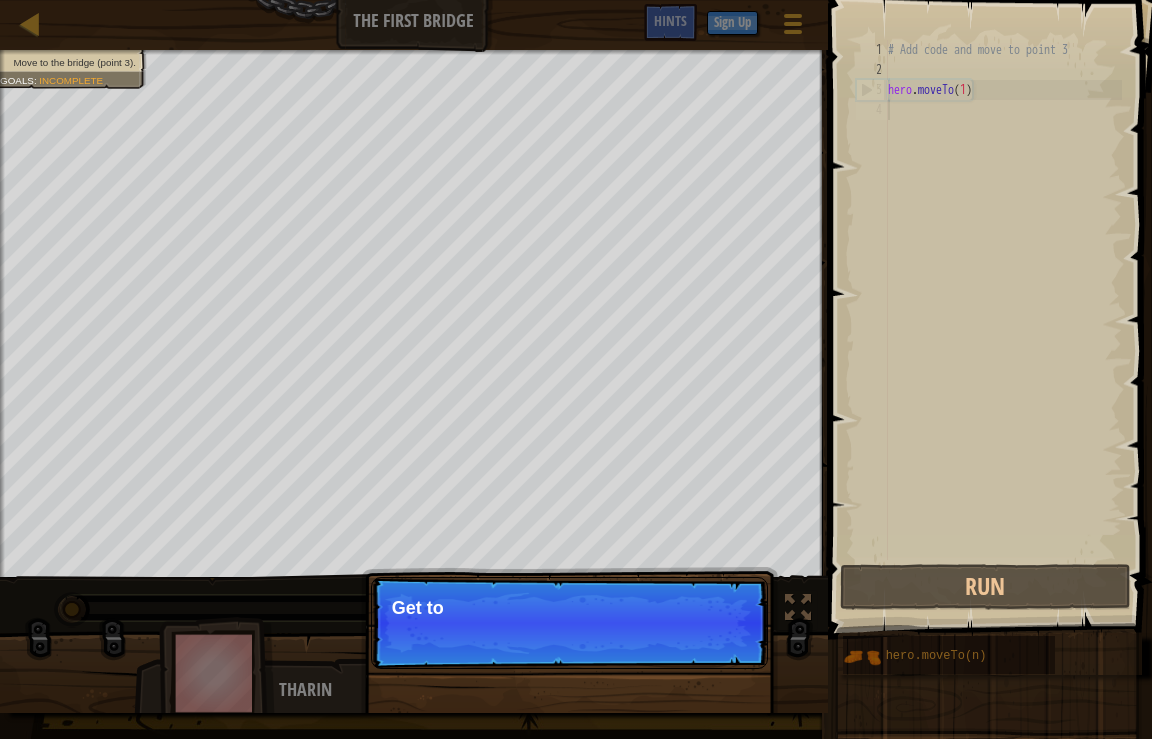 click on "Skip (esc) Continue  Get to" at bounding box center [569, 623] 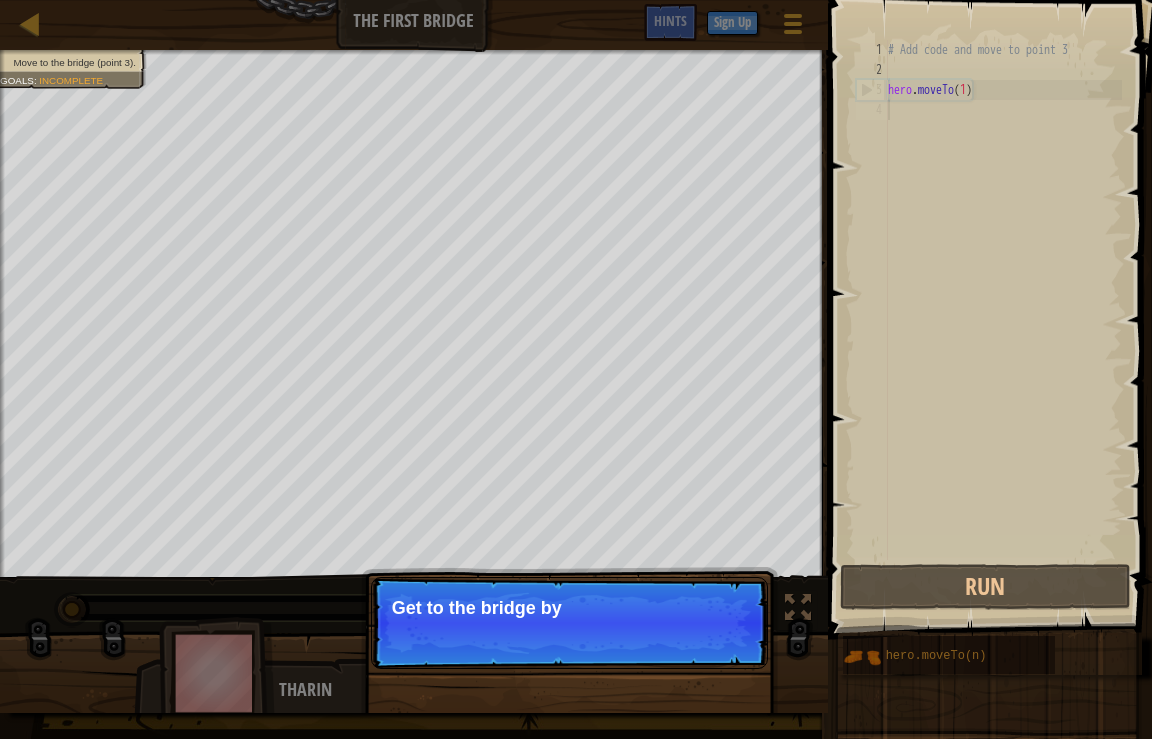 click on "Skip (esc) Continue  Get to the bridge by" at bounding box center [569, 623] 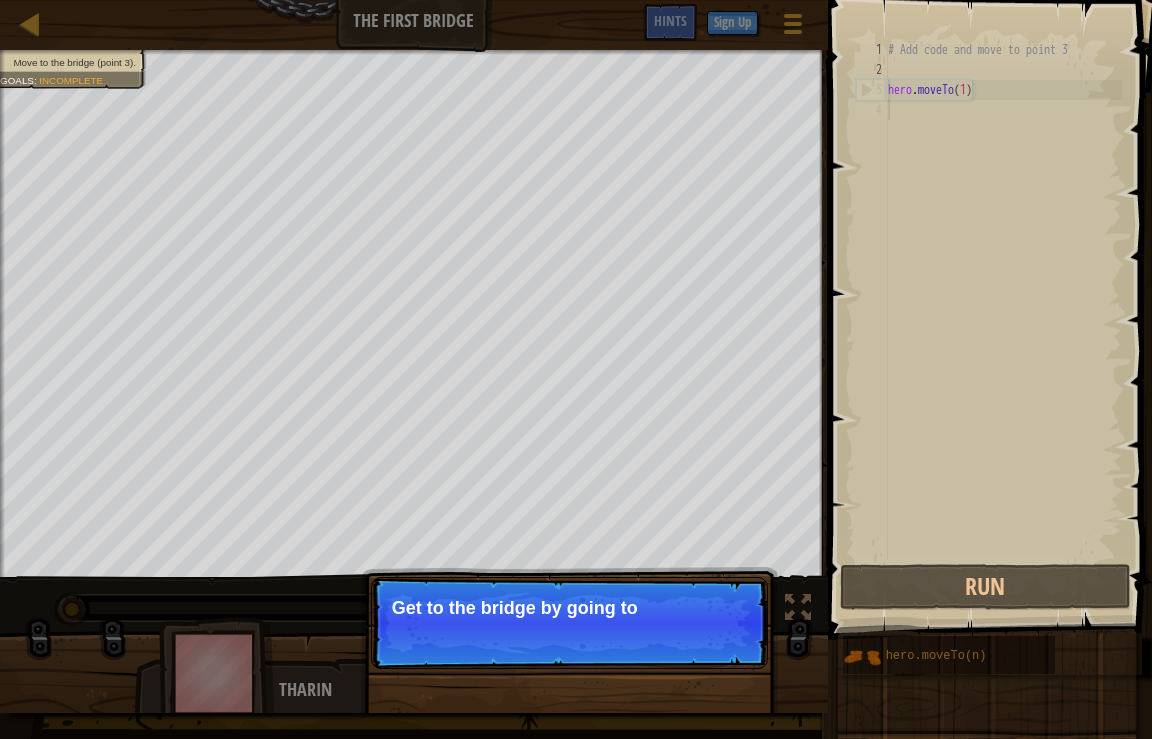 click on "Skip (esc) Continue  Get to the bridge by going to" at bounding box center [569, 623] 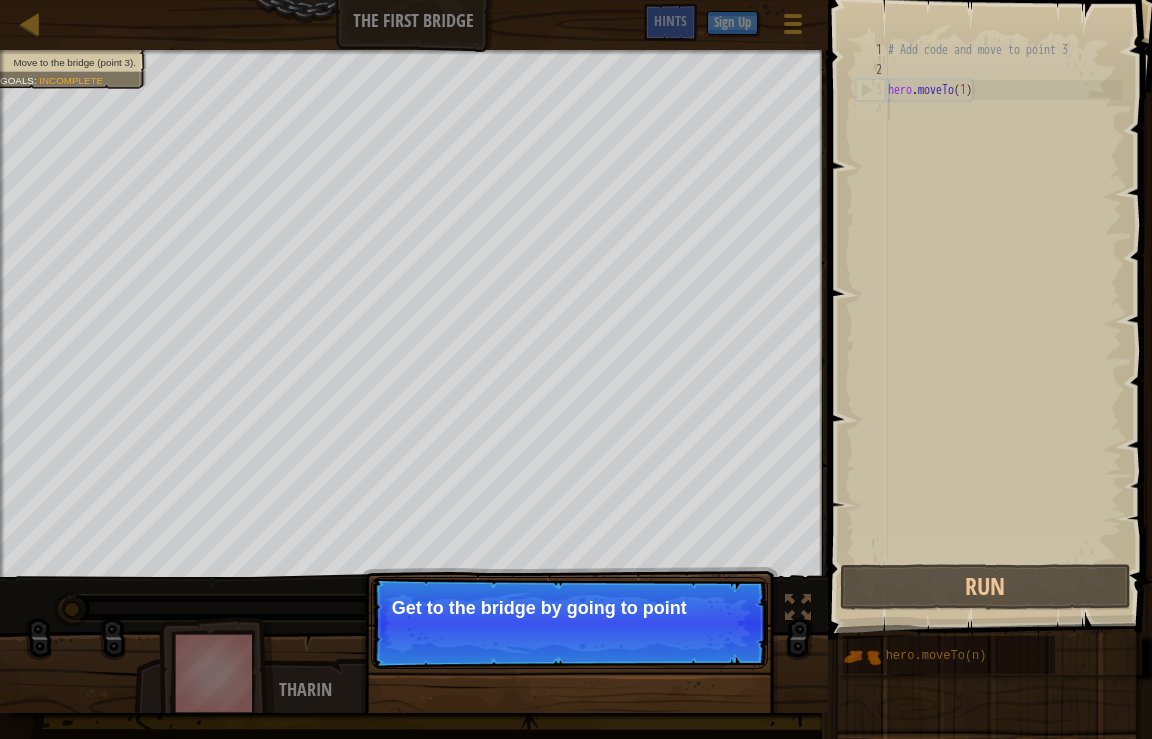 click on "Skip (esc) Continue  Get to the bridge by going to point" at bounding box center [569, 623] 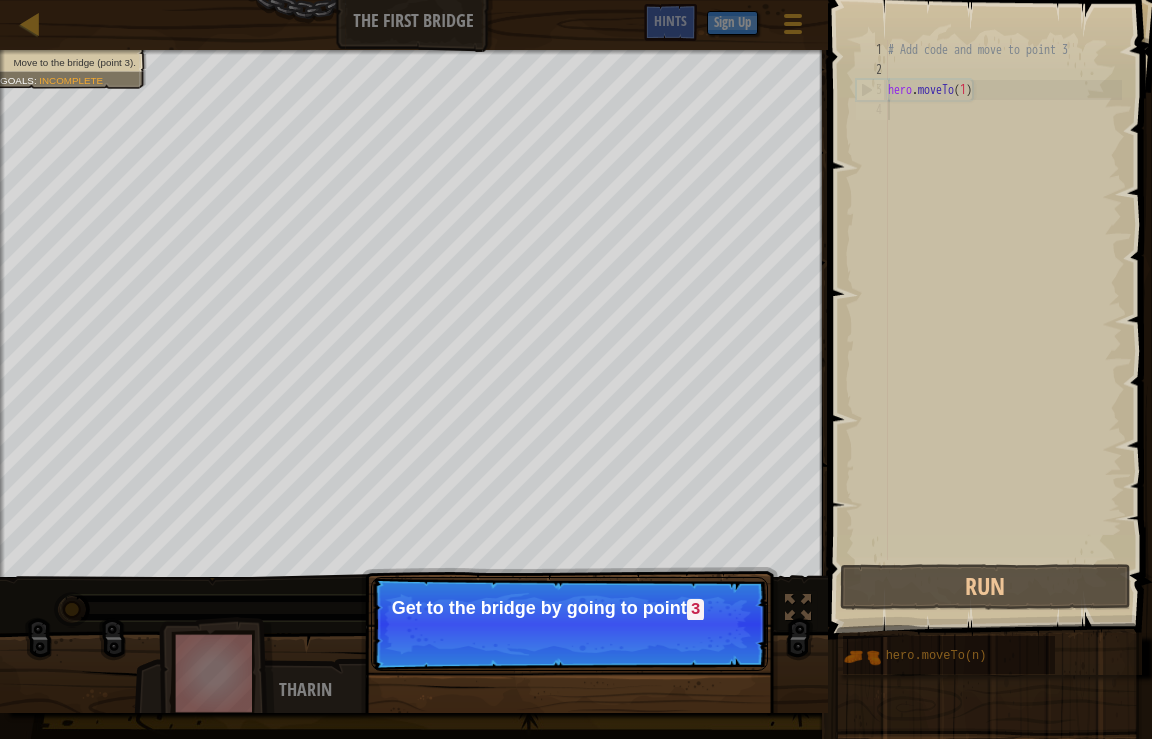 click on "Skip (esc) Continue  Get to the bridge by going to point  3" at bounding box center [569, 624] 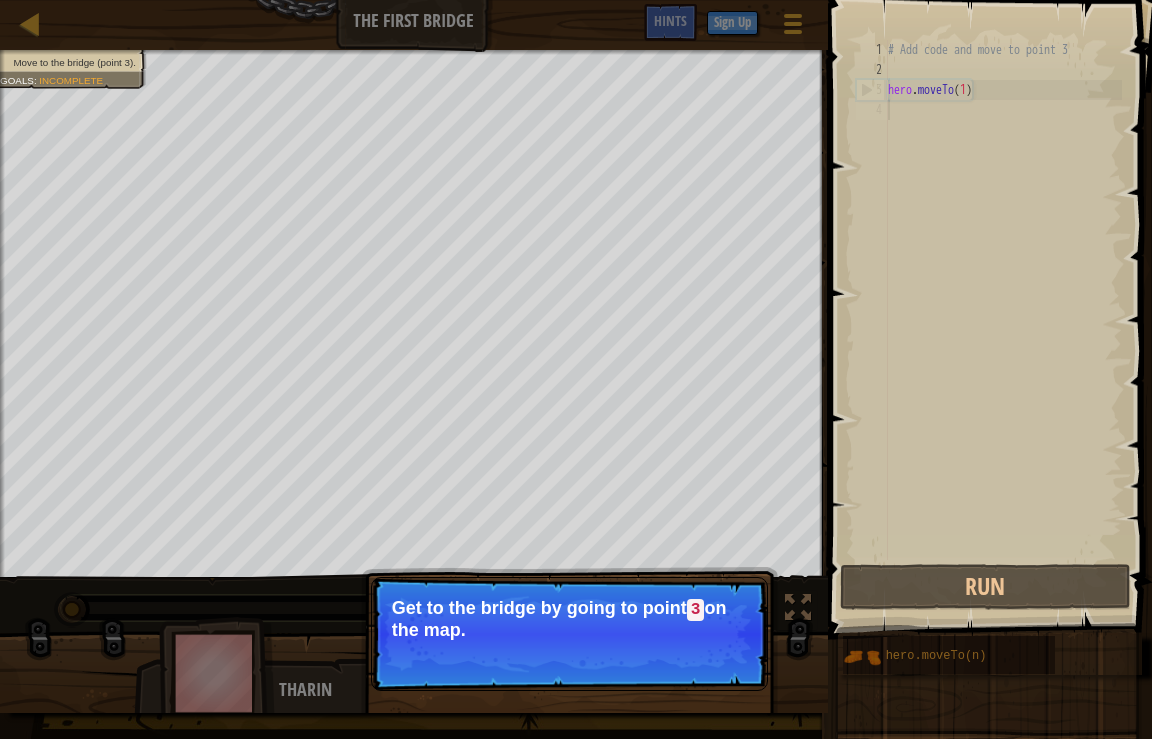 drag, startPoint x: 684, startPoint y: 651, endPoint x: 709, endPoint y: 662, distance: 27.313 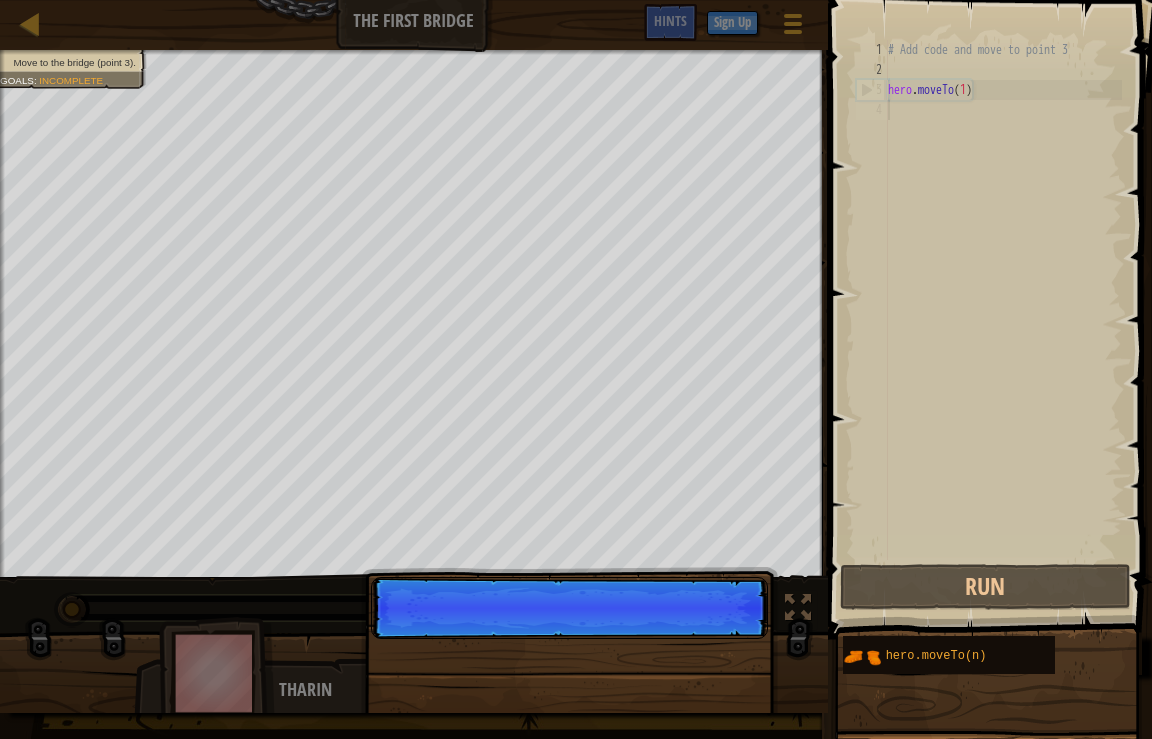 click on "Skip (esc) Continue" at bounding box center (569, 725) 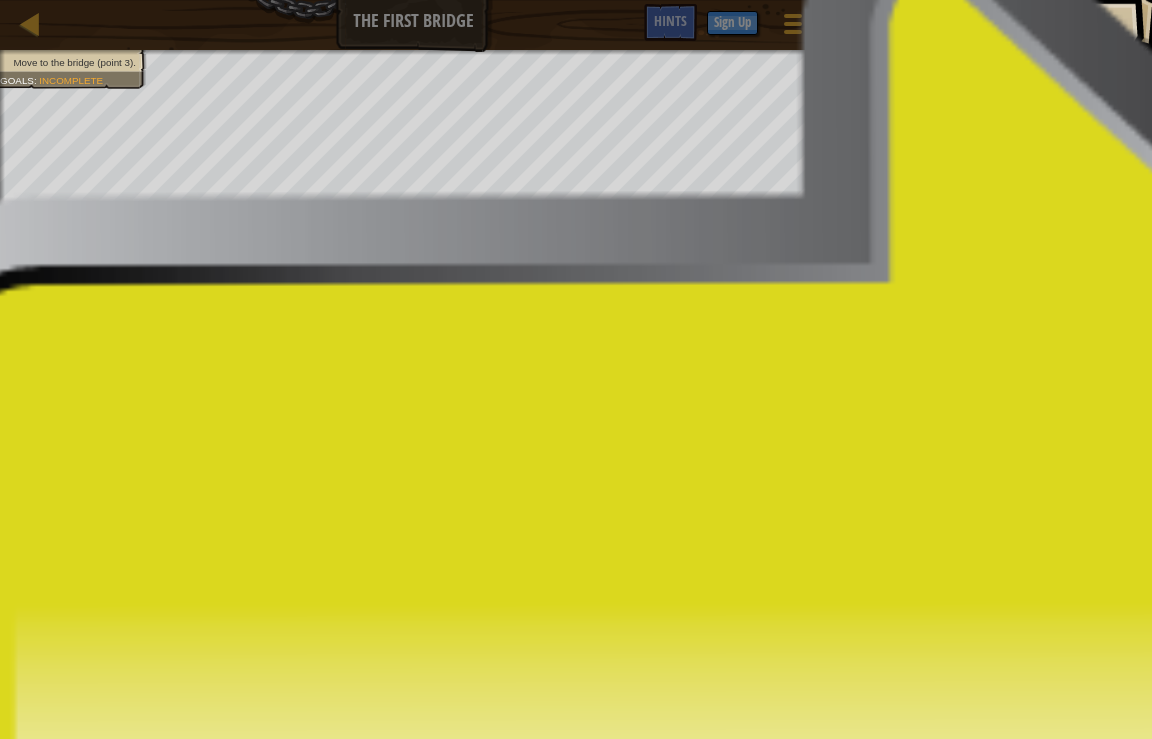 click on "Skip (esc) Continue  You c" at bounding box center [569, 623] 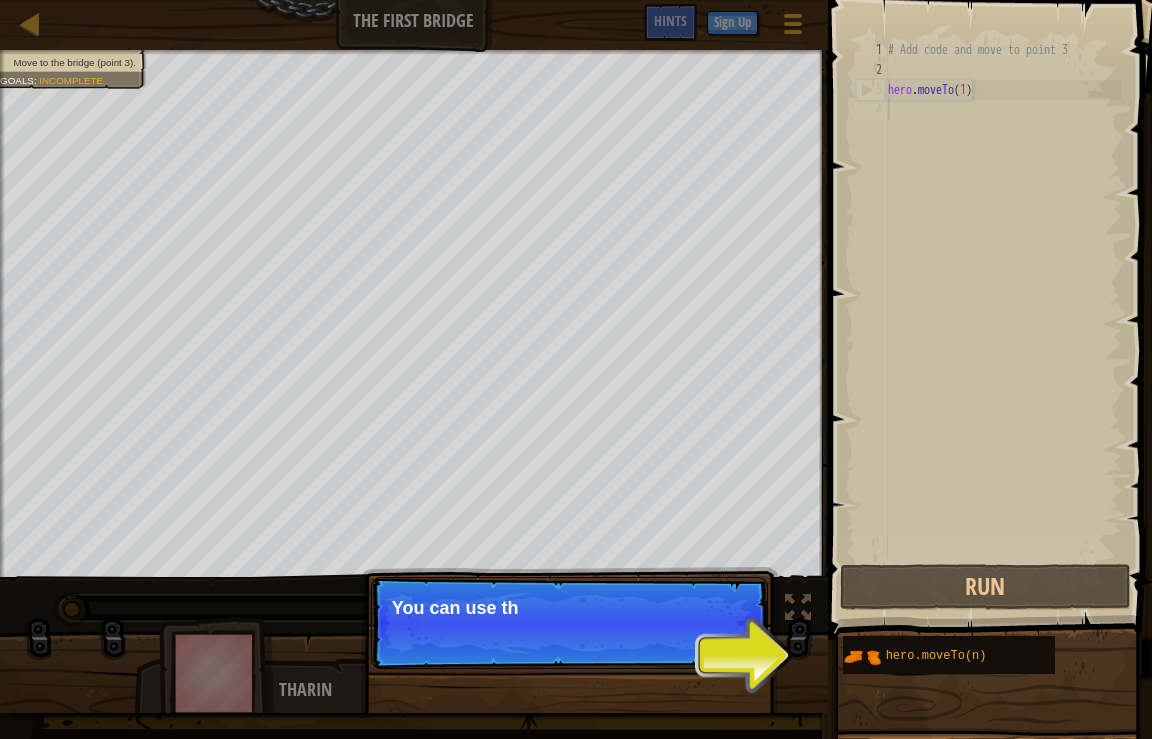 click on "Skip (esc) Continue  You can use th" at bounding box center (569, 623) 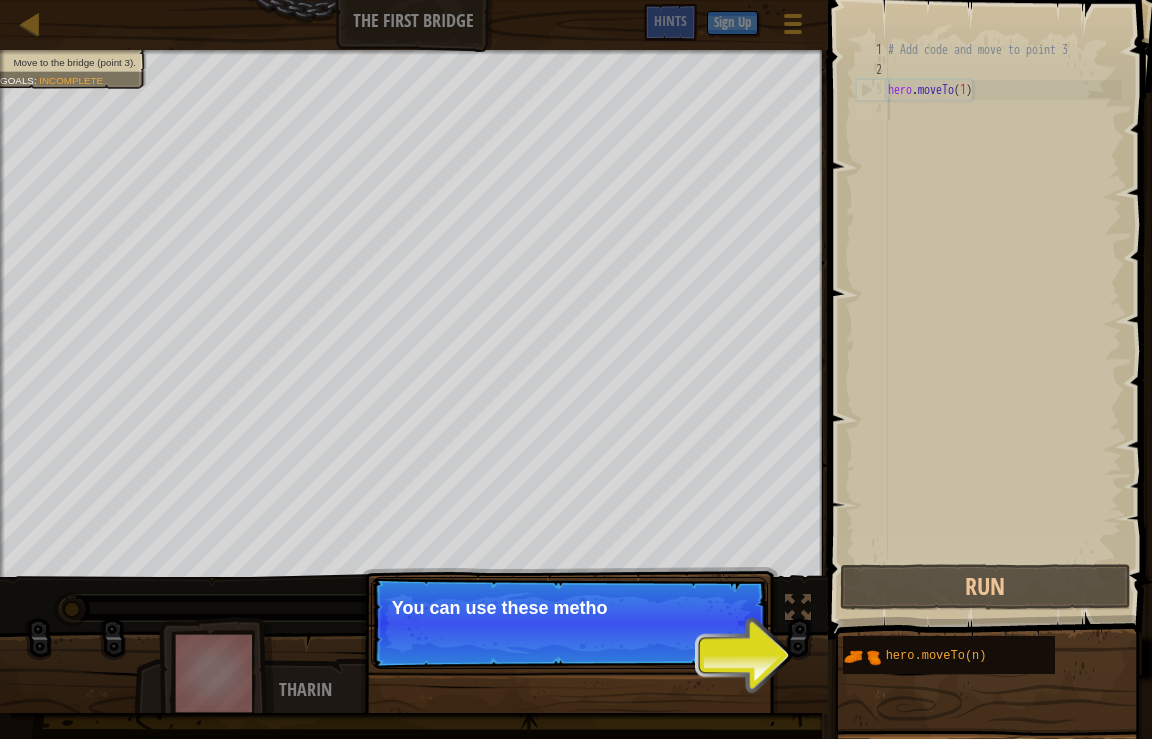 click on "Skip (esc) Continue  You can use these metho" at bounding box center (569, 623) 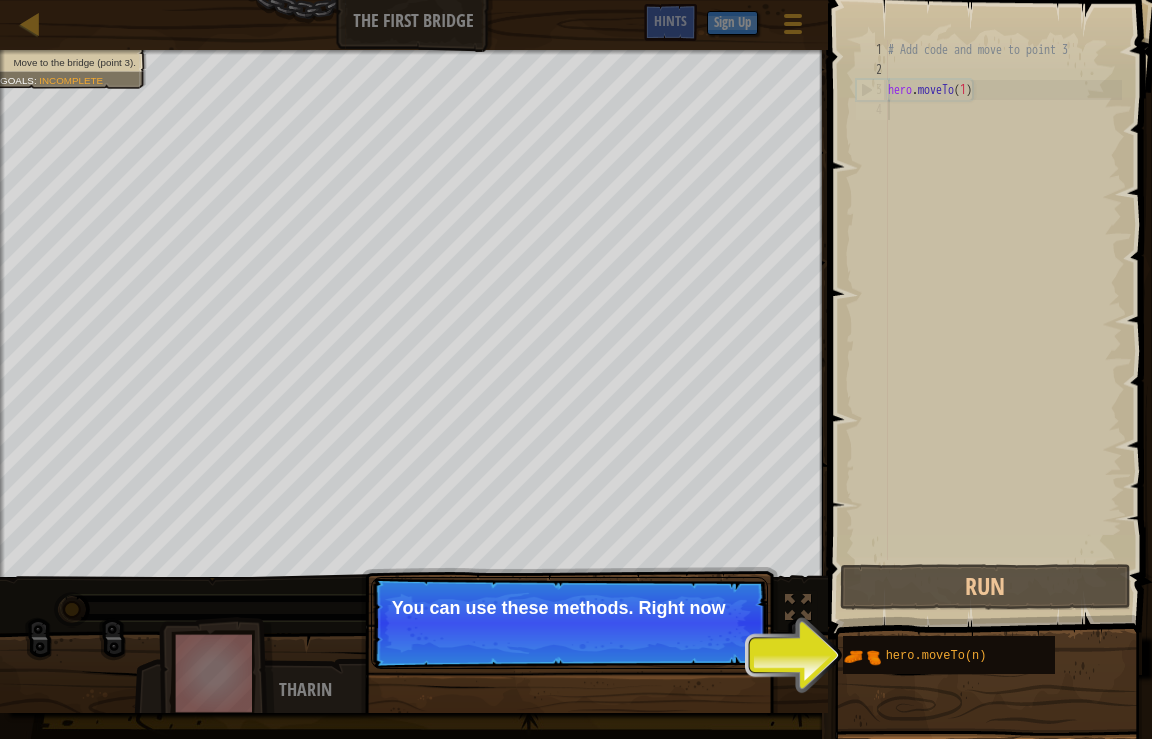 click on "Skip (esc) Continue  You can use these methods. Right now" at bounding box center (569, 623) 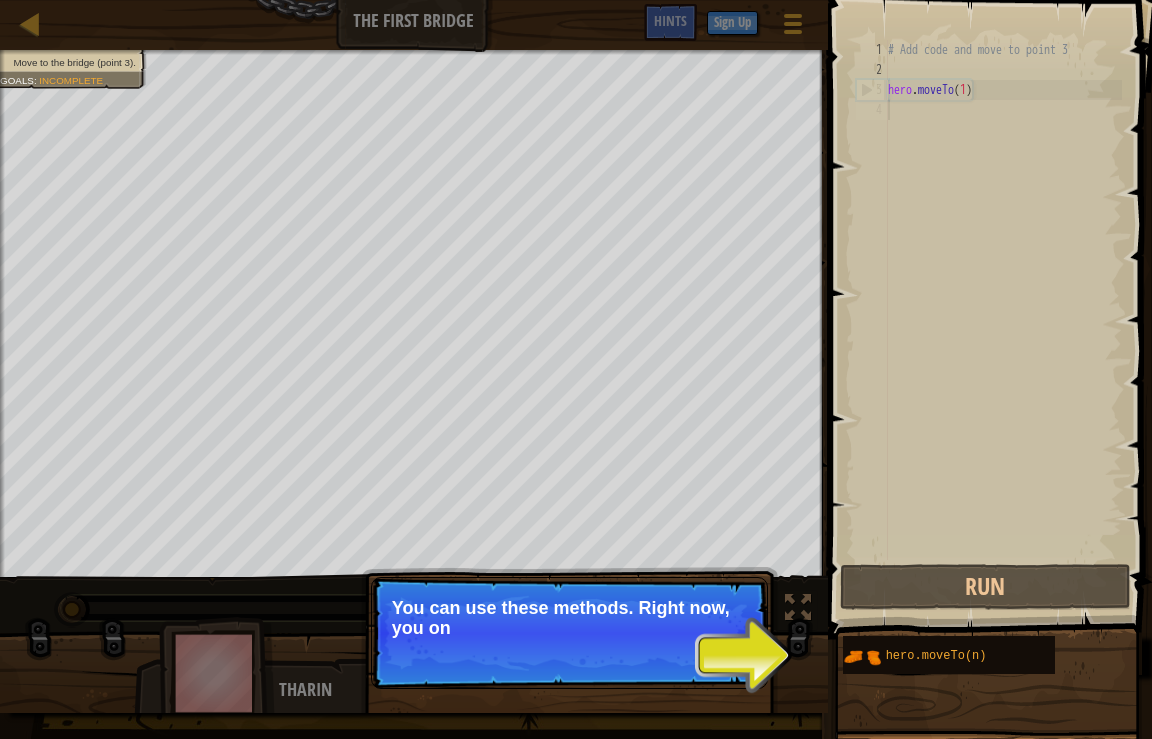 click on "Skip (esc) Continue  You can use these methods. Right now, you on" at bounding box center (569, 633) 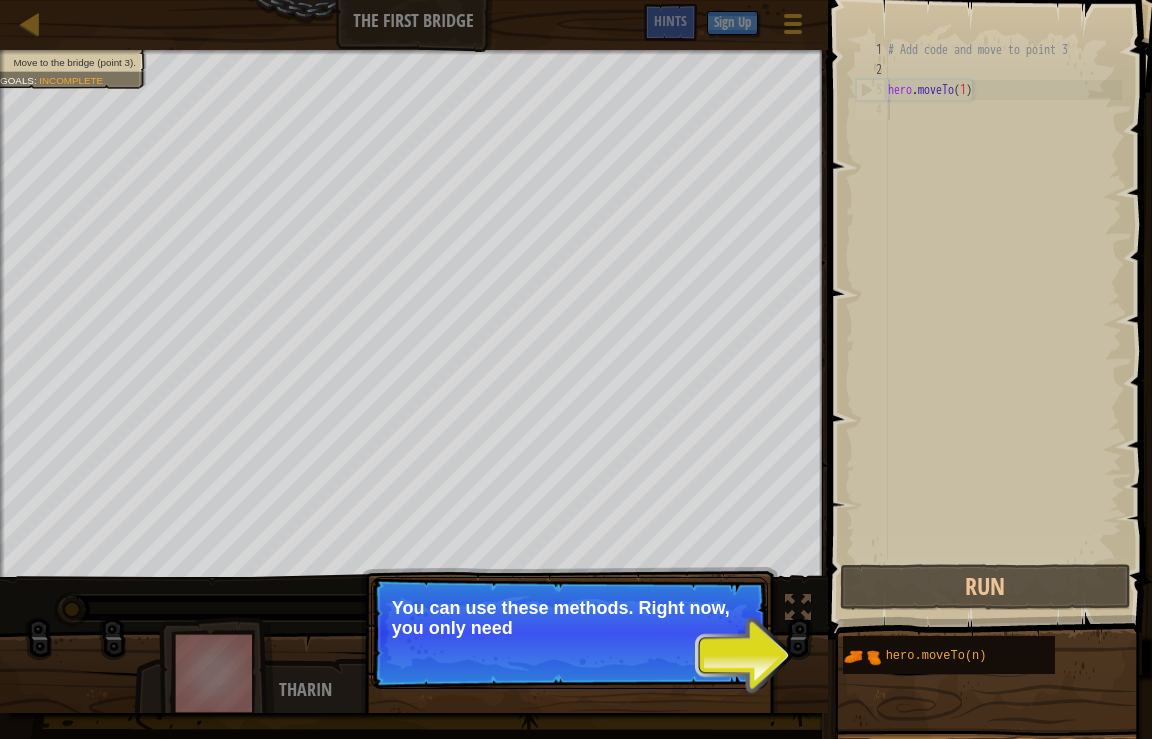 click on "Skip (esc) Continue  You can use these methods. Right now, you only need" at bounding box center (569, 633) 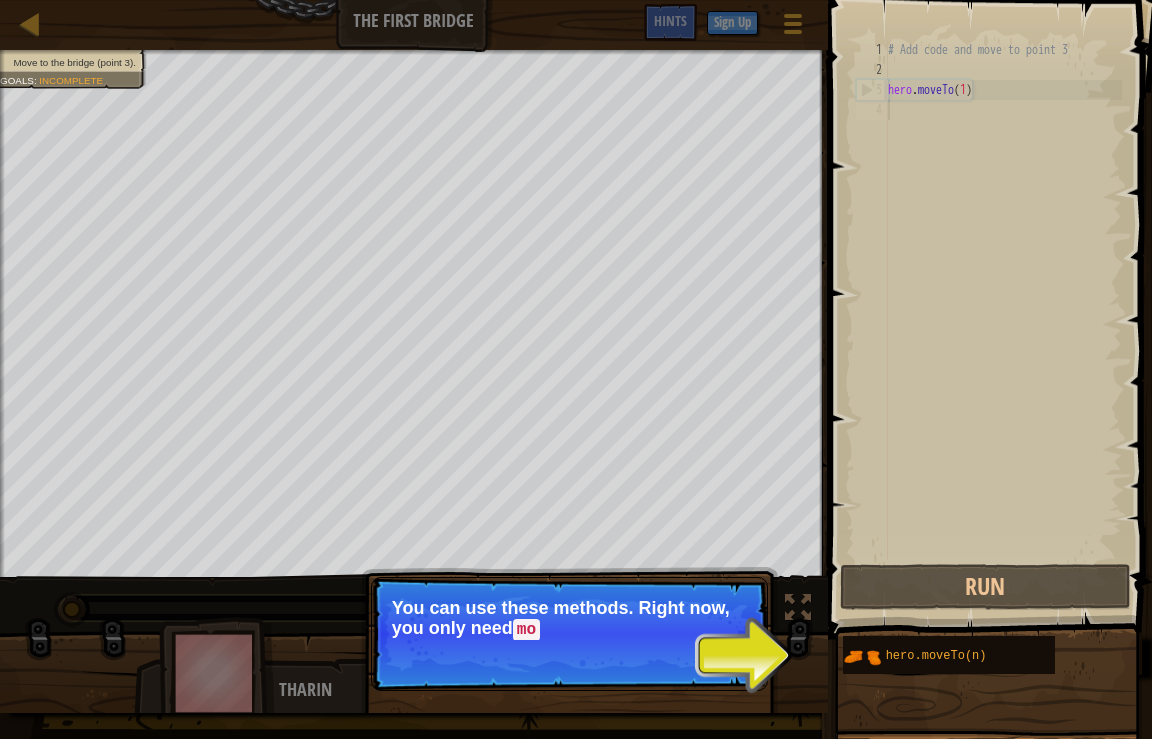 click on "Skip (esc) Continue  You can use these methods. Right now, you only need  mo" at bounding box center (569, 634) 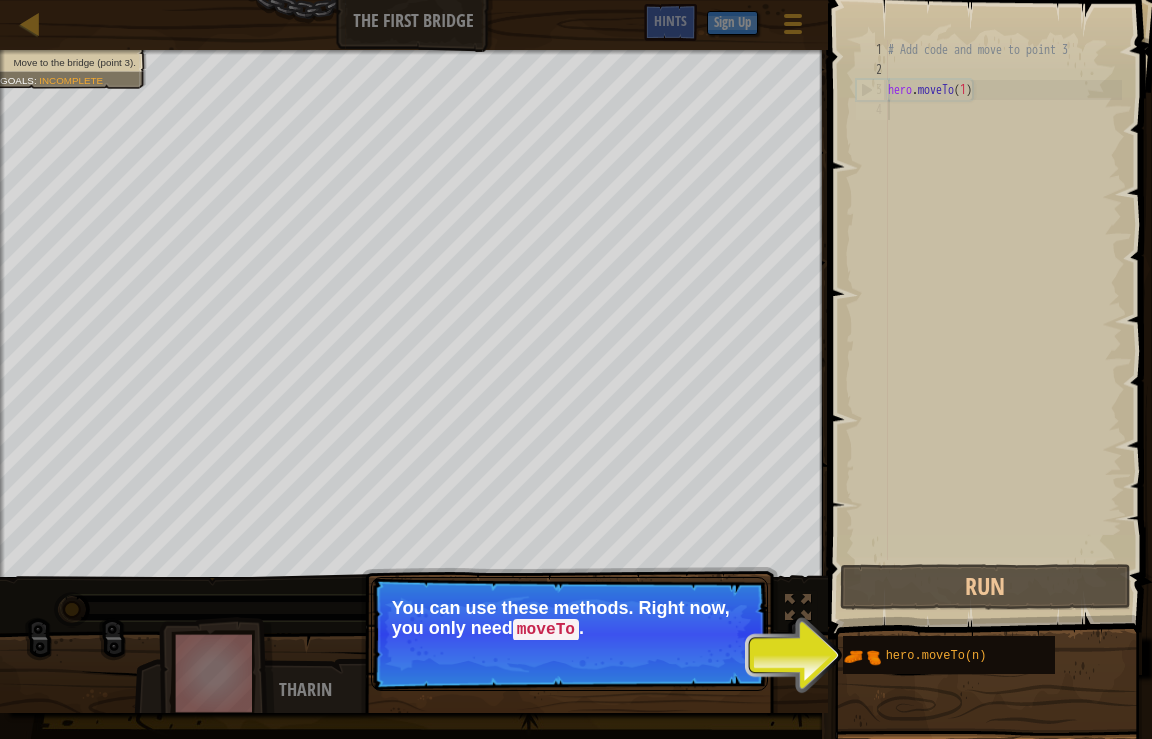 click on "Skip (esc) Continue  You can use these methods. Right now, you only need  moveTo ." at bounding box center [569, 634] 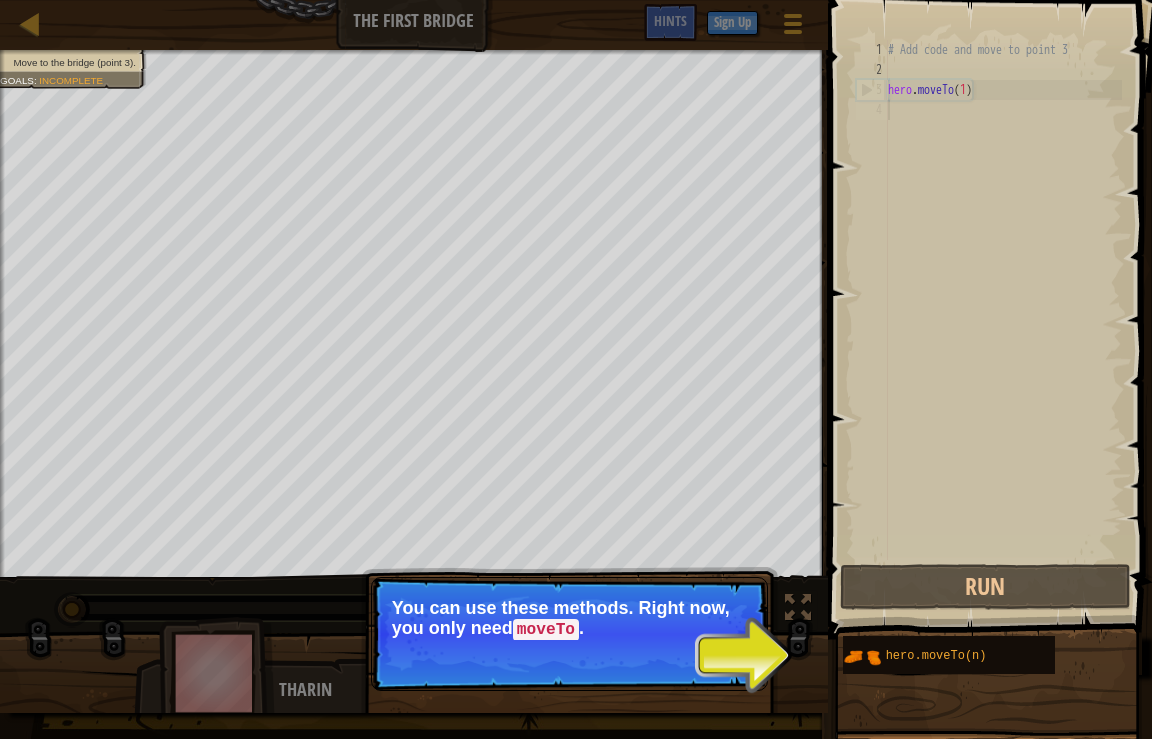 click on "Continue" at bounding box center [710, 657] 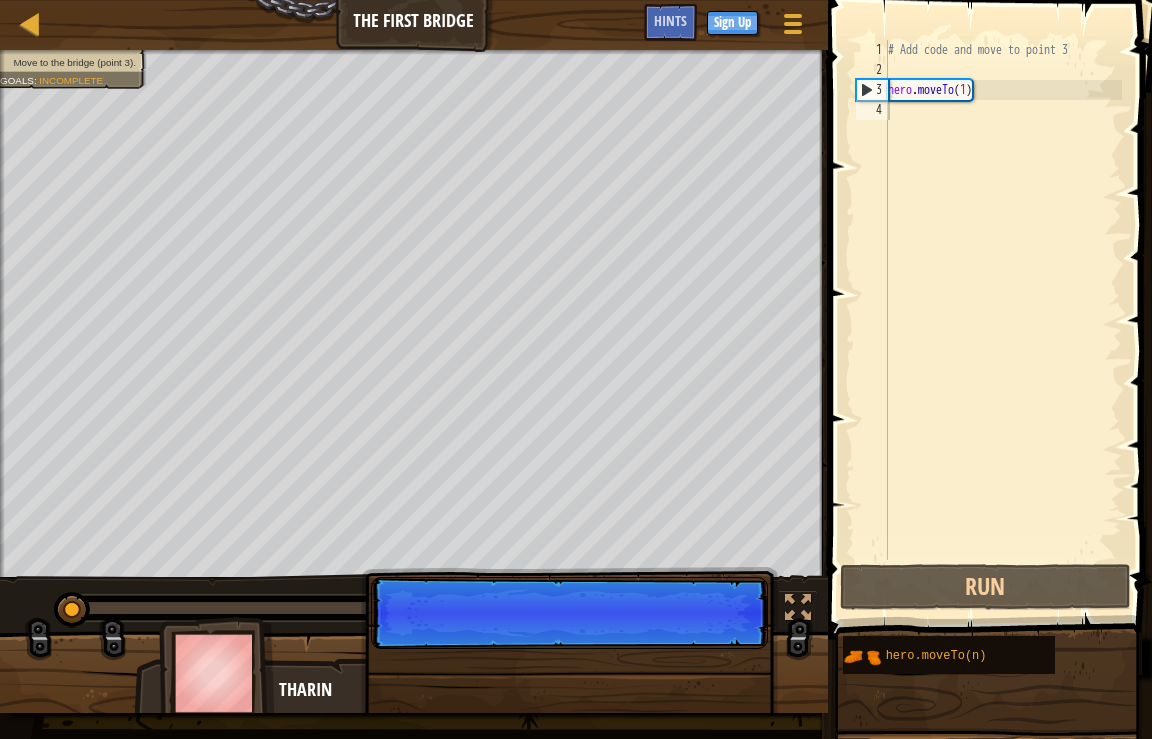 click on "Skip (esc) Continue" at bounding box center (569, 725) 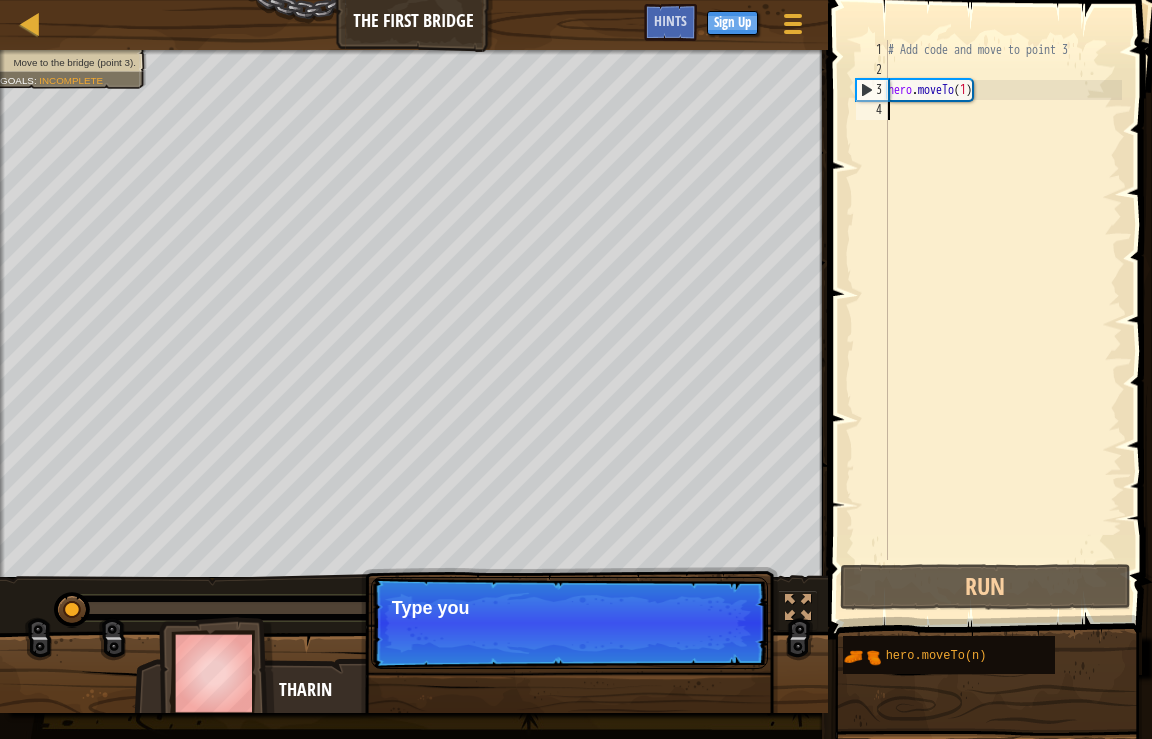 click on "Skip (esc) Continue  Type you" at bounding box center [569, 623] 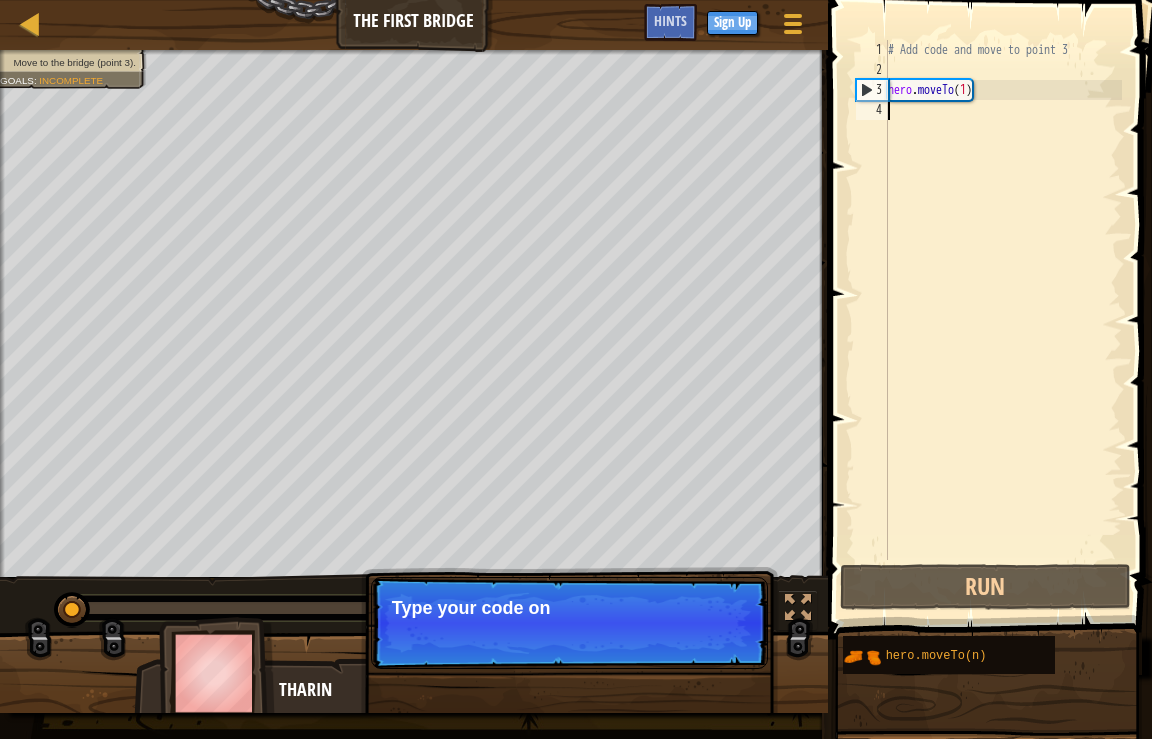 click on "Skip (esc) Continue  Type your code on" at bounding box center (569, 623) 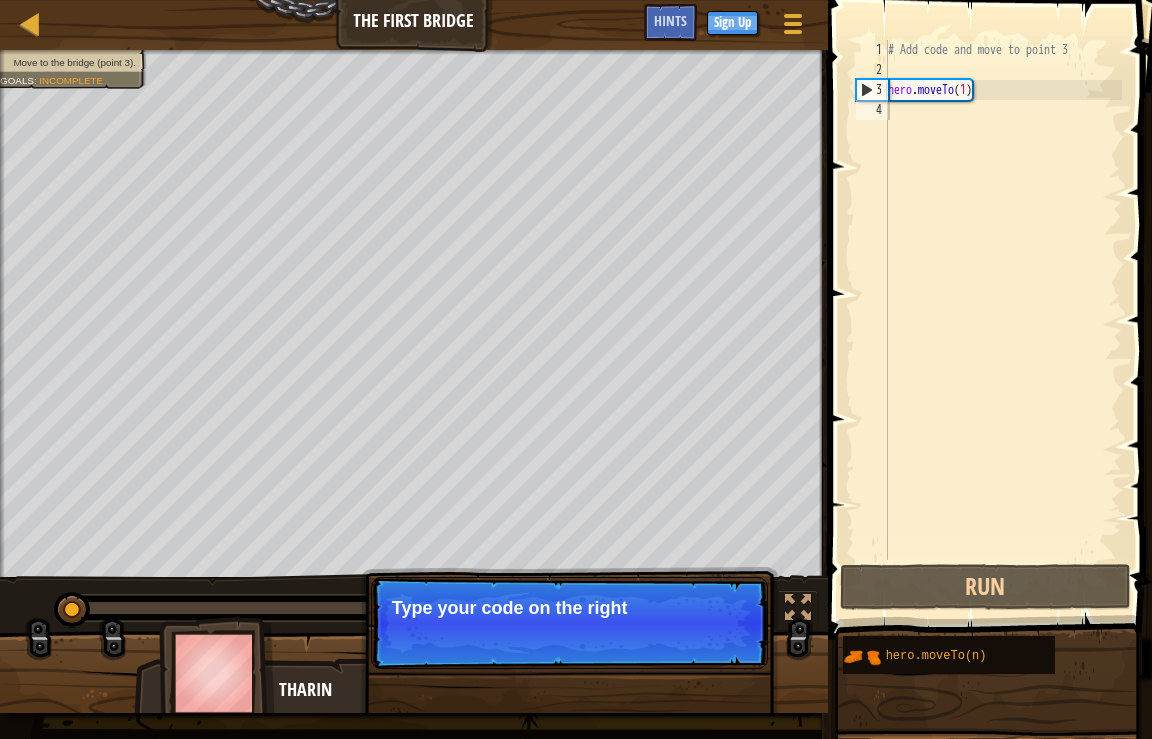 click on "Skip (esc) Continue  Type your code on the right" at bounding box center (569, 623) 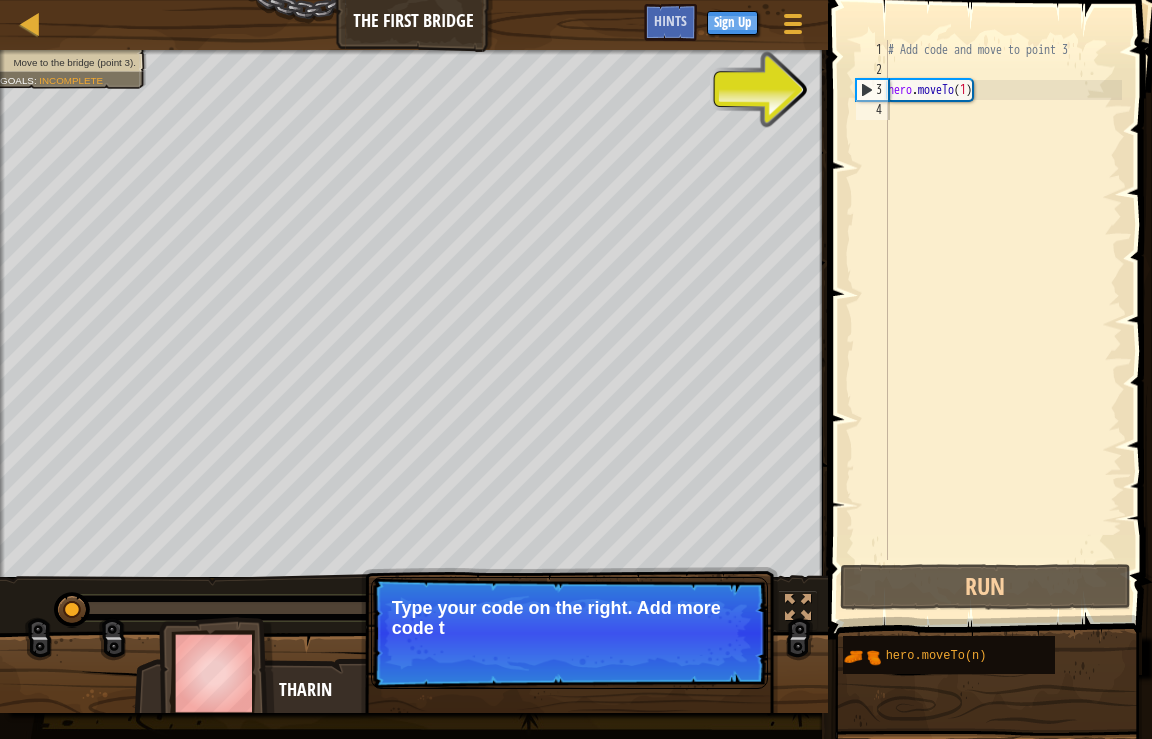 click on "Skip (esc) Continue  Type your code on the right. Add more code t" at bounding box center [569, 633] 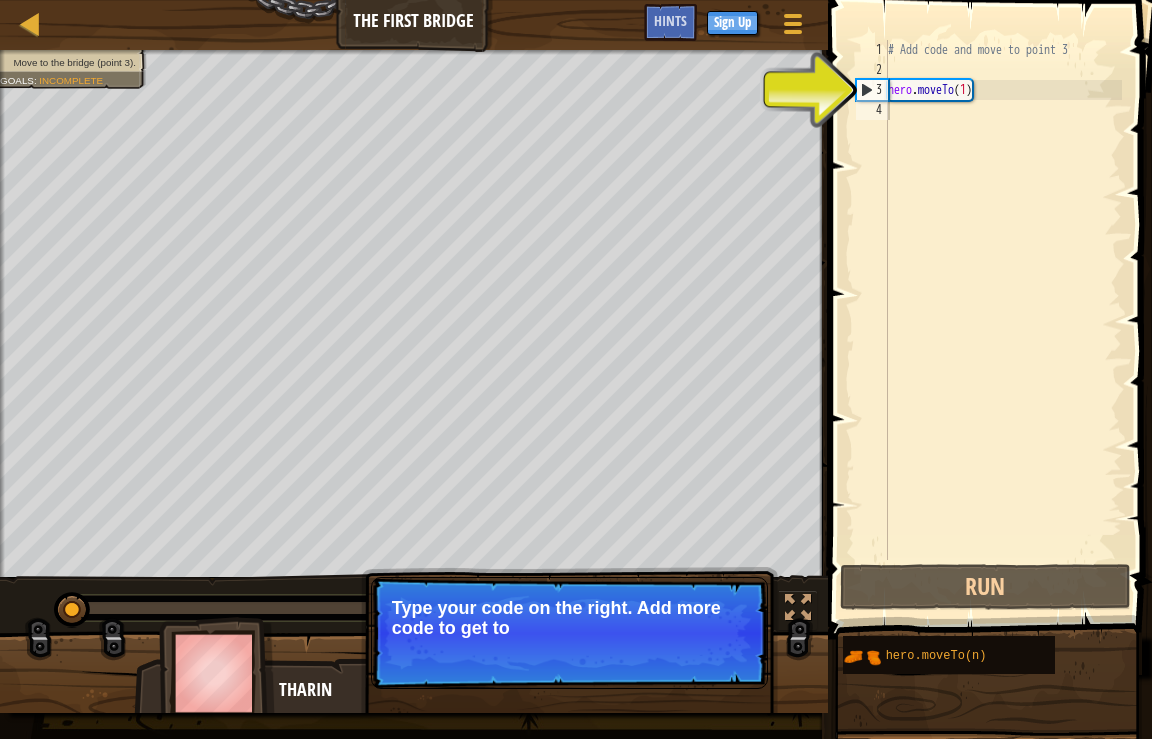 click on "Skip (esc) Continue  Type your code on the right. Add more code to get to" at bounding box center [569, 633] 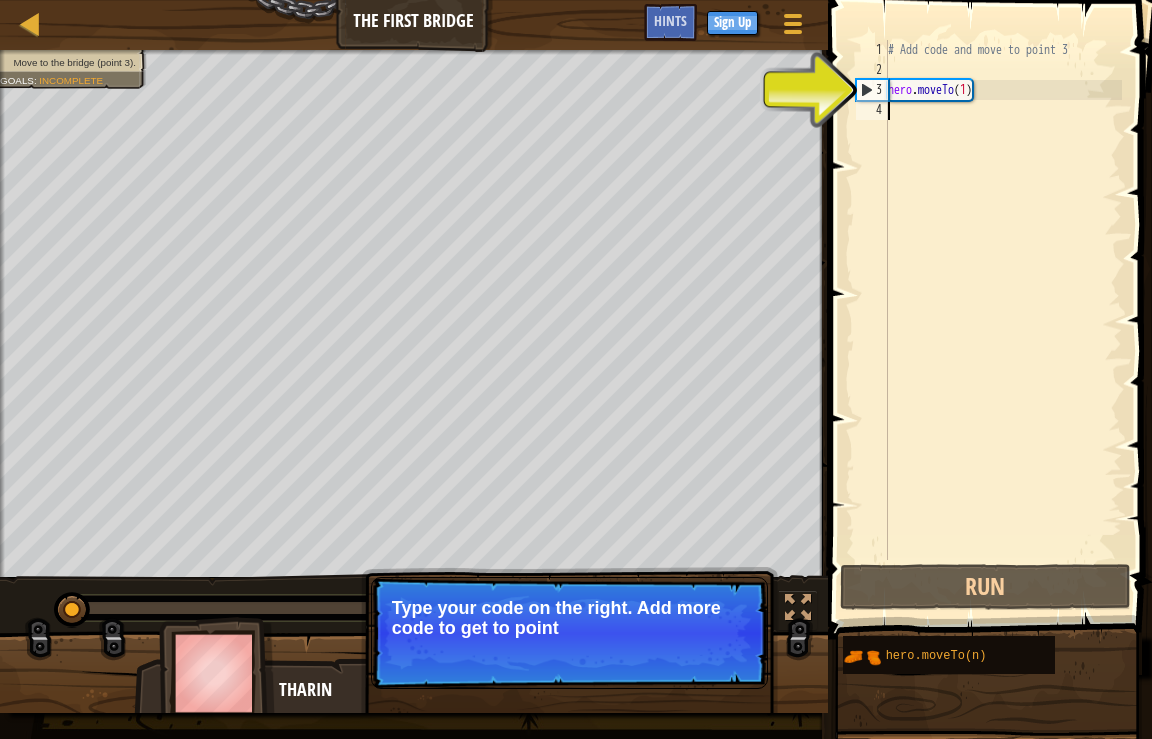 click on "Skip (esc) Continue  Type your code on the right. Add more code to get to point" at bounding box center [569, 633] 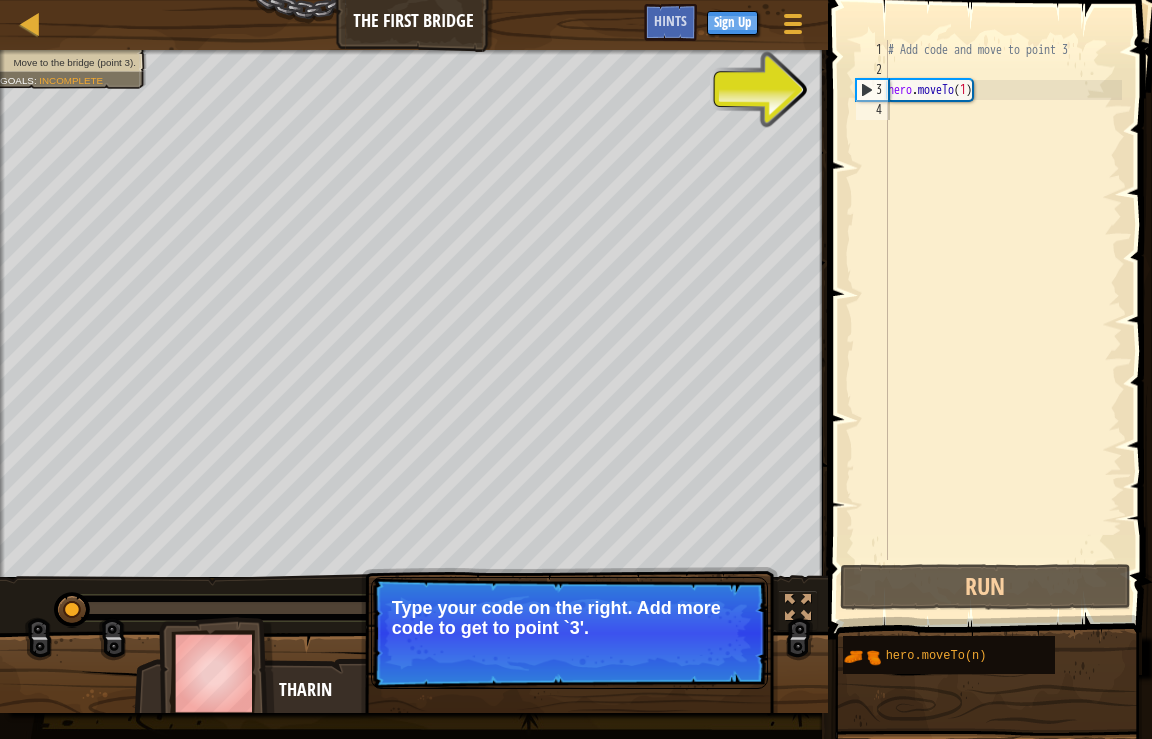 click on "Continue" at bounding box center (710, 655) 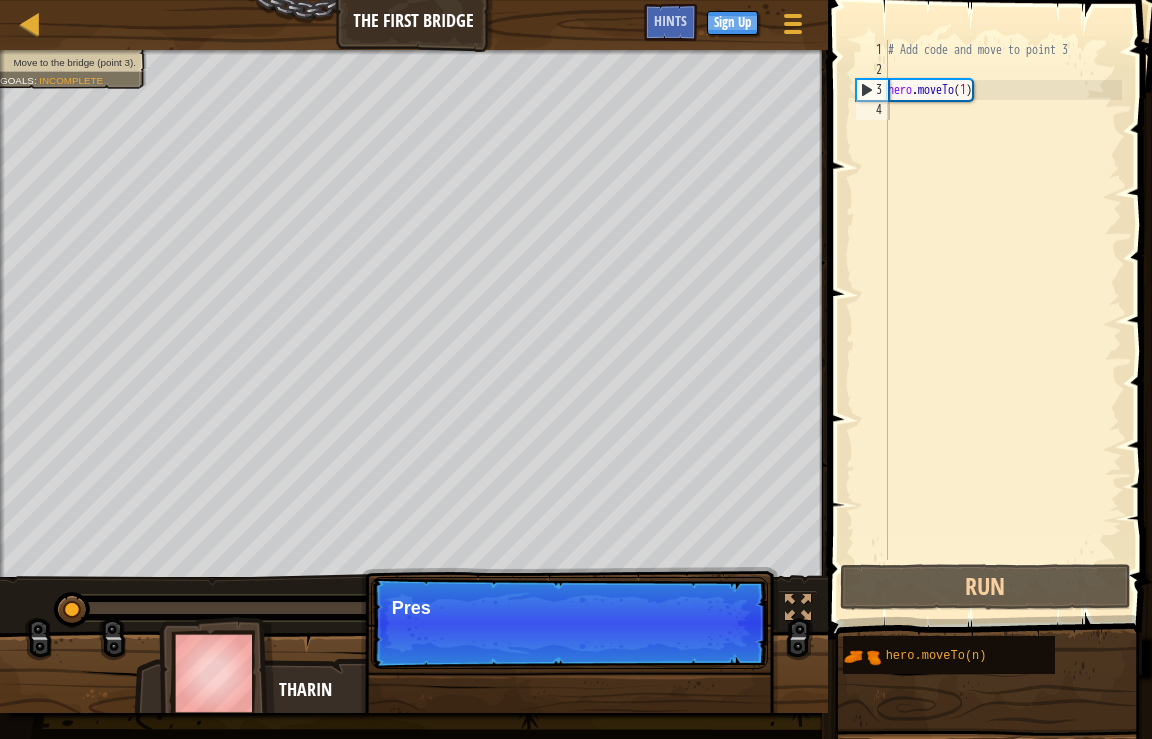 click on "Skip (esc) Continue  Pres" at bounding box center [569, 725] 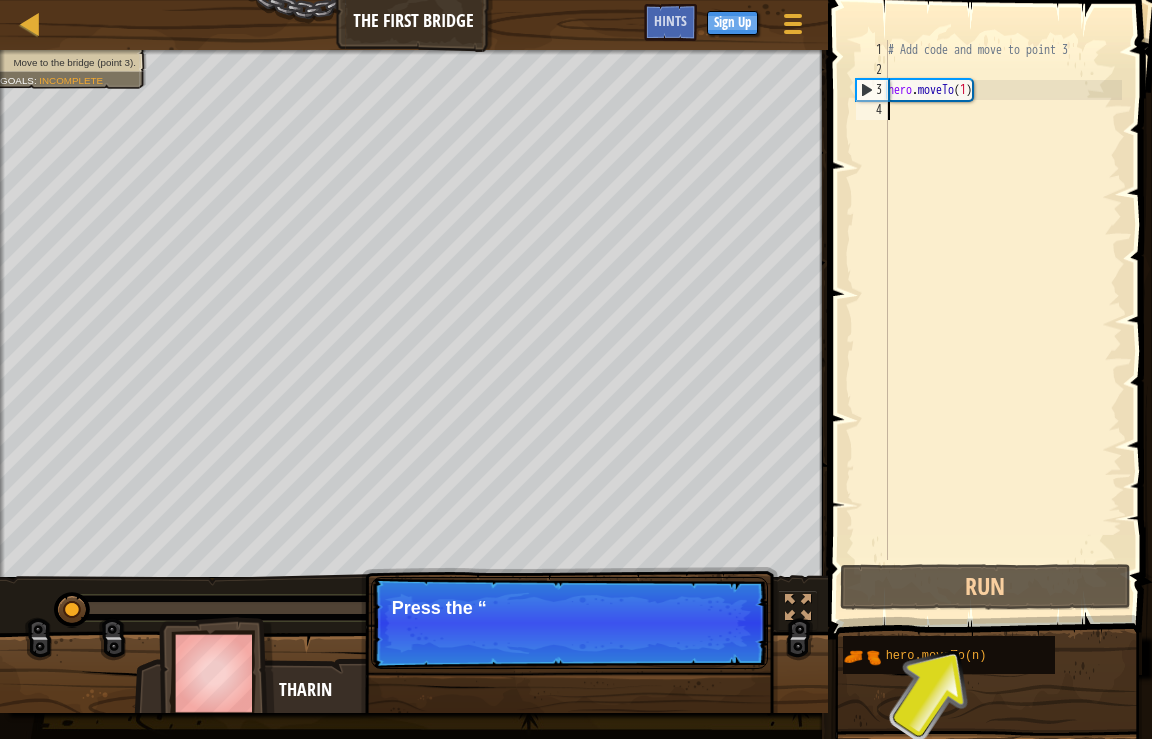 click on "Skip (esc) Continue  Press the “" at bounding box center (569, 623) 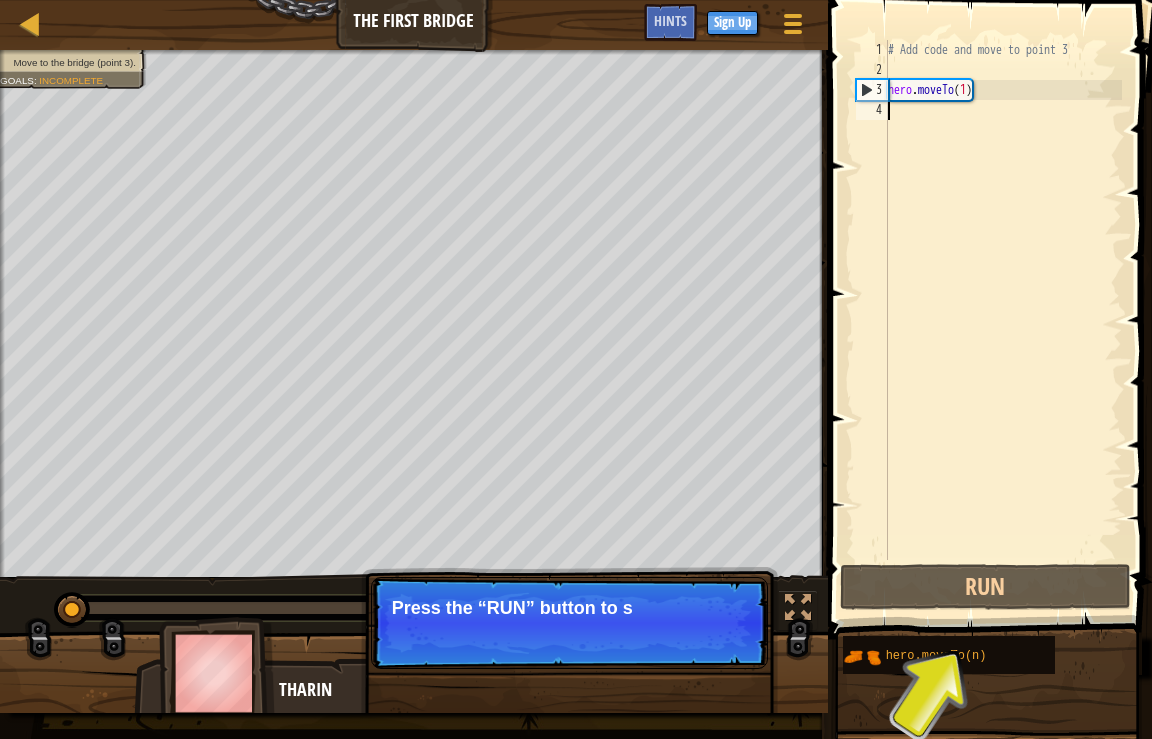 click on "Skip (esc) Continue  Press the “RUN” button to s" at bounding box center (569, 623) 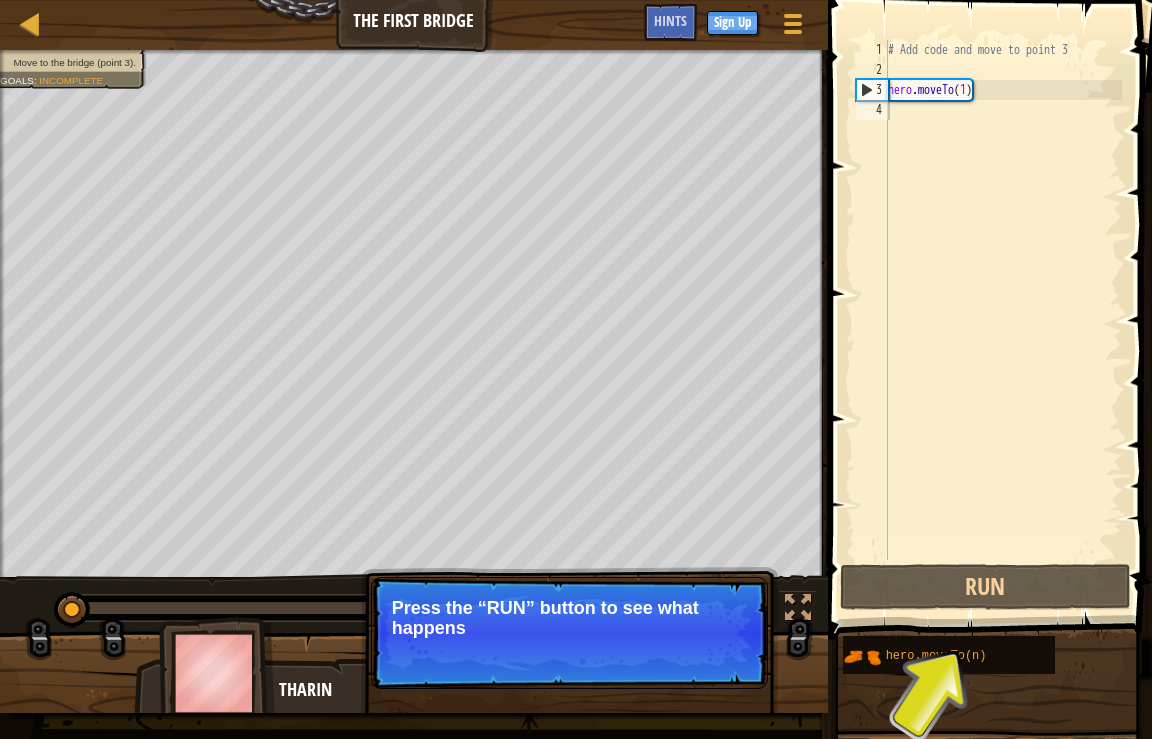 click on "Skip (esc) Continue  Press the “RUN” button to see what happens" at bounding box center [569, 633] 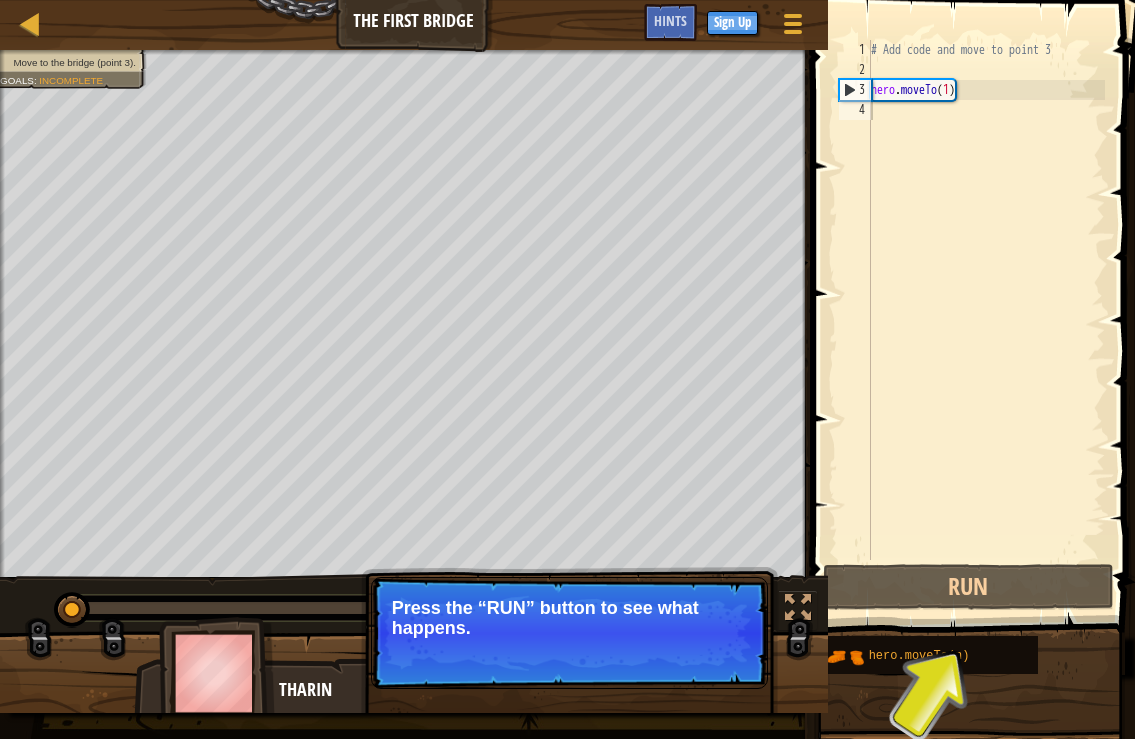 click on "Continue" at bounding box center [710, 655] 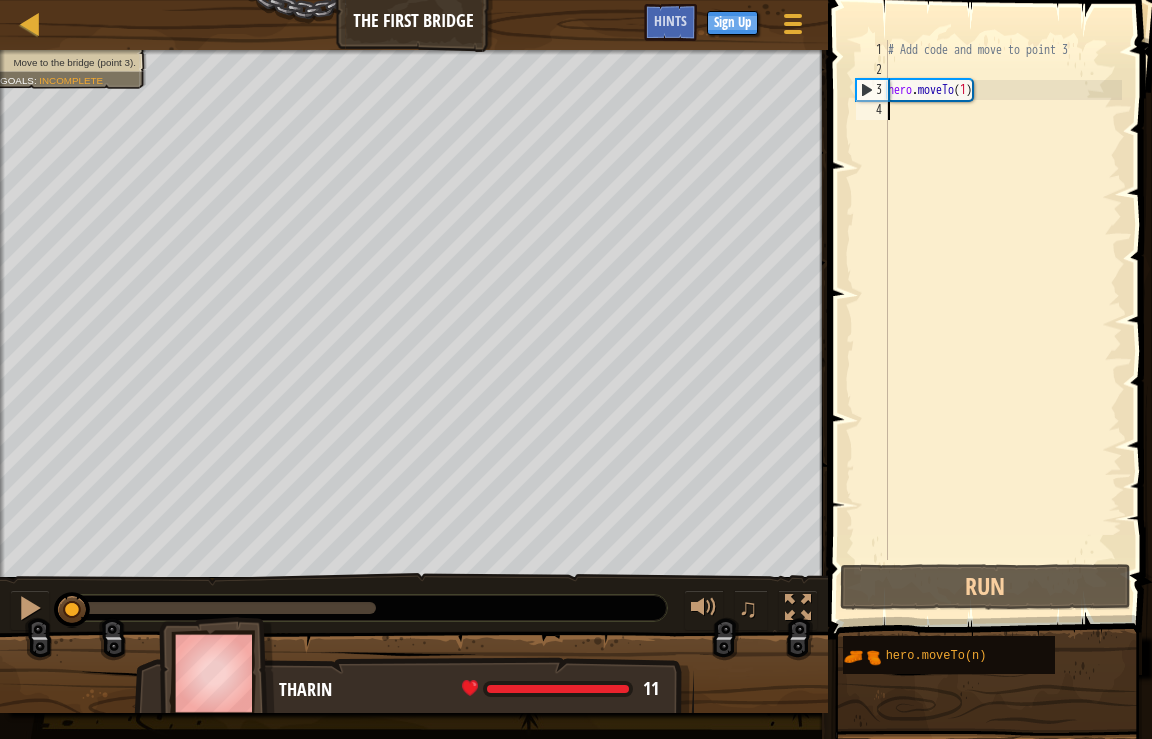 click at bounding box center (414, 681) 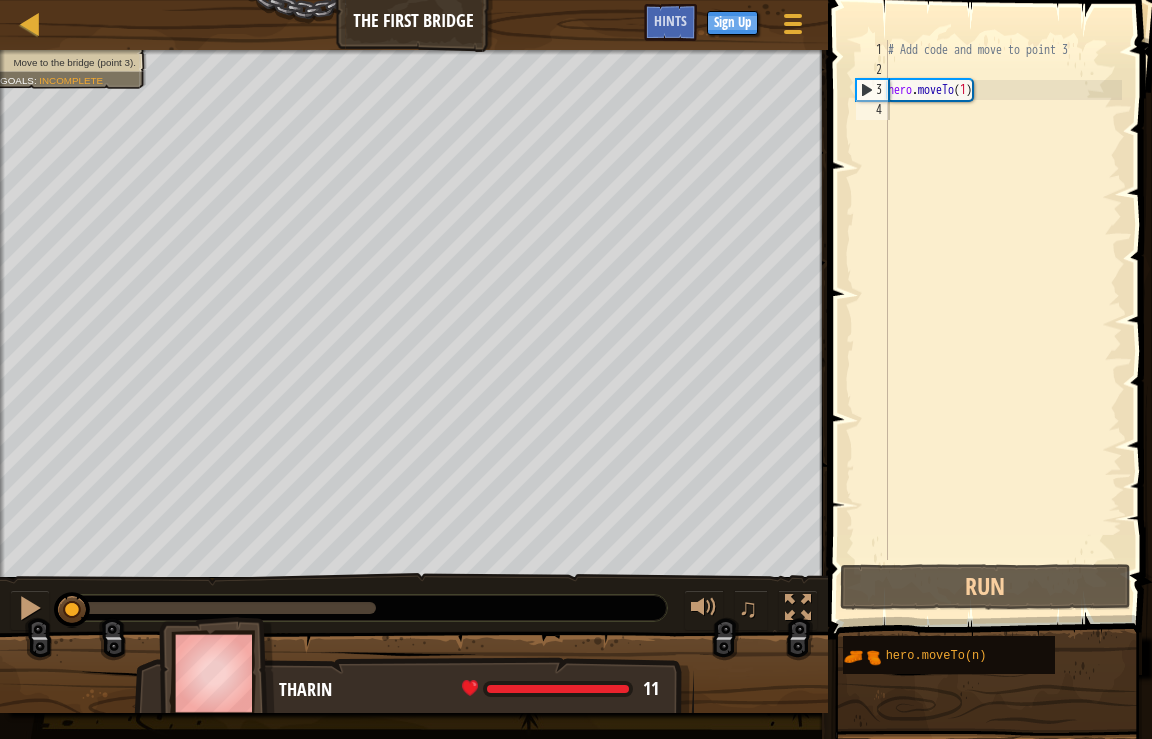 click at bounding box center [414, 681] 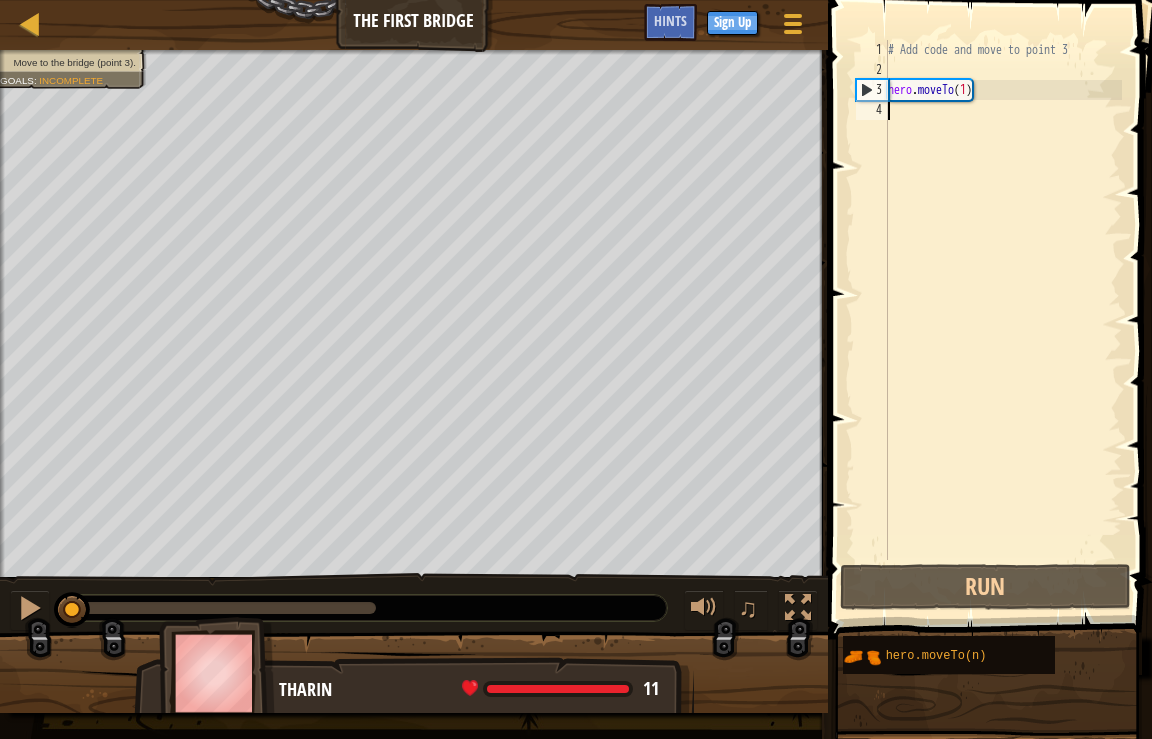click on "# Add code and move to point 3 hero . moveTo ( 1 )" at bounding box center (1003, 320) 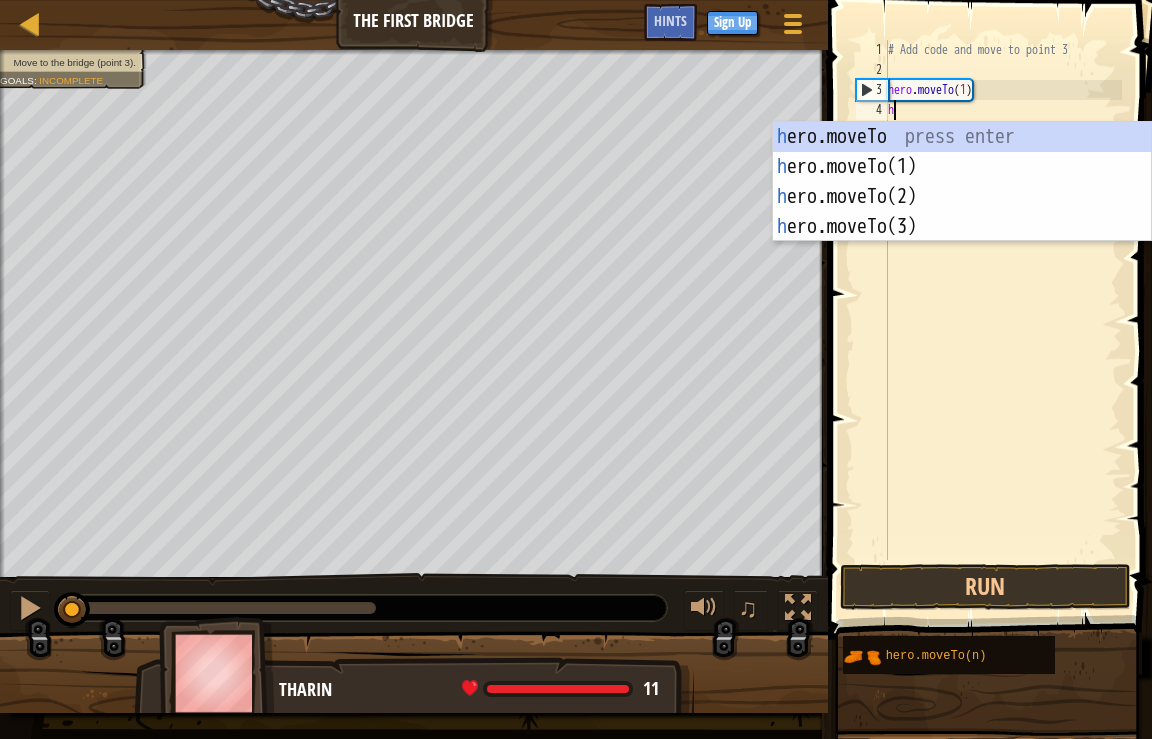 scroll, scrollTop: 10, scrollLeft: 0, axis: vertical 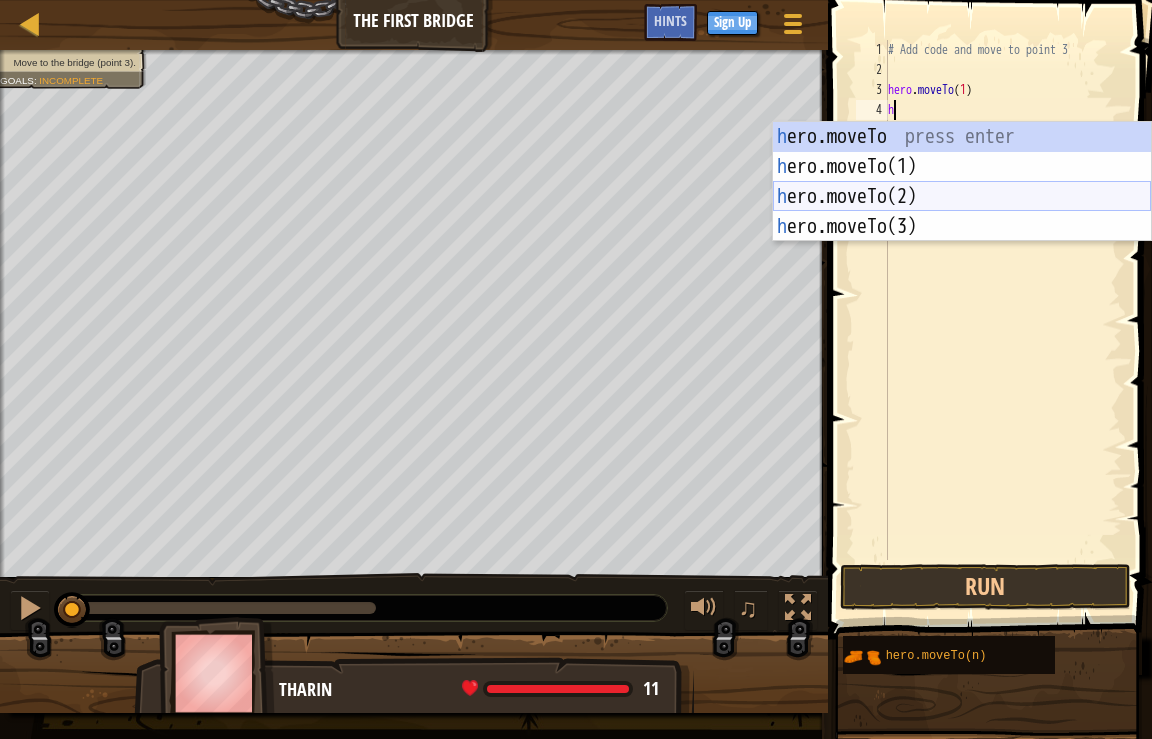 click on "h ero.moveTo press enter h ero.moveTo(1) press enter h ero.moveTo(2) press enter h ero.moveTo(3) press enter" at bounding box center [962, 212] 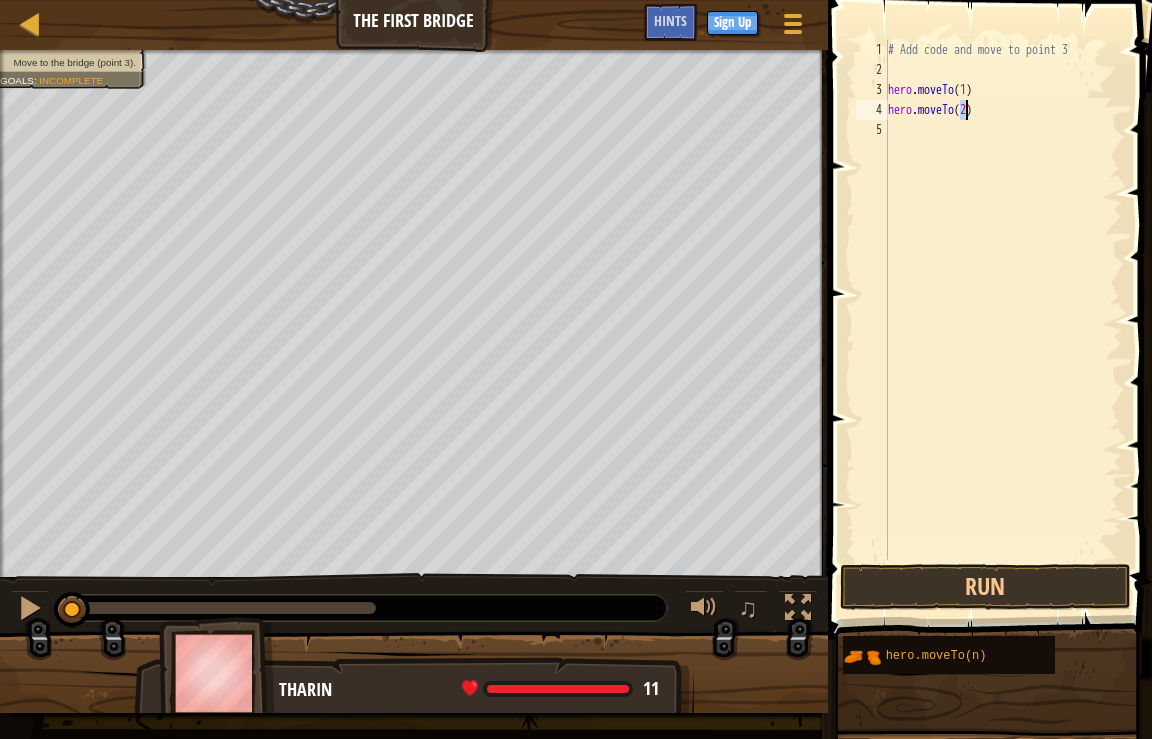type on "hero.moveTo(2)" 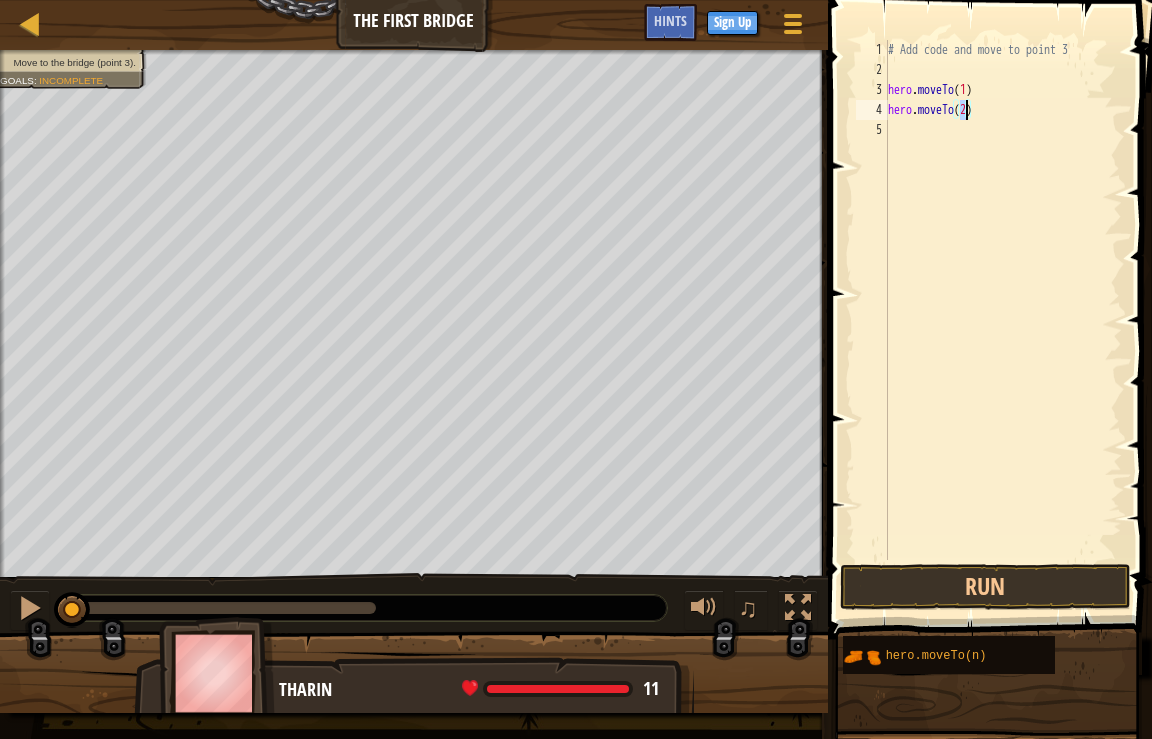click on "# Add code and move to point 3 hero . moveTo ( 1 ) hero . moveTo ( 2 )" at bounding box center (1003, 320) 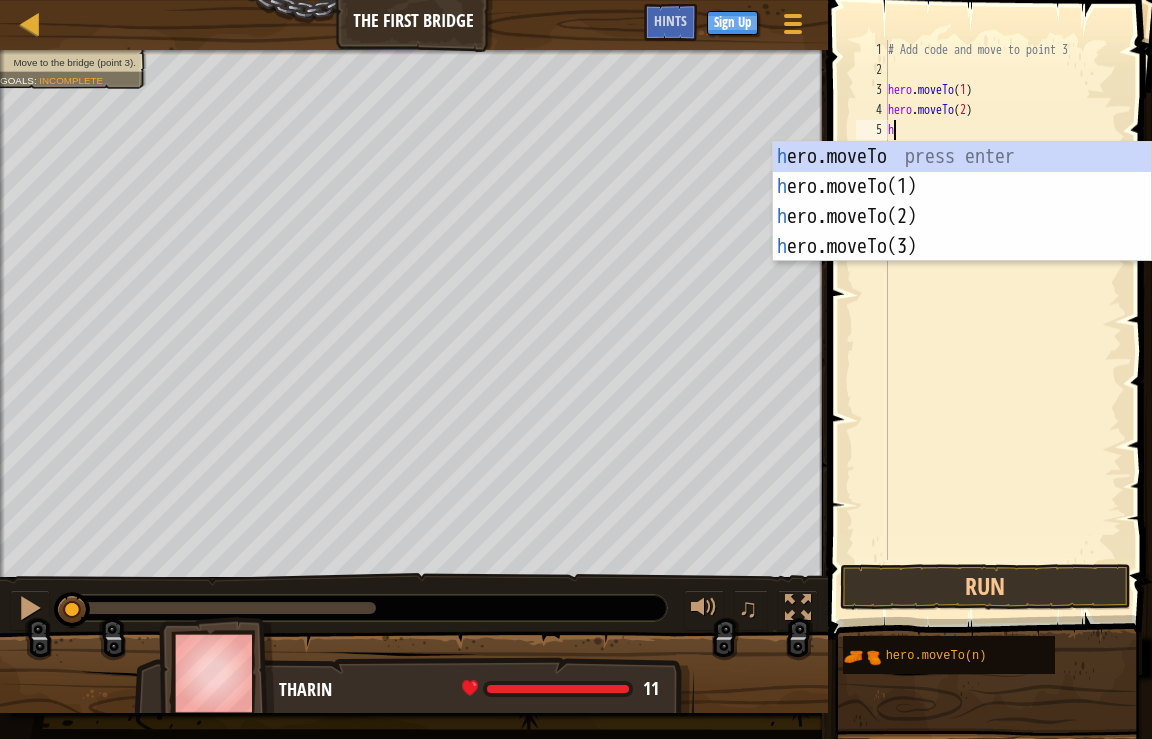 scroll, scrollTop: 10, scrollLeft: 0, axis: vertical 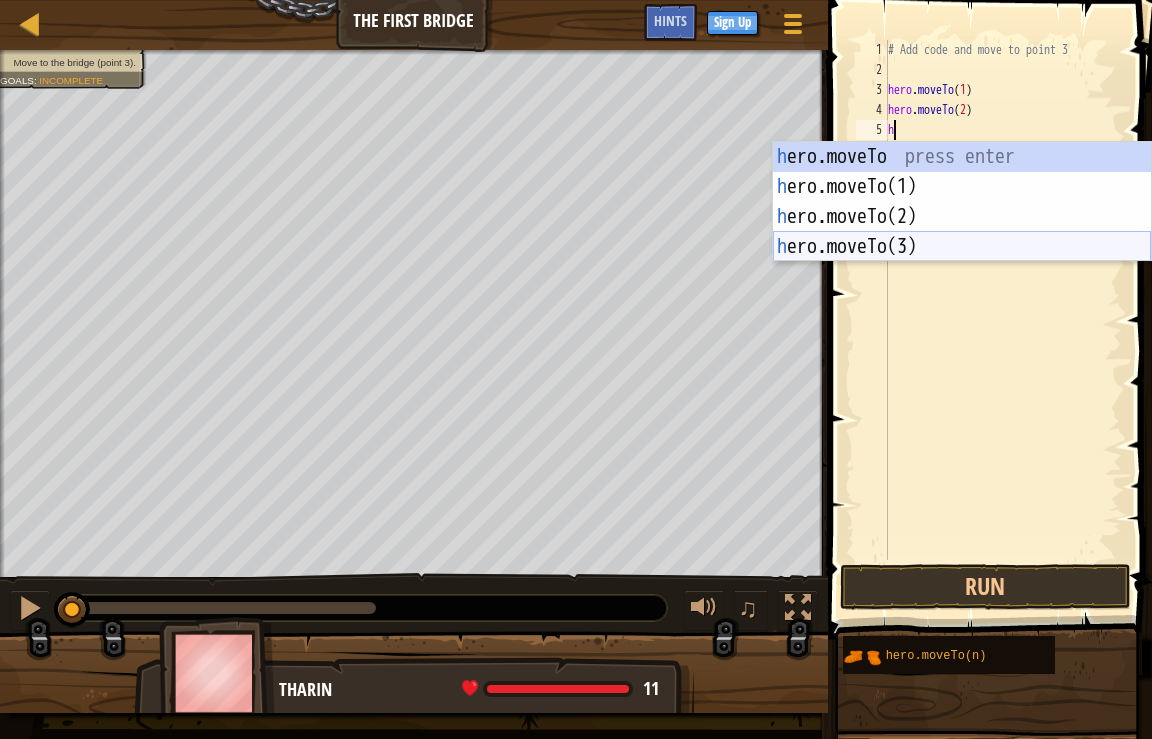 click on "h ero.moveTo press enter h ero.moveTo(1) press enter h ero.moveTo(2) press enter h ero.moveTo(3) press enter" at bounding box center (962, 232) 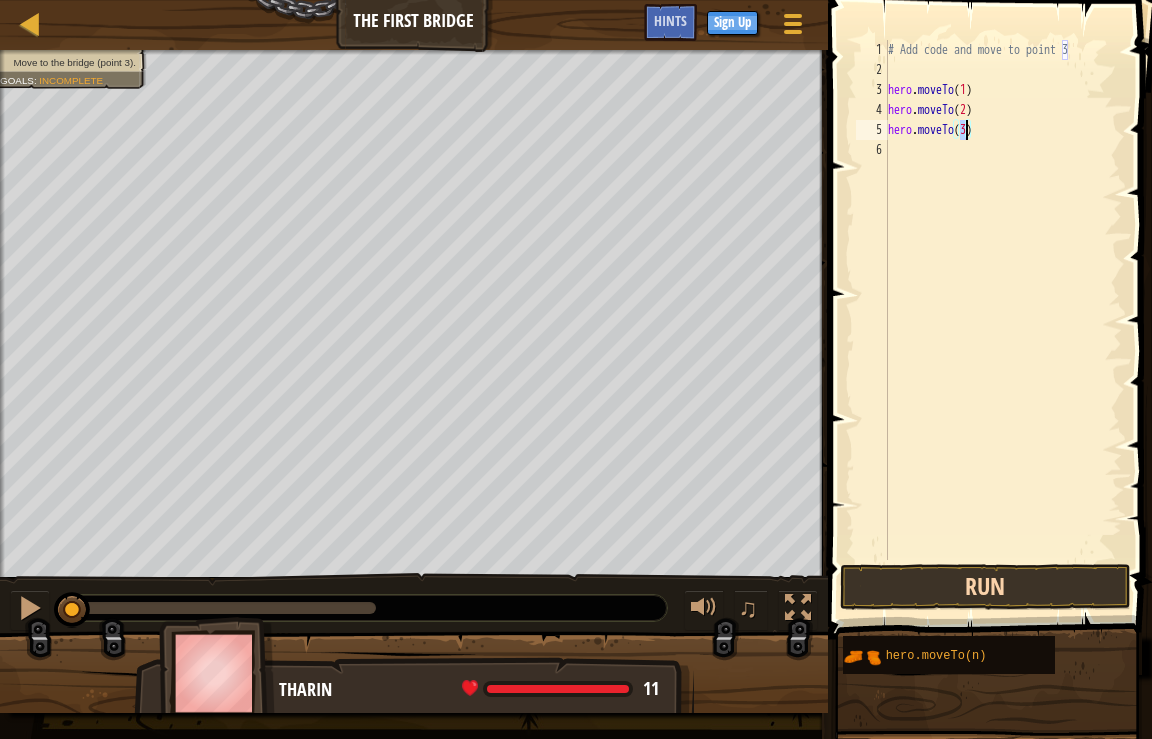 type on "hero.moveTo(3)" 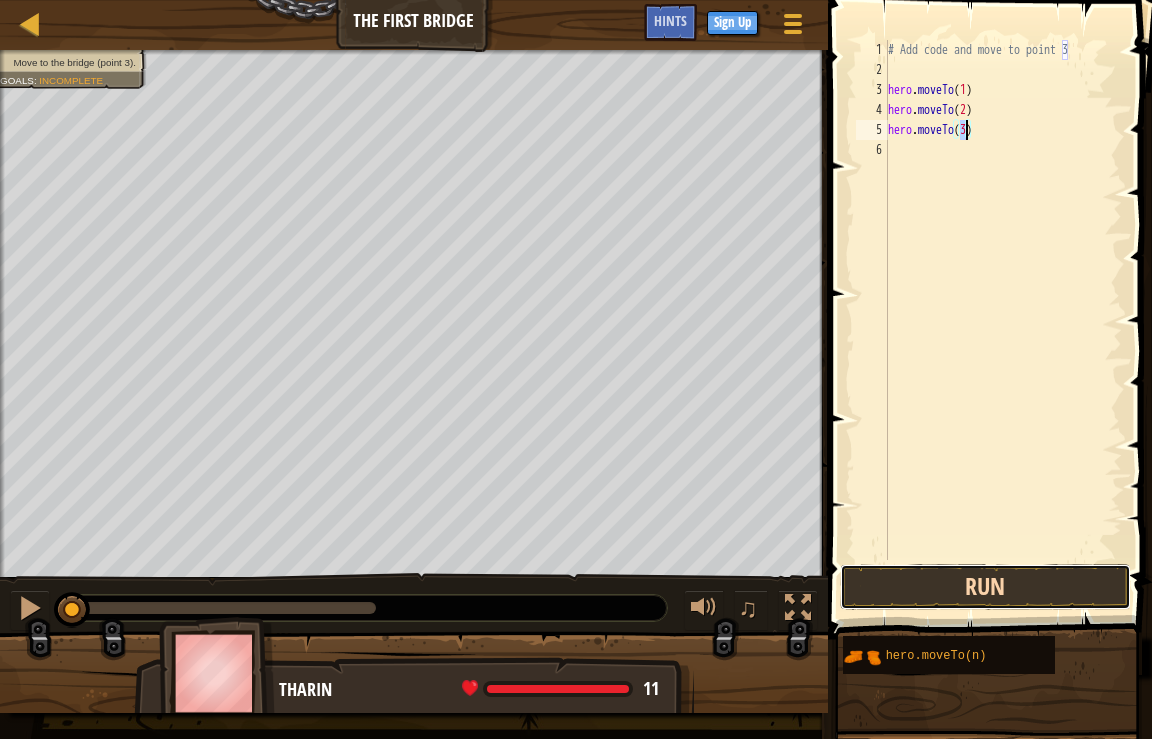 click on "Run" at bounding box center (985, 587) 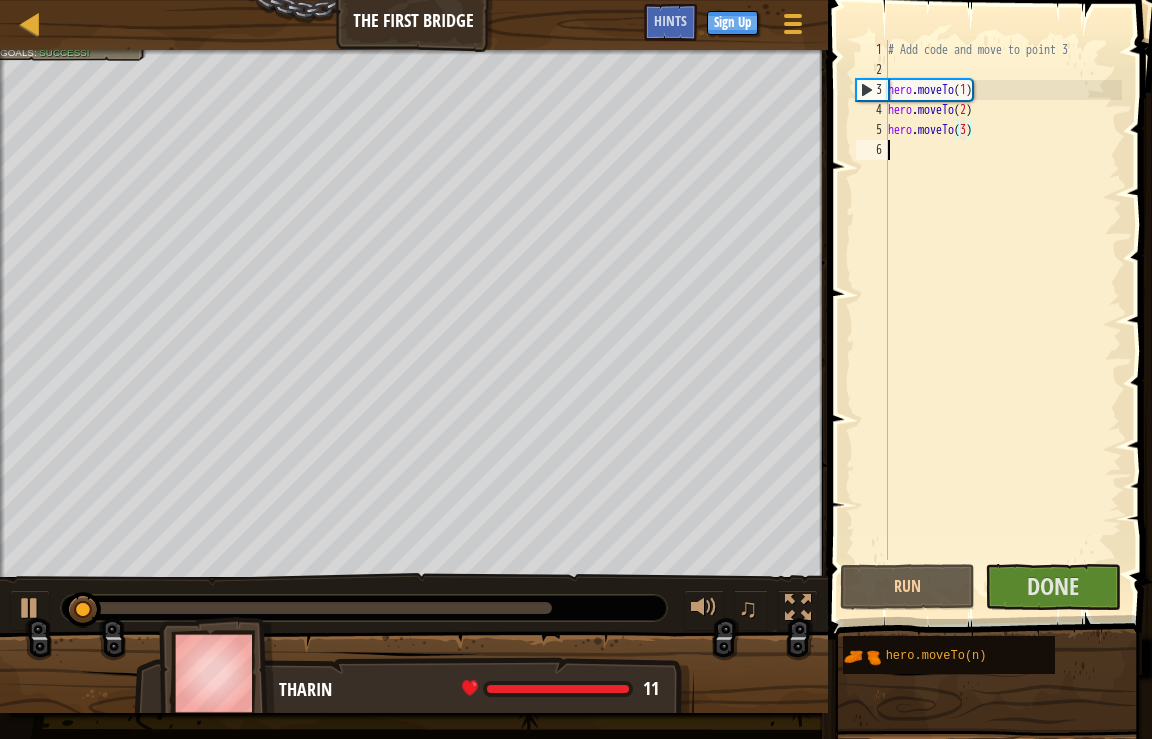 click on "# Add code and move to point 3 hero . moveTo ( 1 ) hero . moveTo ( 2 ) hero . moveTo ( 3 )" at bounding box center [1003, 320] 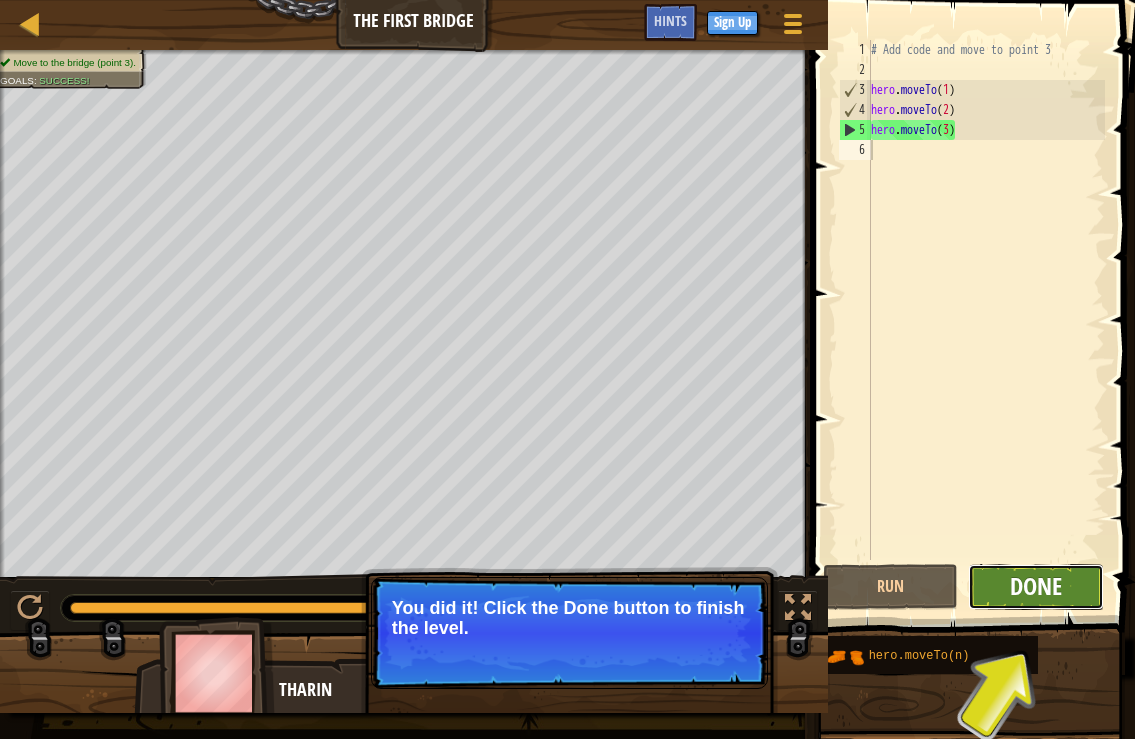 click on "Done" at bounding box center [1036, 586] 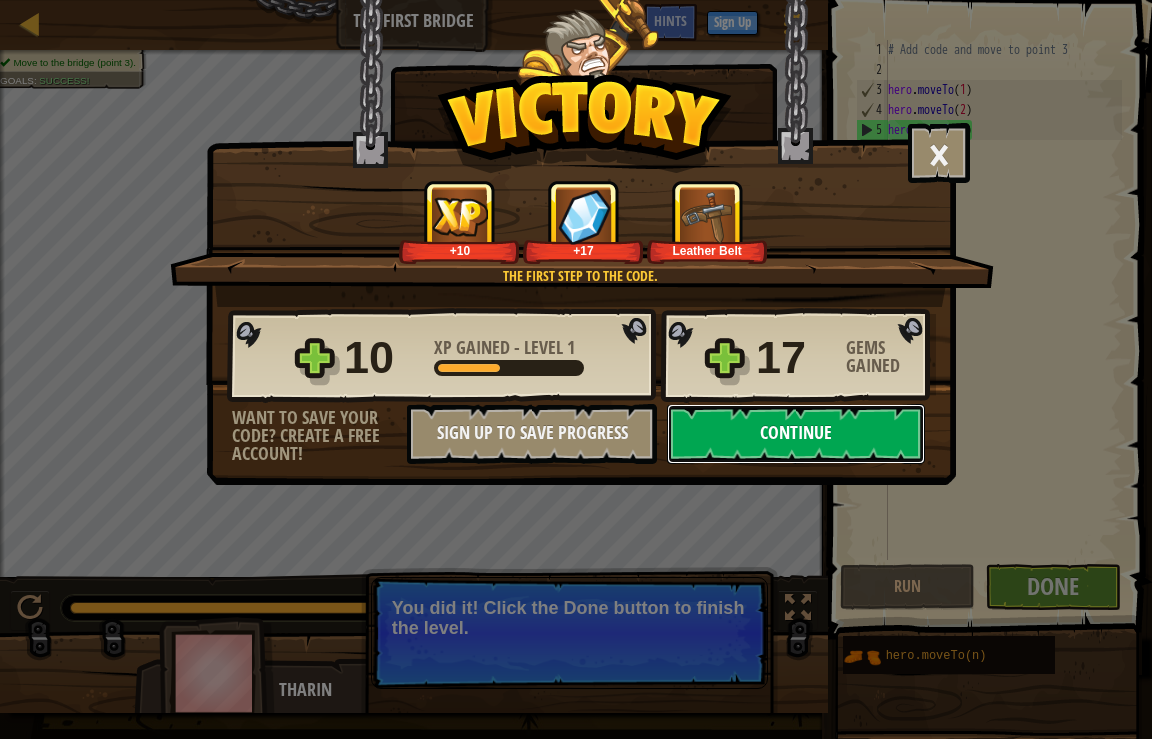 click on "Continue" at bounding box center [796, 434] 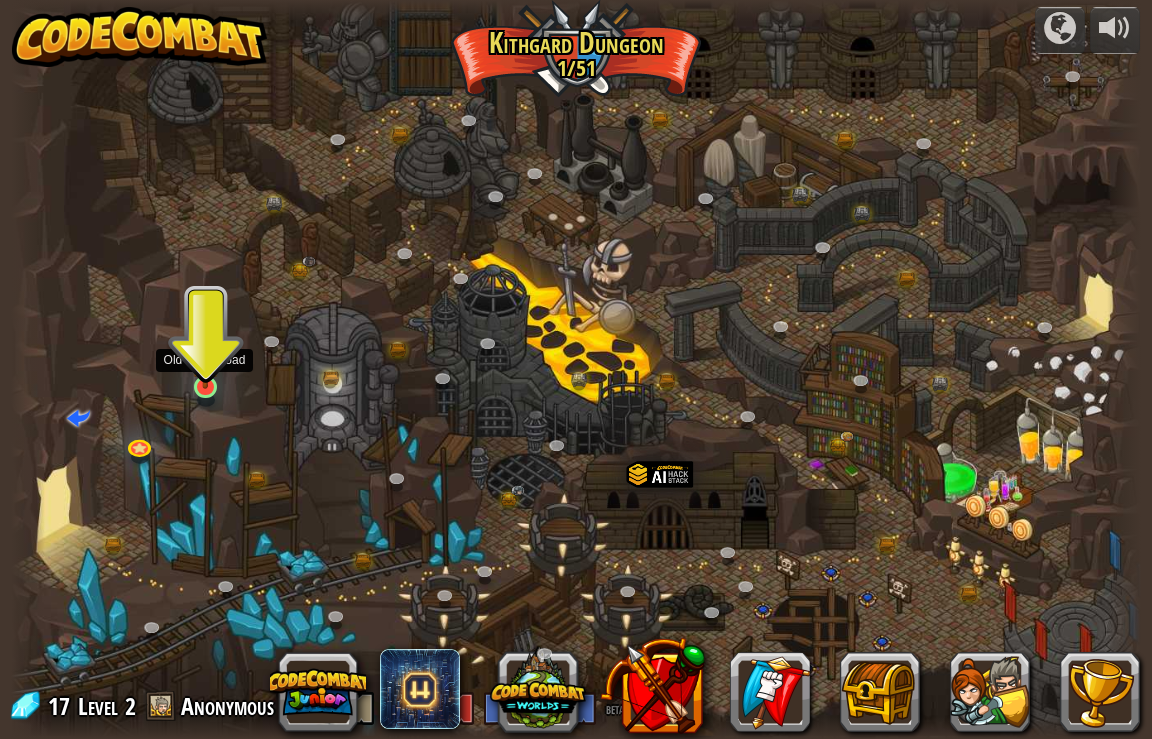 click at bounding box center (205, 356) 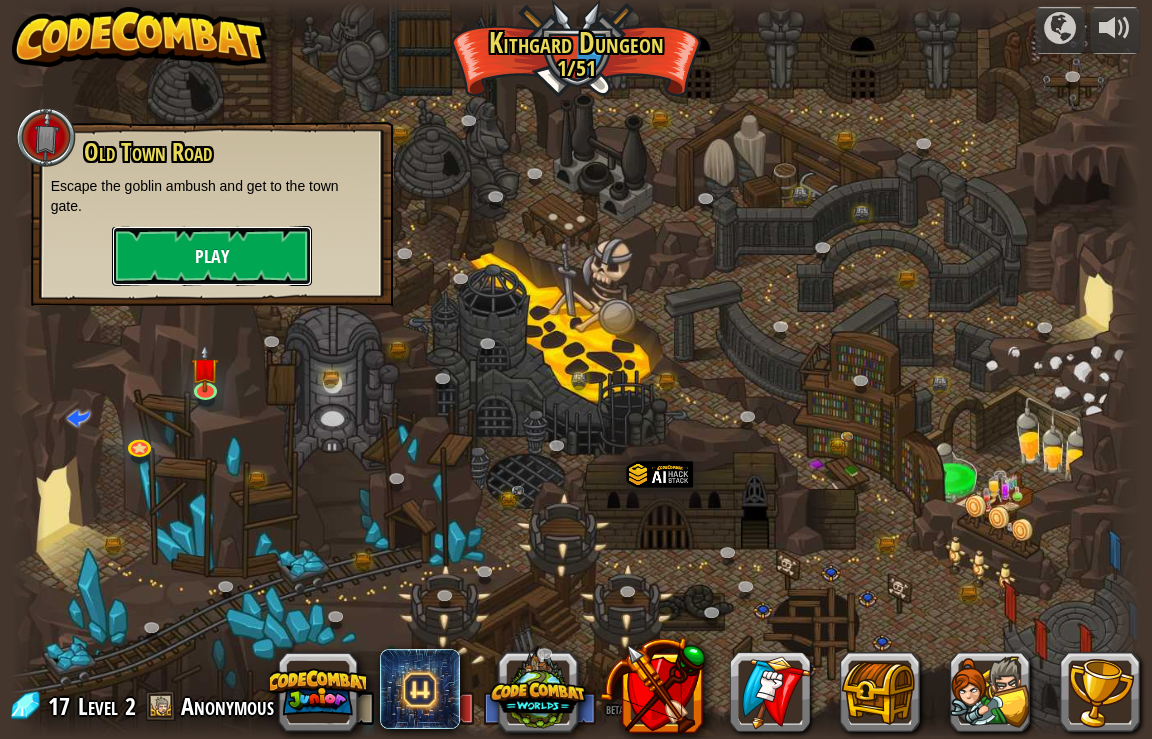 click on "Play" at bounding box center (212, 256) 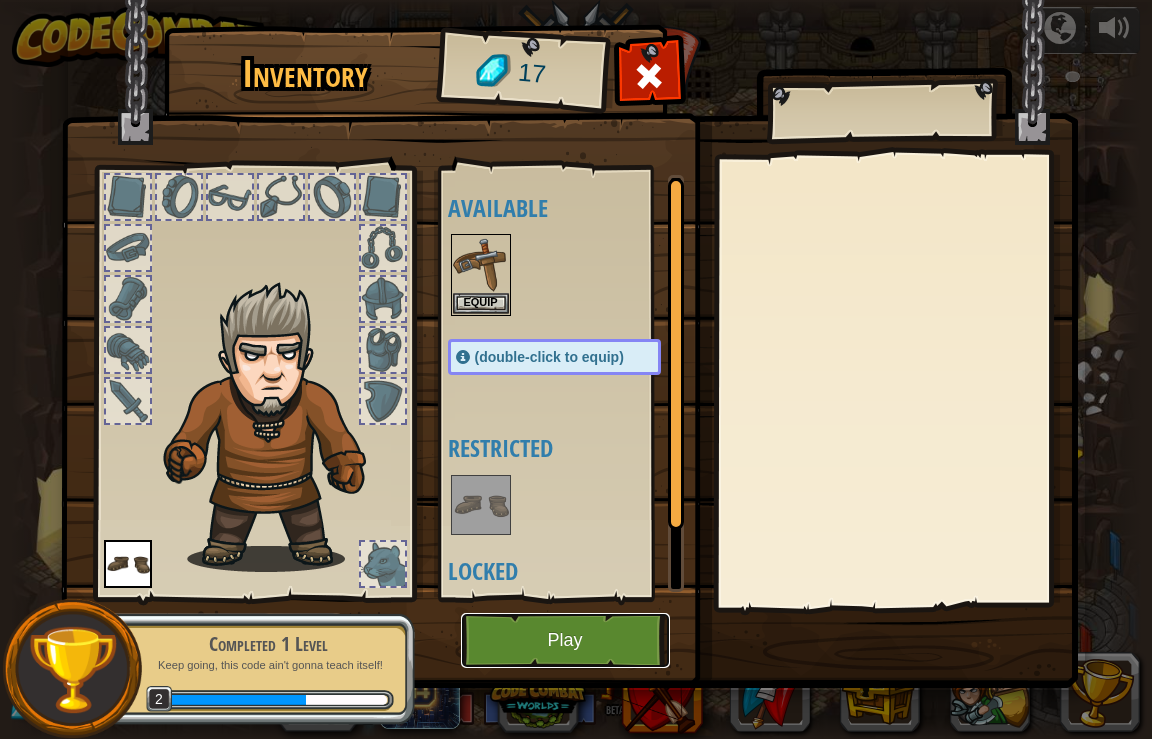 click on "Play" at bounding box center [565, 640] 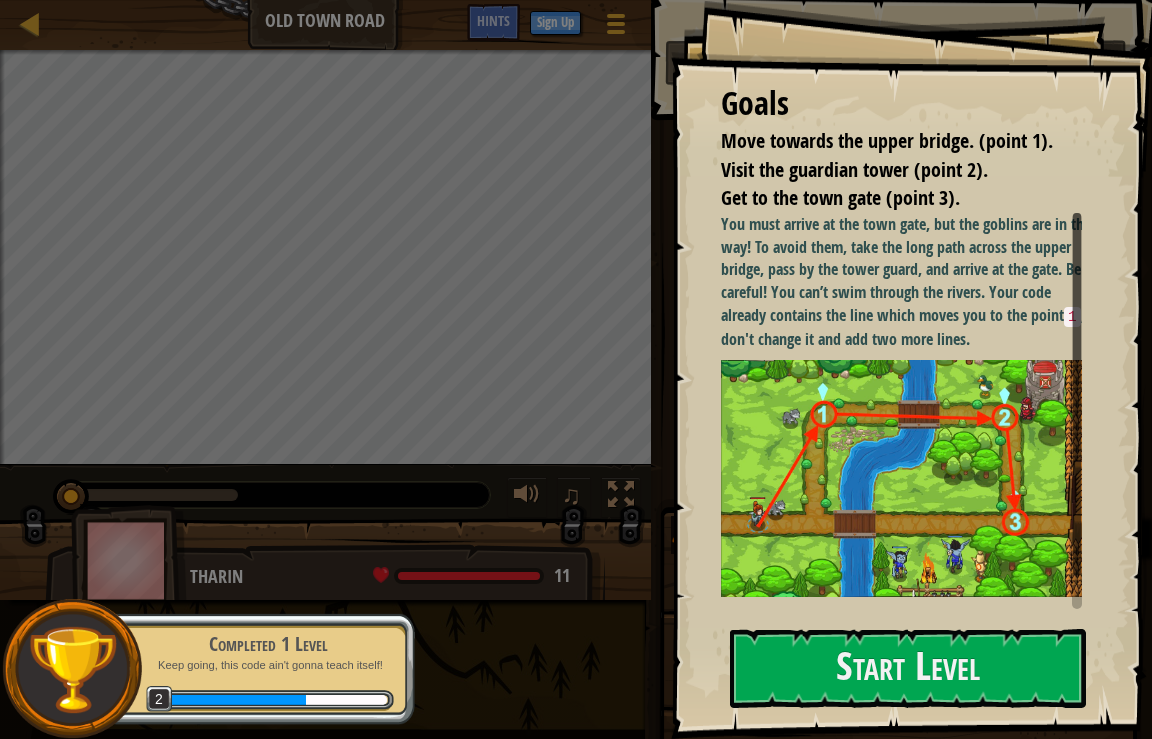 click on "Start Level" at bounding box center (908, 668) 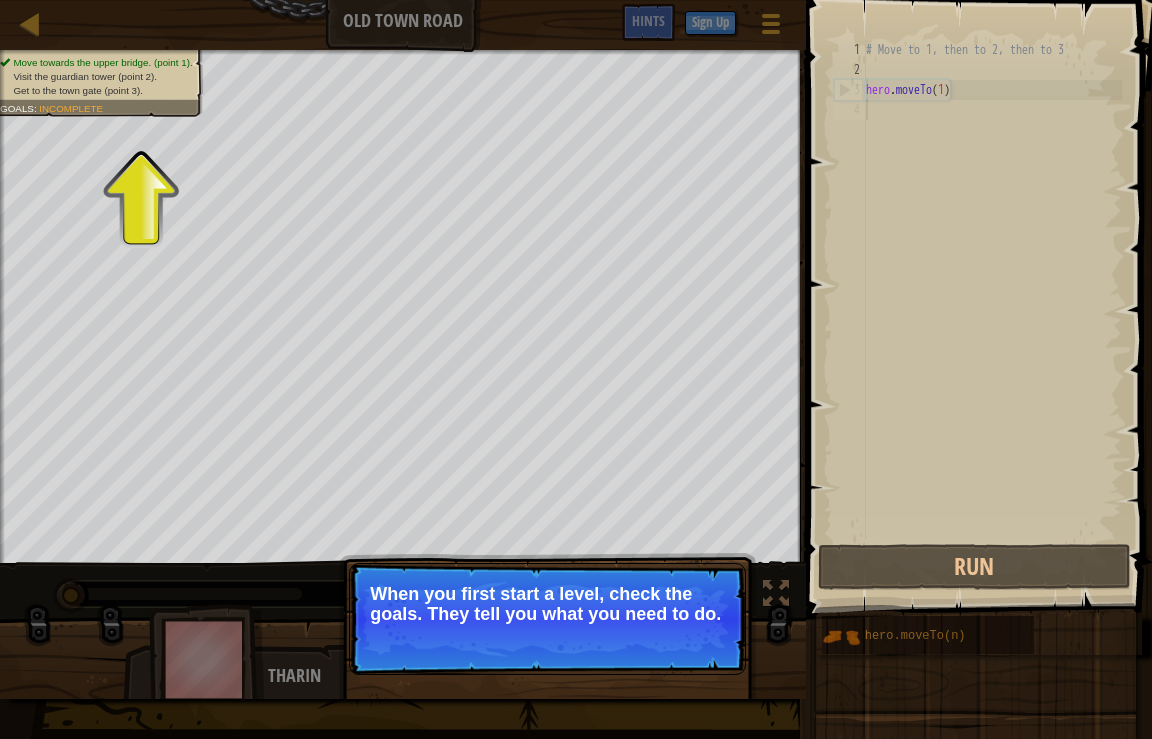drag, startPoint x: 679, startPoint y: 625, endPoint x: 691, endPoint y: 667, distance: 43.68066 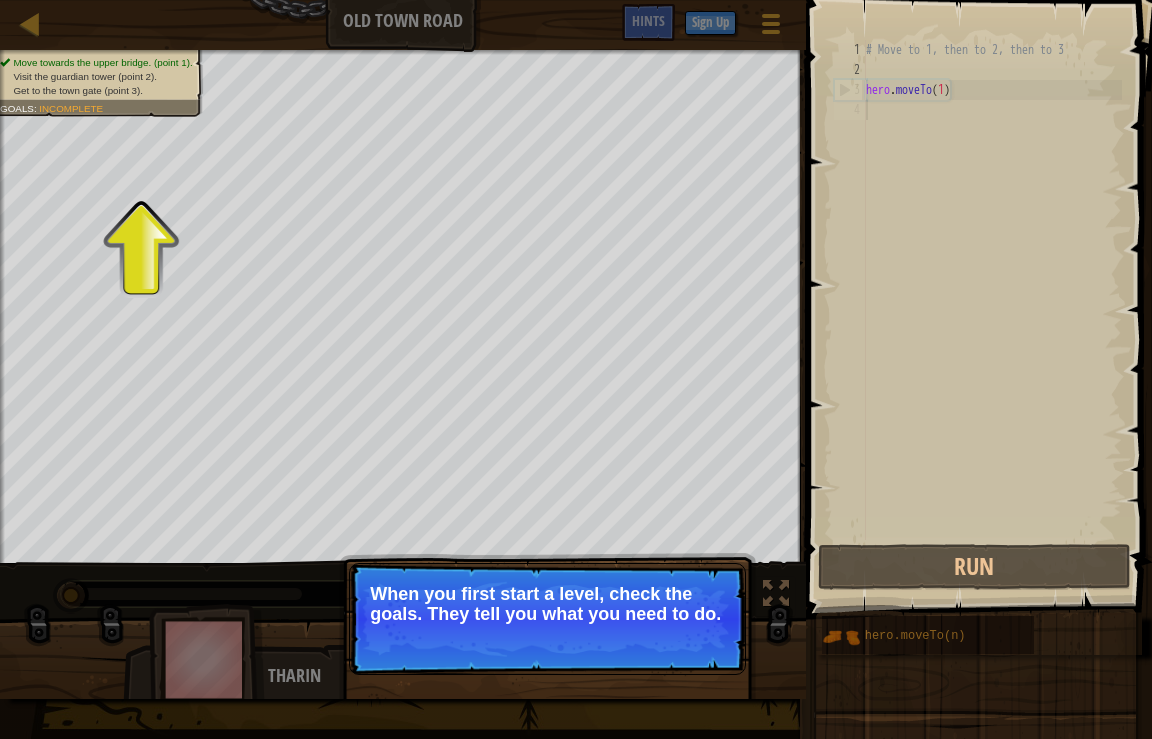 click on "Continue" at bounding box center (688, 641) 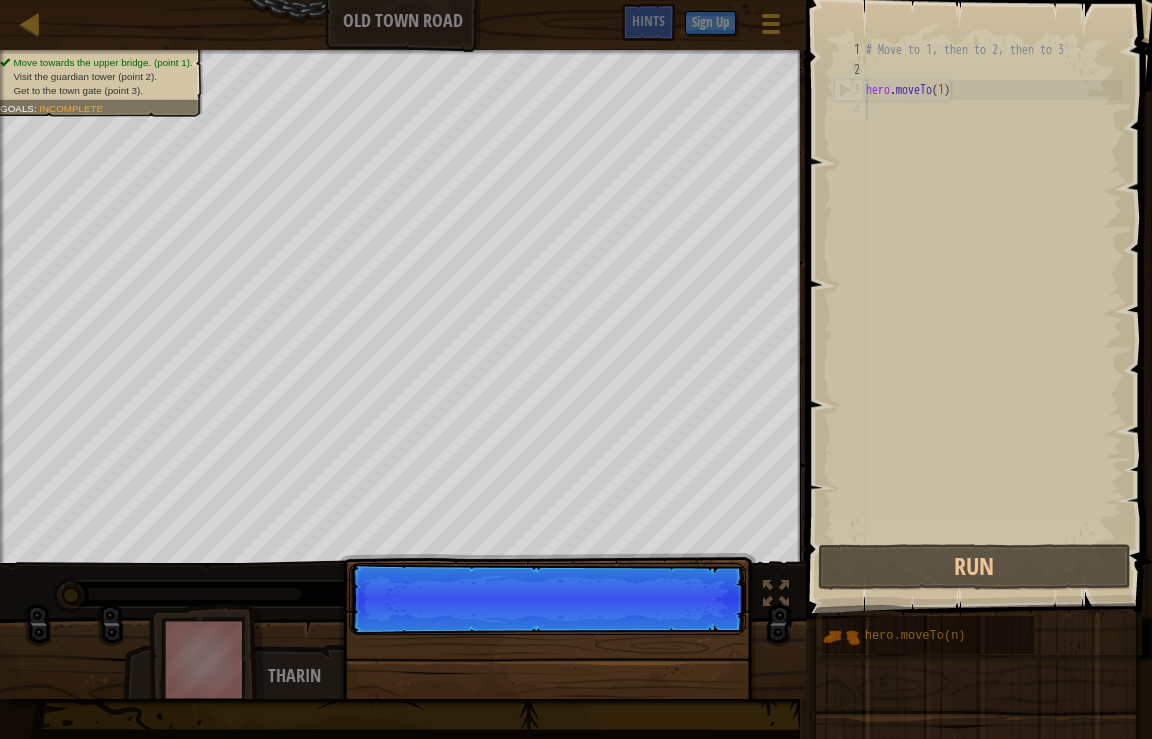 click on "Skip (esc) Continue" at bounding box center (547, 711) 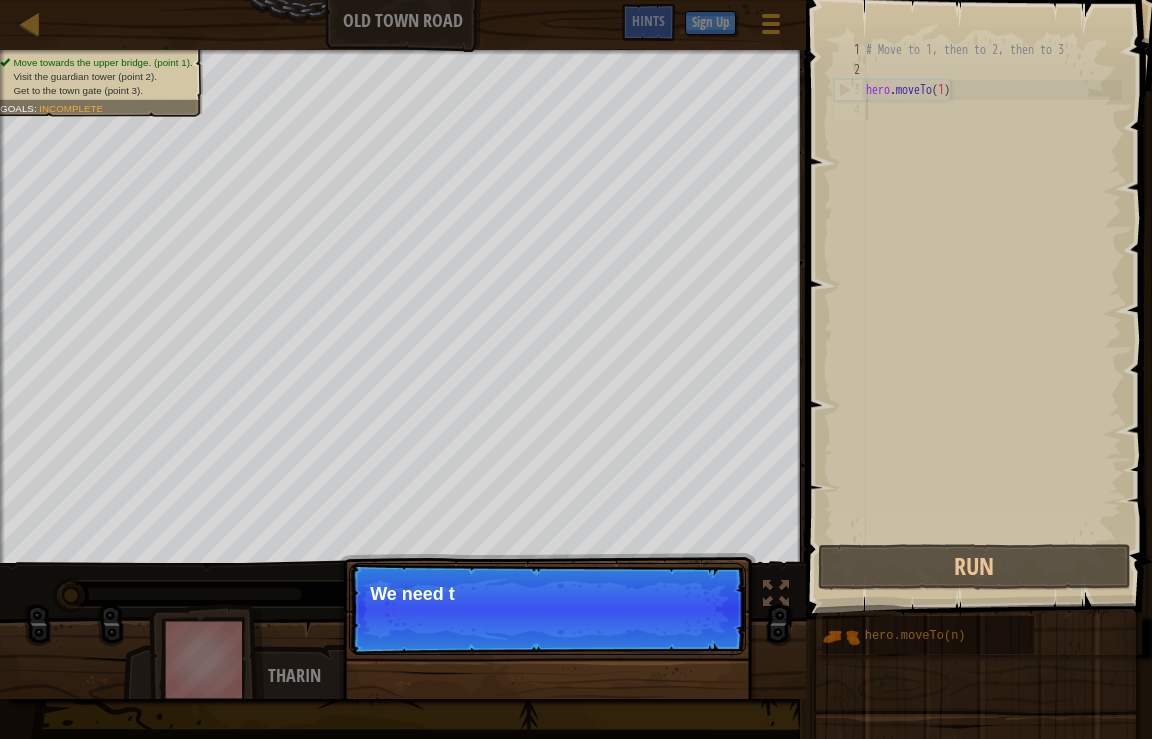 click on "Skip (esc) Continue  We need t" at bounding box center [547, 711] 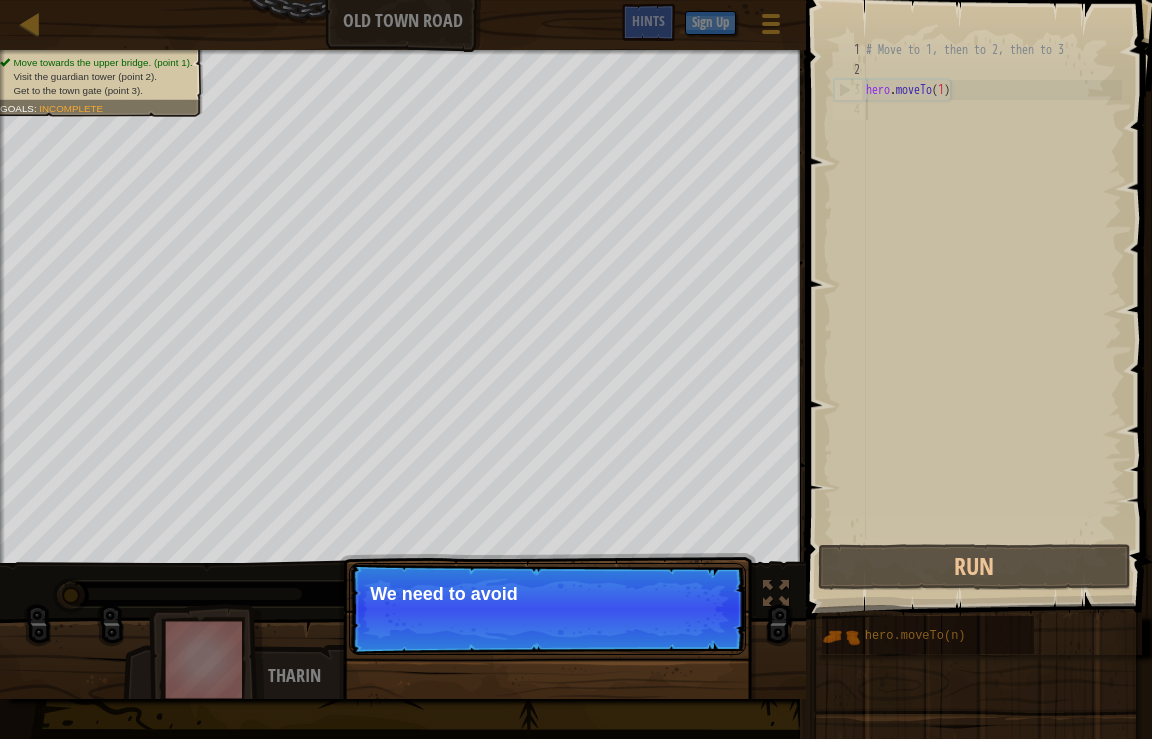 click on "Skip (esc) Continue  We need to avoid" at bounding box center (547, 711) 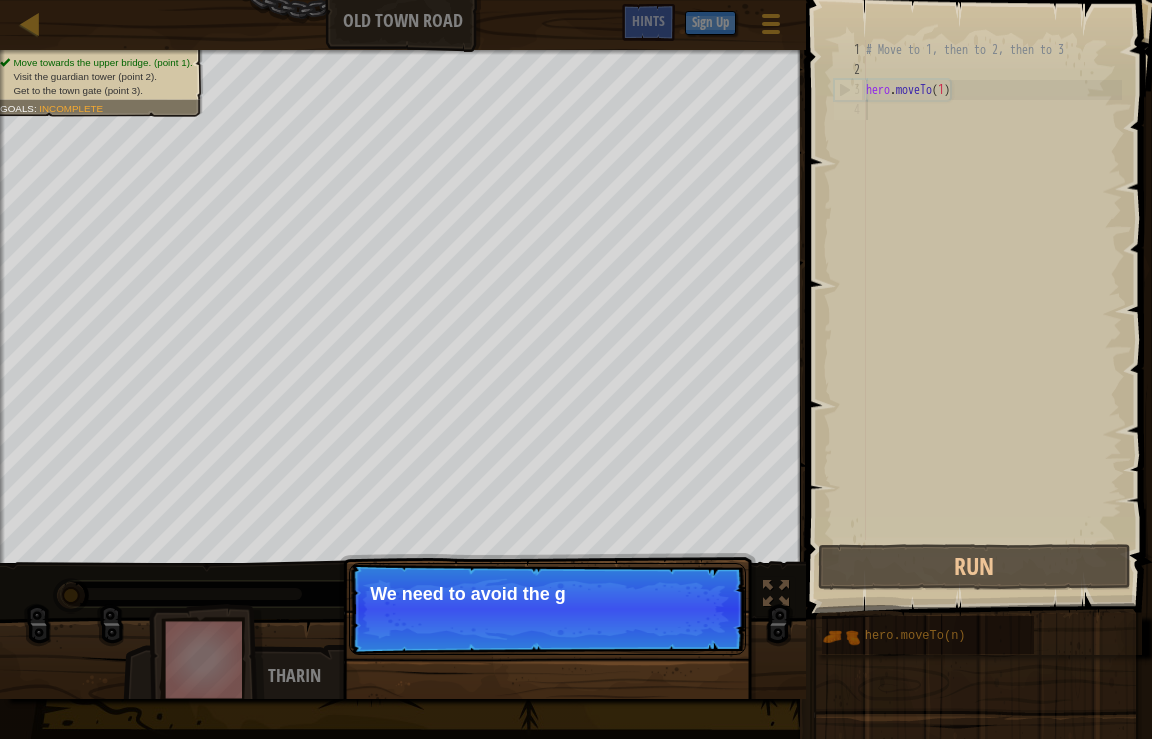 drag, startPoint x: 697, startPoint y: 609, endPoint x: 701, endPoint y: 624, distance: 15.524175 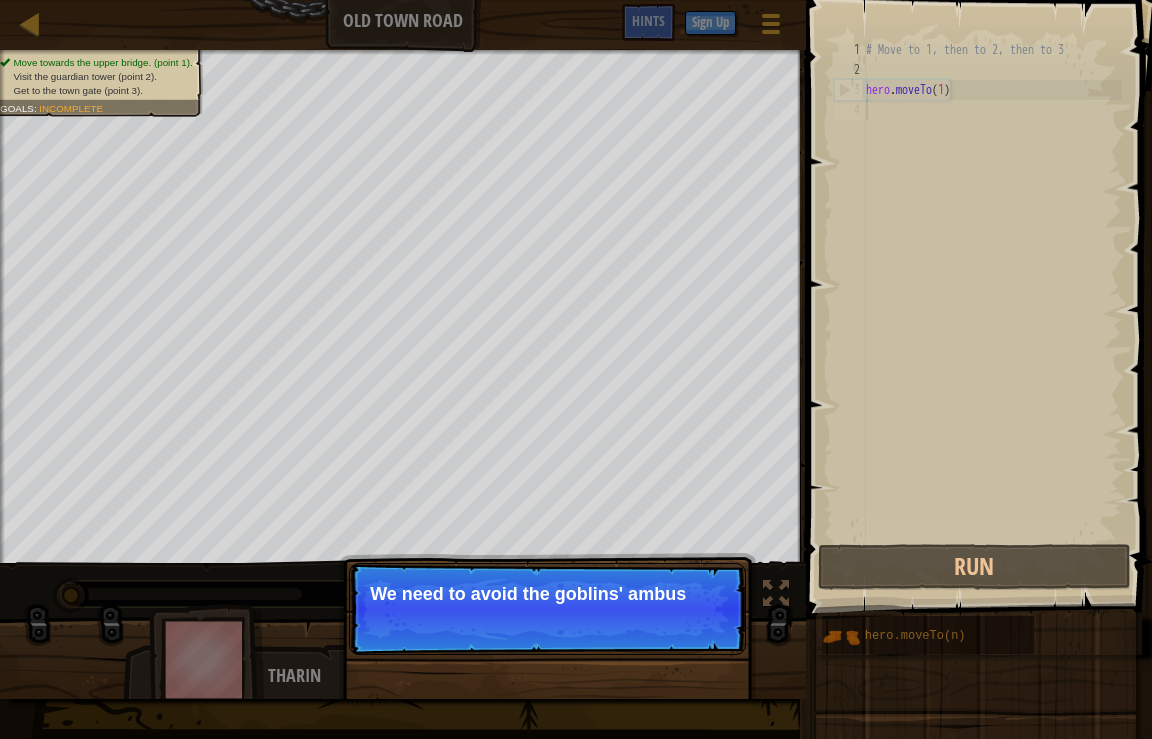 click on "Skip (esc) Continue  We need to avoid the goblins' ambus" at bounding box center (547, 609) 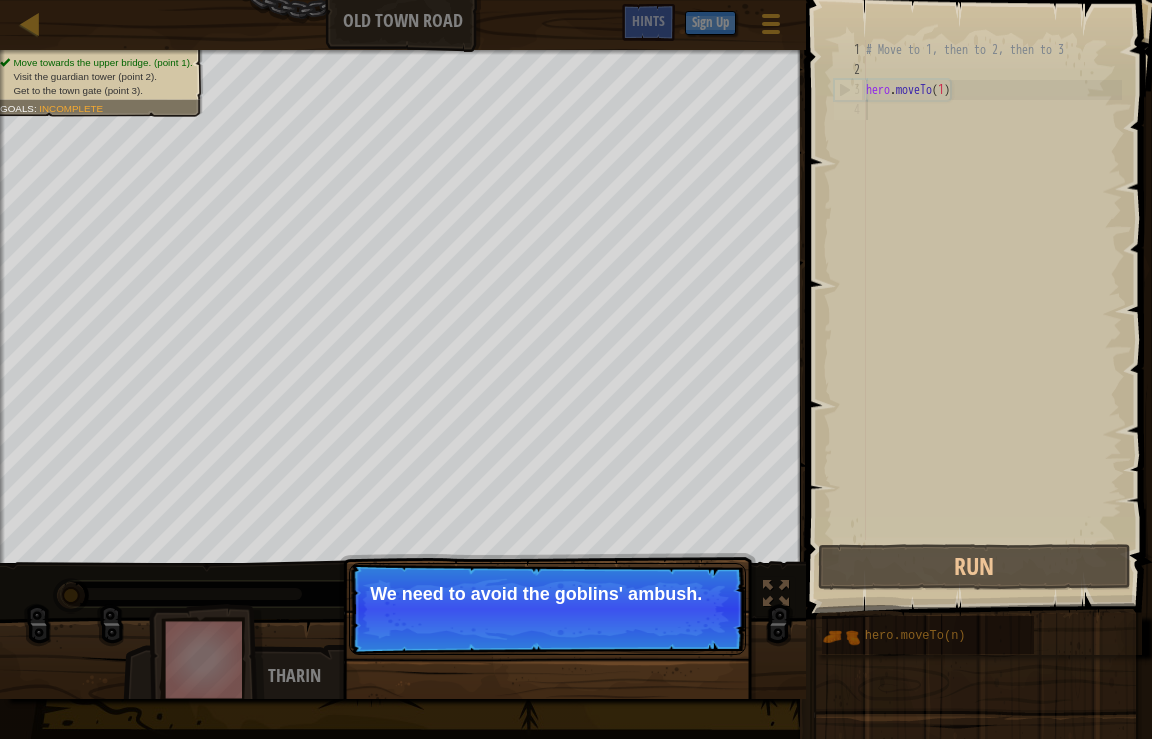 click on "Continue" at bounding box center [688, 621] 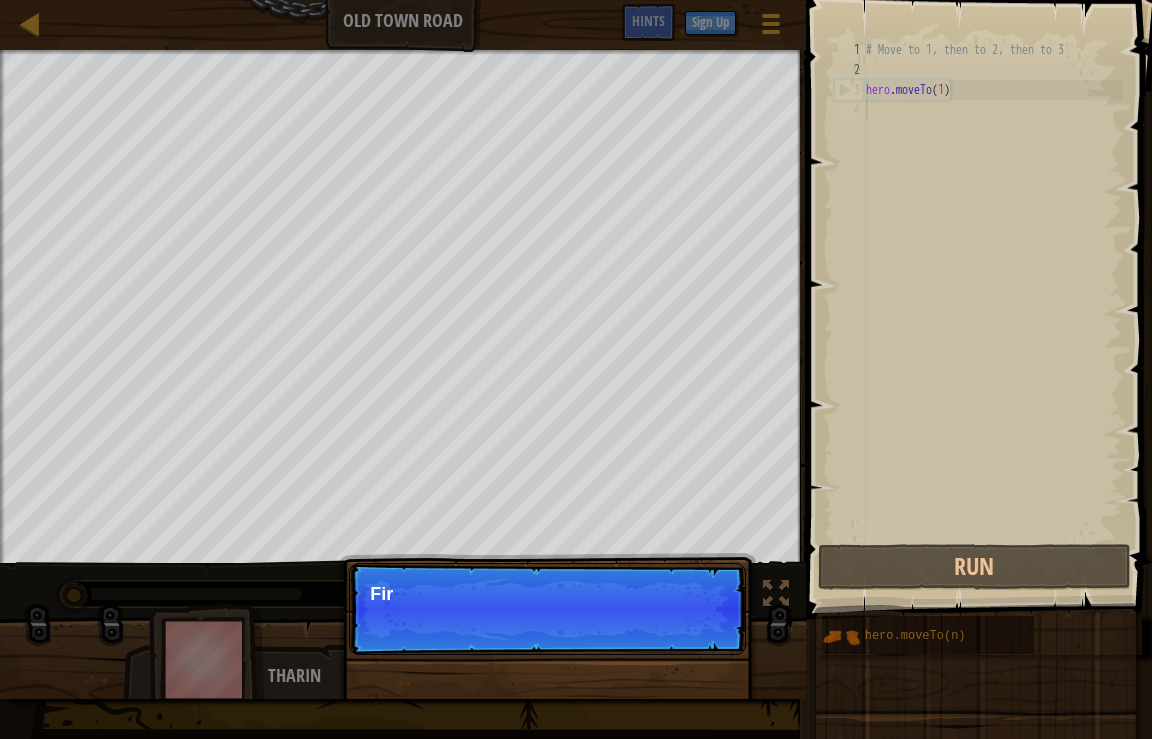 click on "Skip (esc) Continue  Fir" at bounding box center [547, 609] 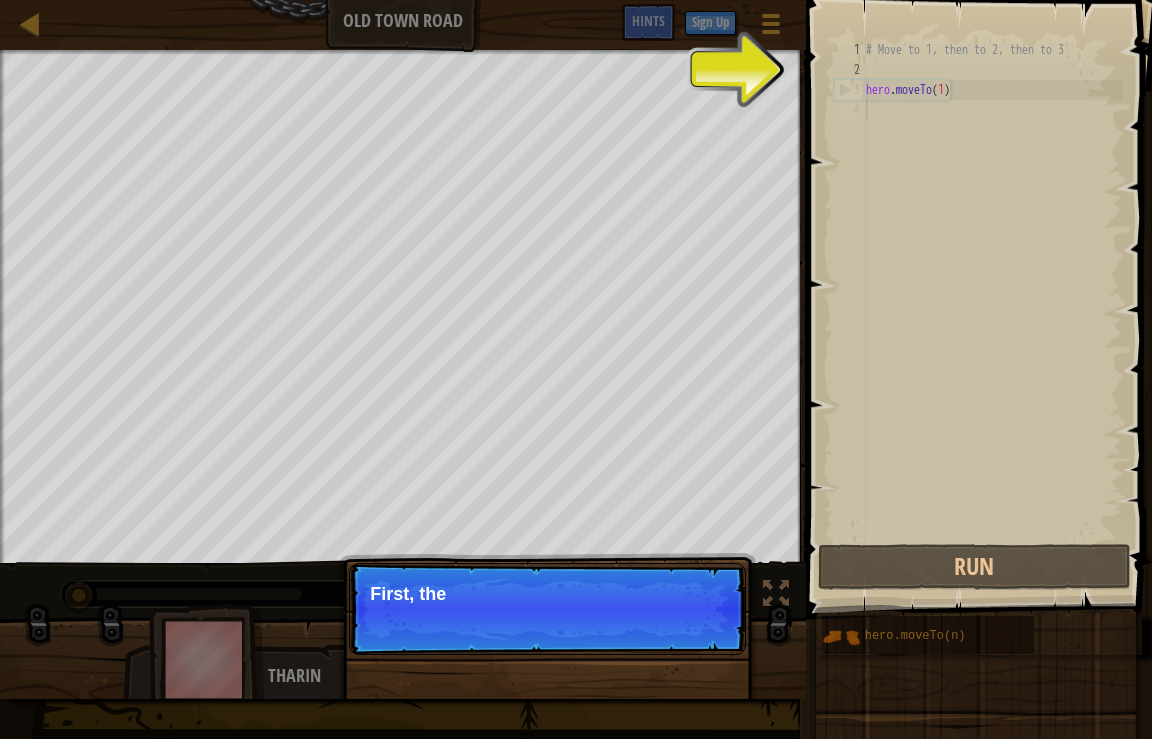 click on "Skip (esc) Continue  First, the" at bounding box center (547, 609) 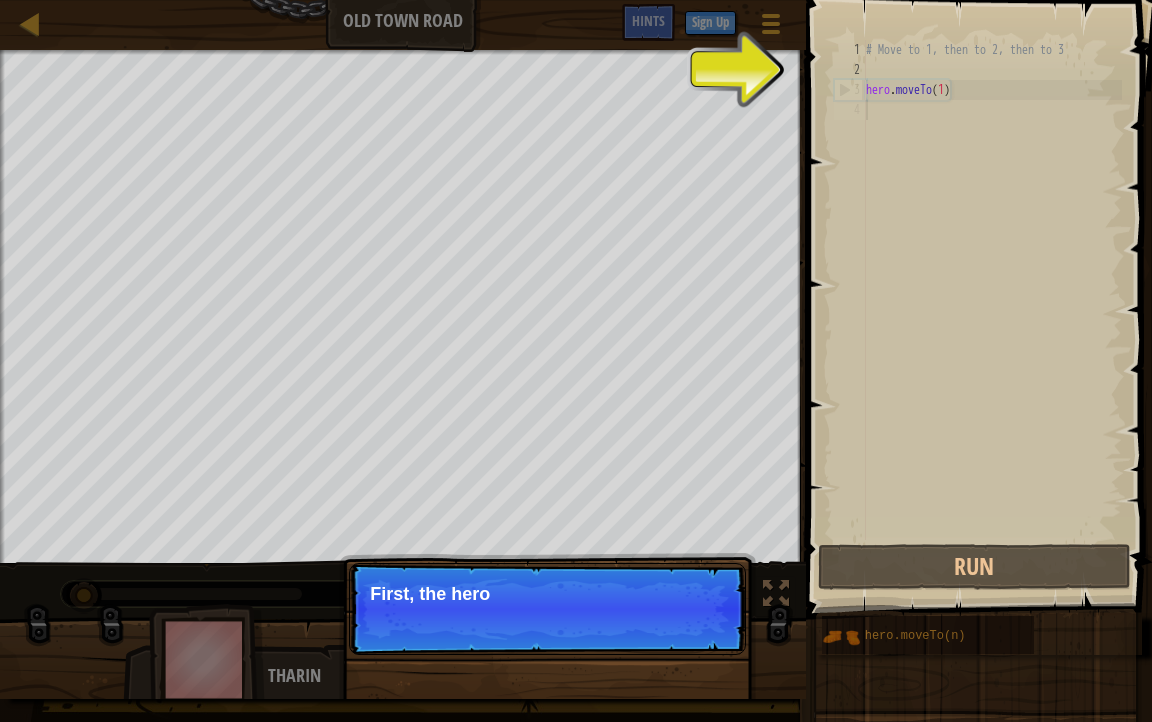 click on "Skip (esc) Continue  First, the hero" at bounding box center (547, 609) 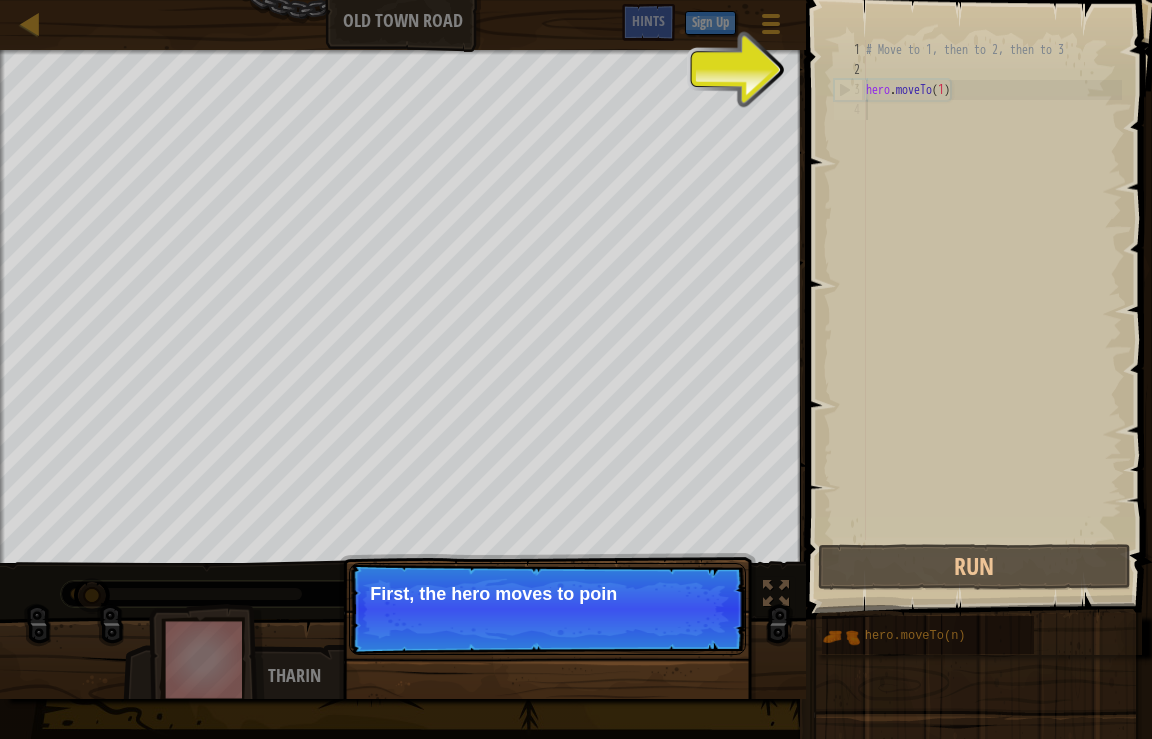 click on "Skip (esc) Continue  First, the hero moves to poin" at bounding box center [547, 609] 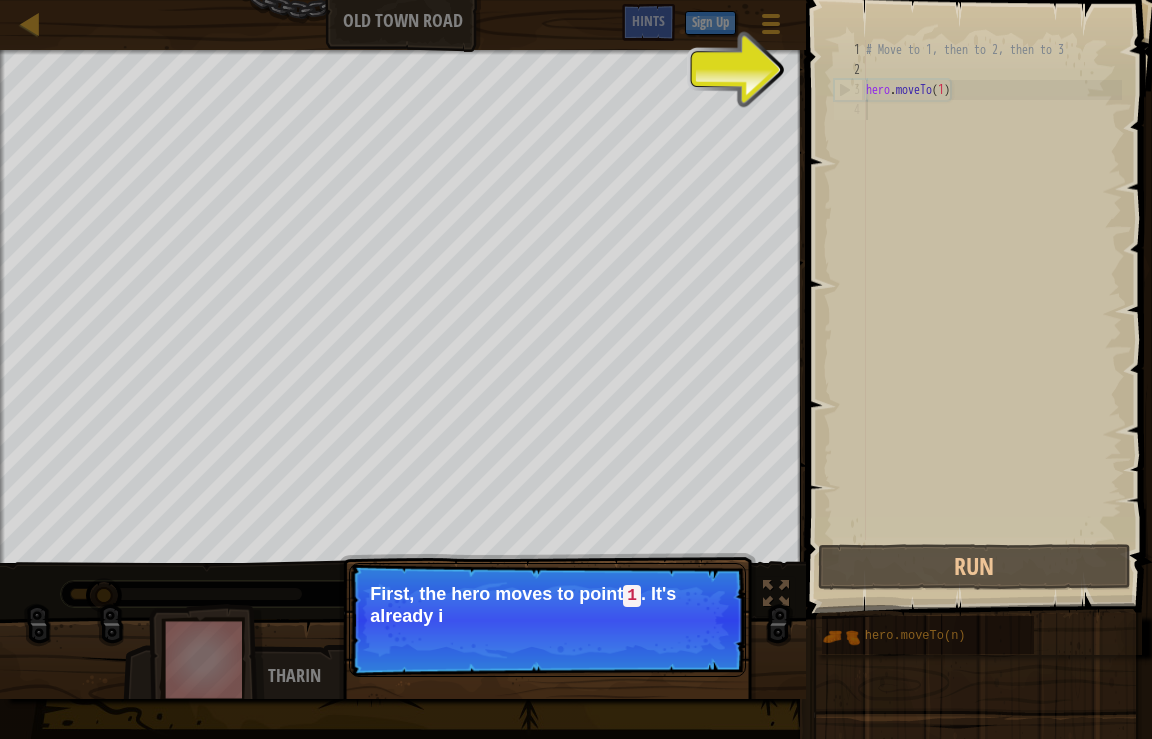 click on "First, the hero moves to point  1 . It's already i" at bounding box center (547, 605) 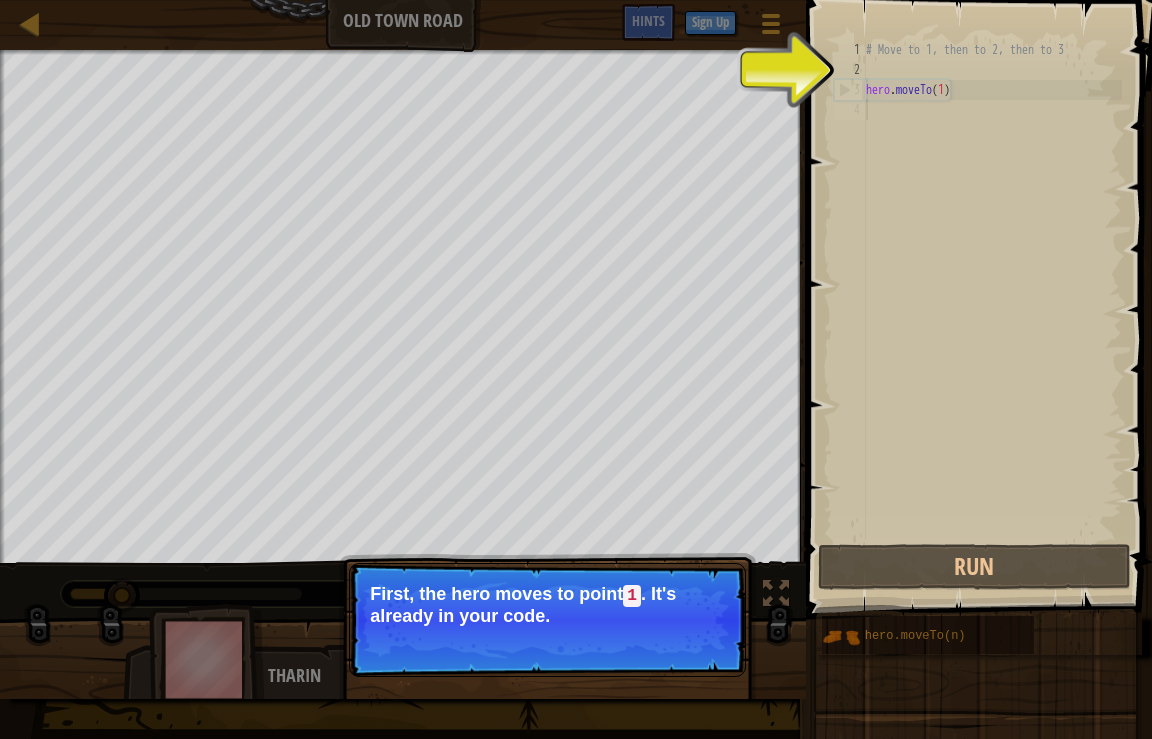 drag, startPoint x: 701, startPoint y: 624, endPoint x: 698, endPoint y: 651, distance: 27.166155 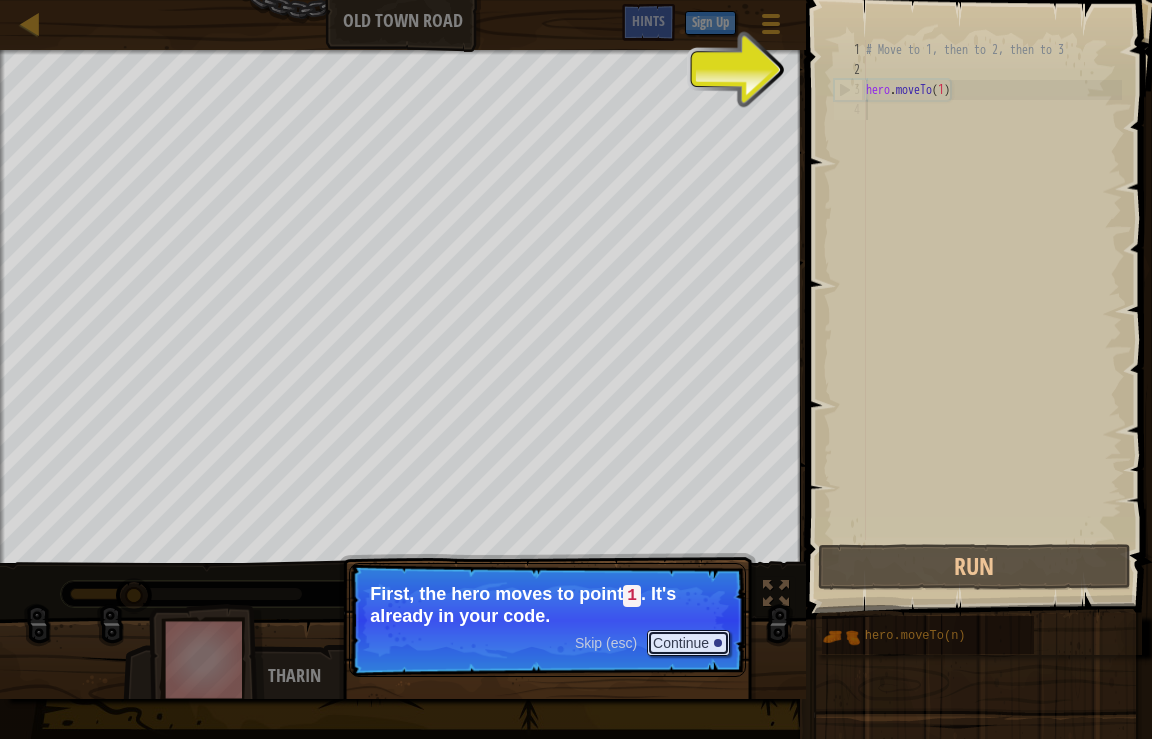 click on "Continue" at bounding box center [688, 643] 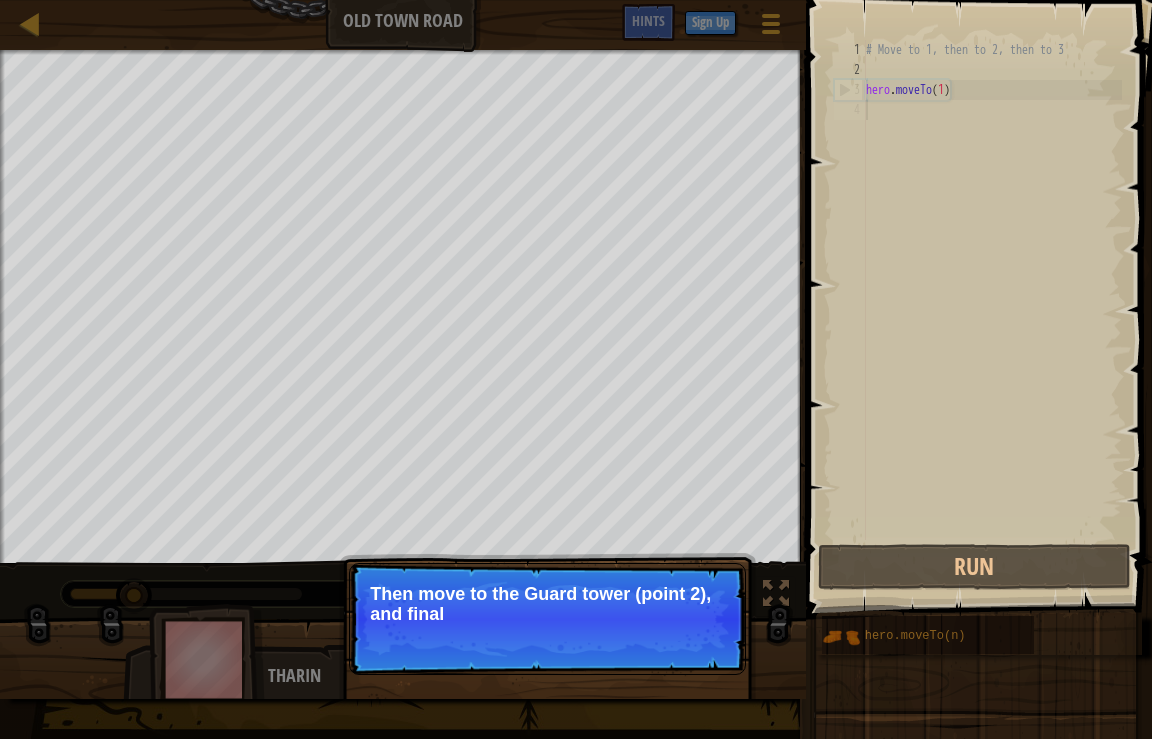 click on "Skip (esc) Continue  Then move to the Guard tower (point 2), and final" at bounding box center [547, 619] 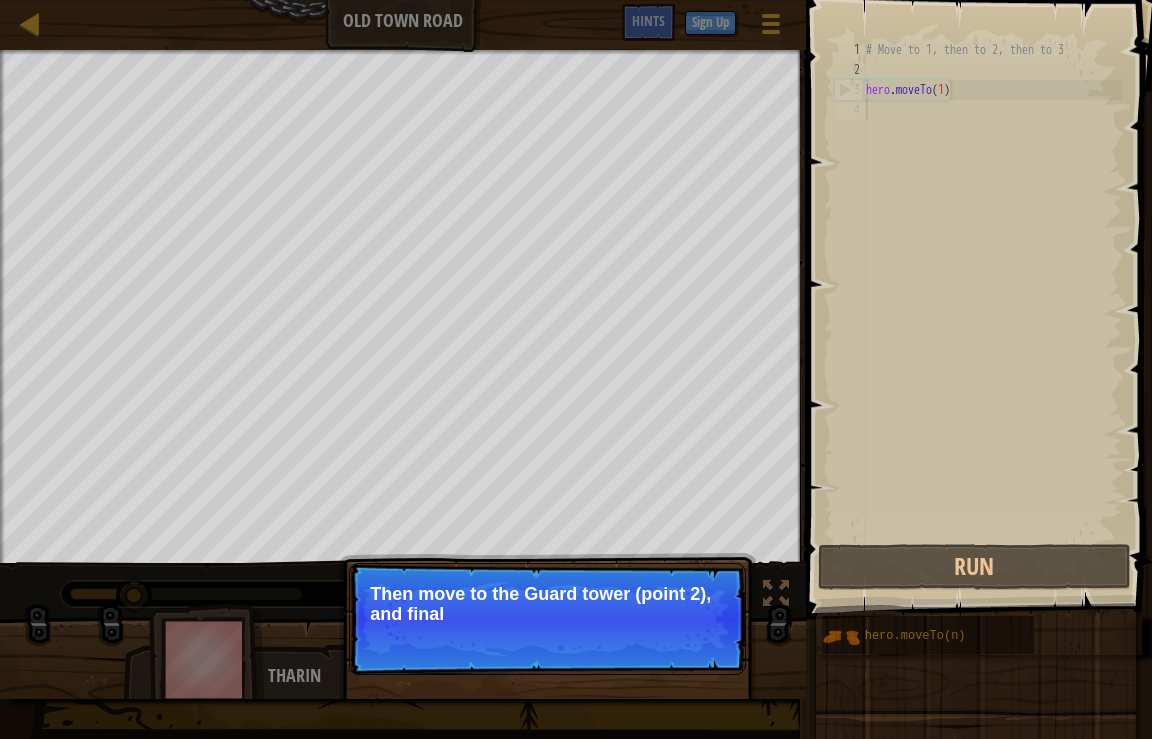 click on "Skip (esc) Continue  Then move to the Guard tower (point 2), and final" at bounding box center [547, 619] 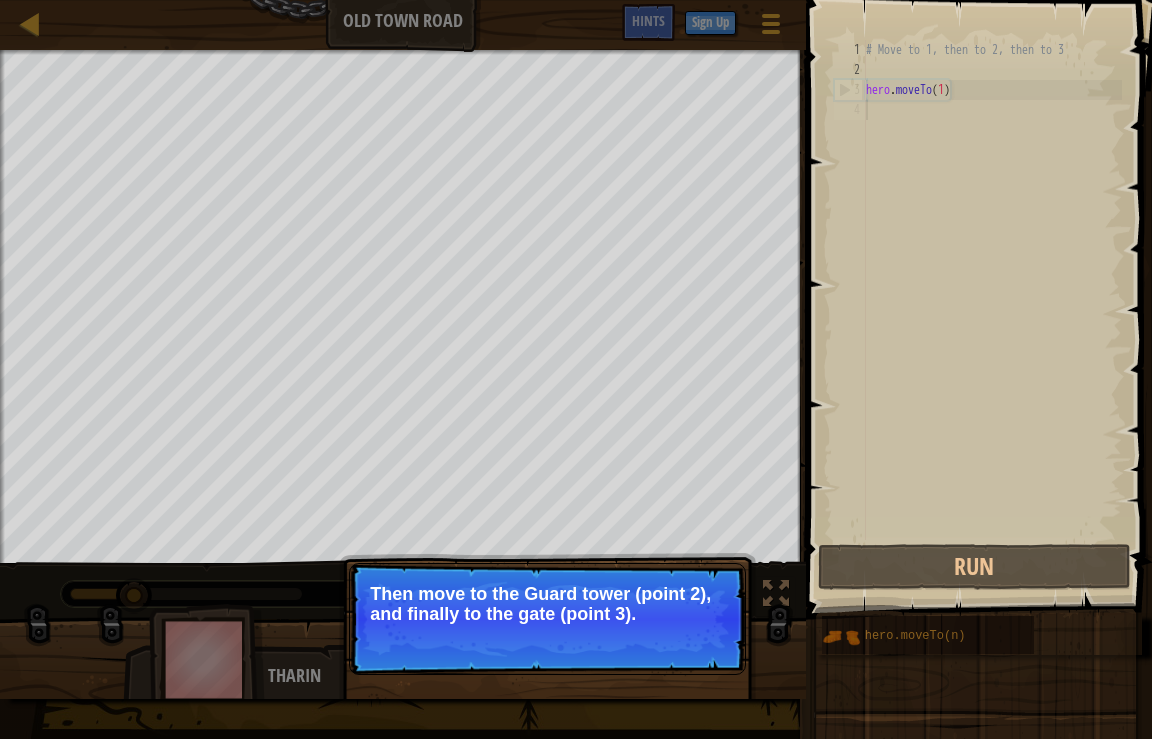 click on "Continue" at bounding box center (688, 641) 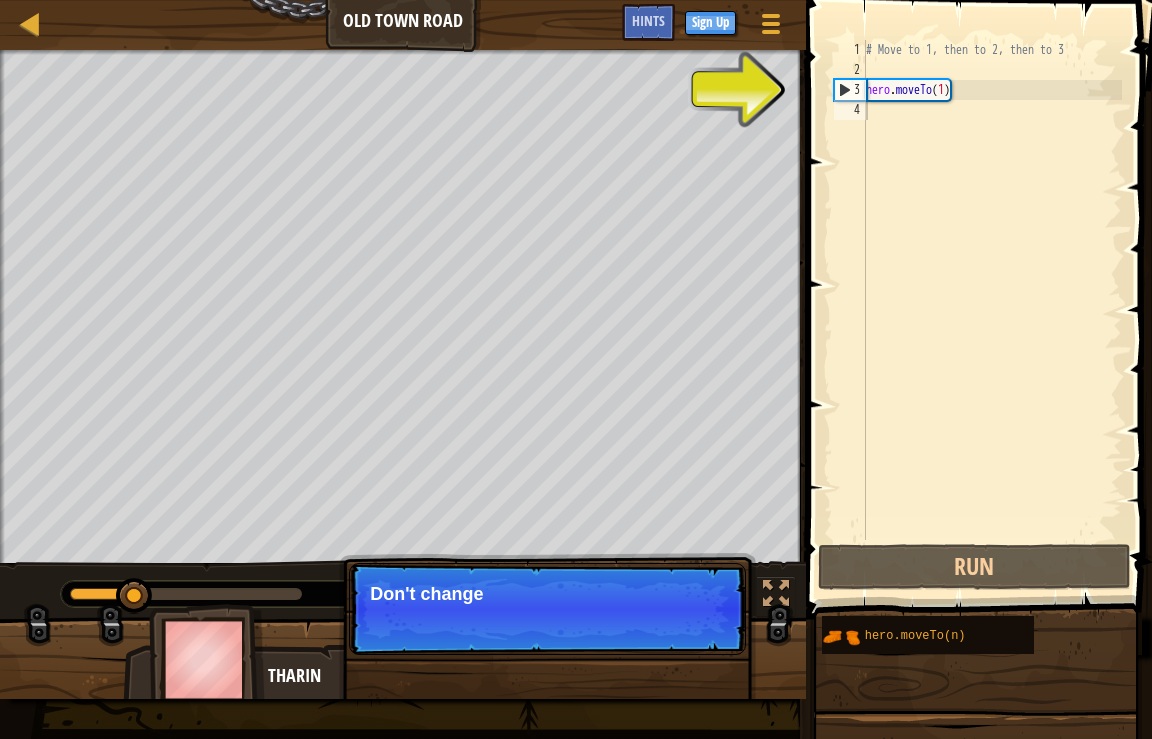 click on "Skip (esc) Continue  Don't change" at bounding box center (547, 609) 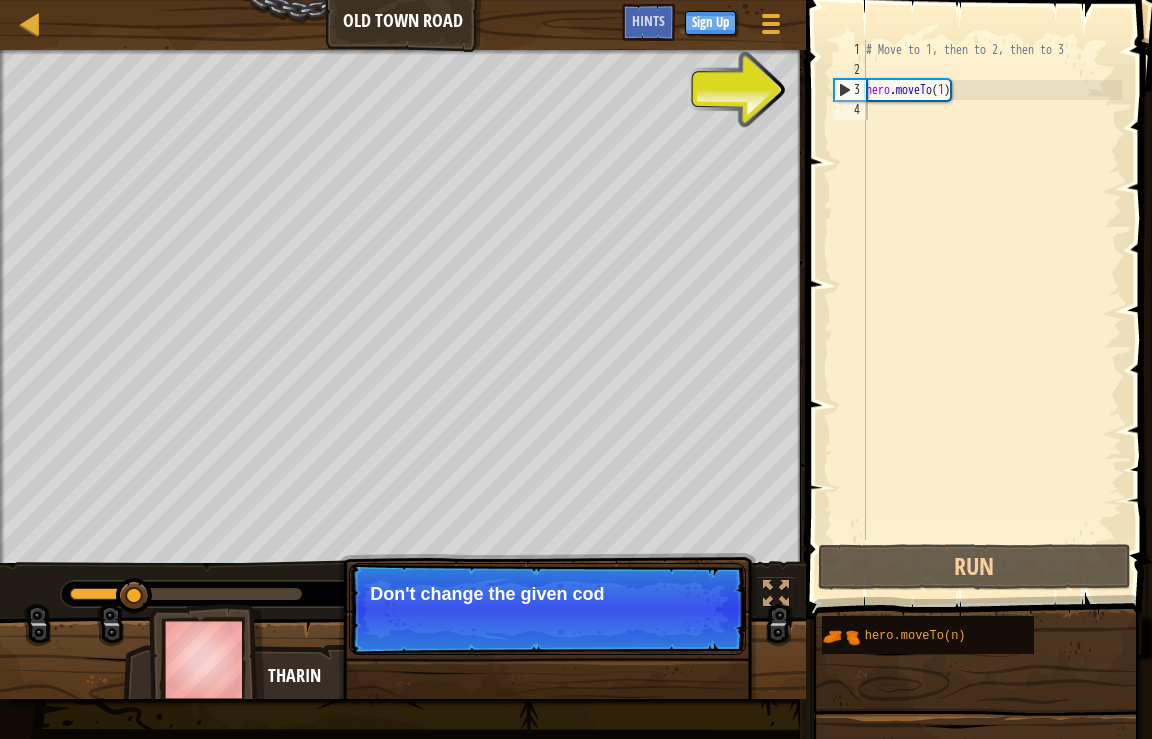 click on "Skip (esc) Continue  Don't change the given cod" at bounding box center [547, 609] 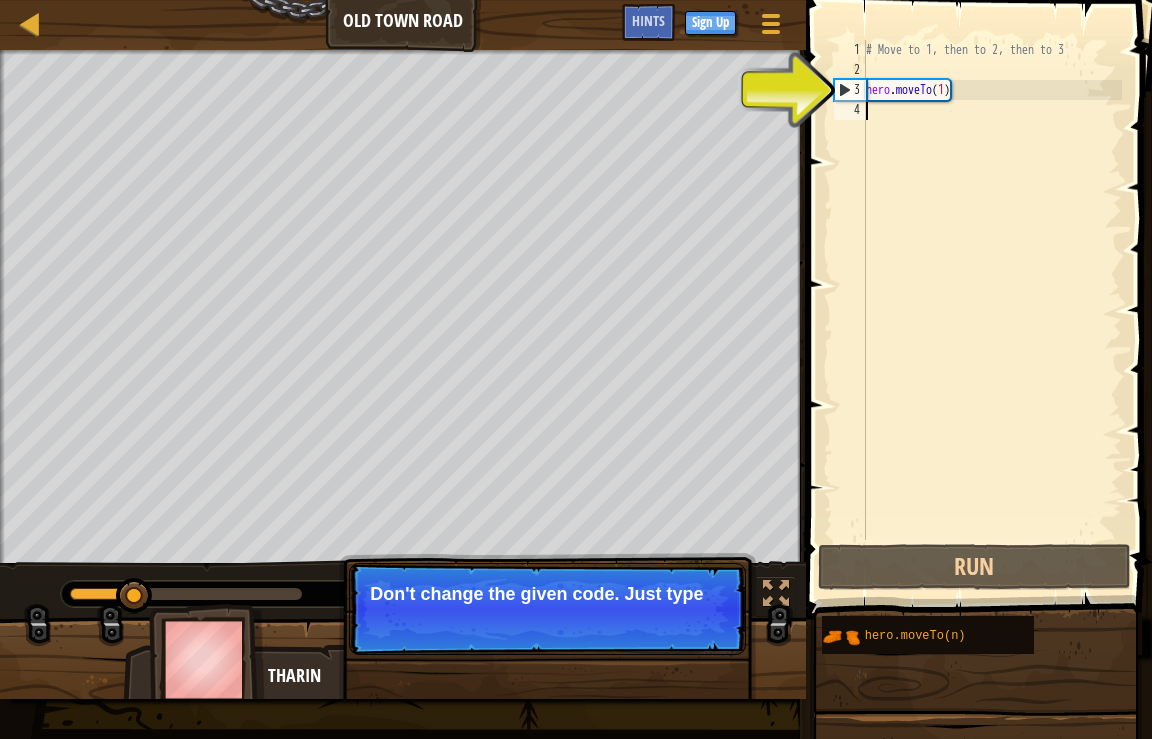 click on "Skip (esc) Continue  Don't change the given code. Just type" at bounding box center [547, 609] 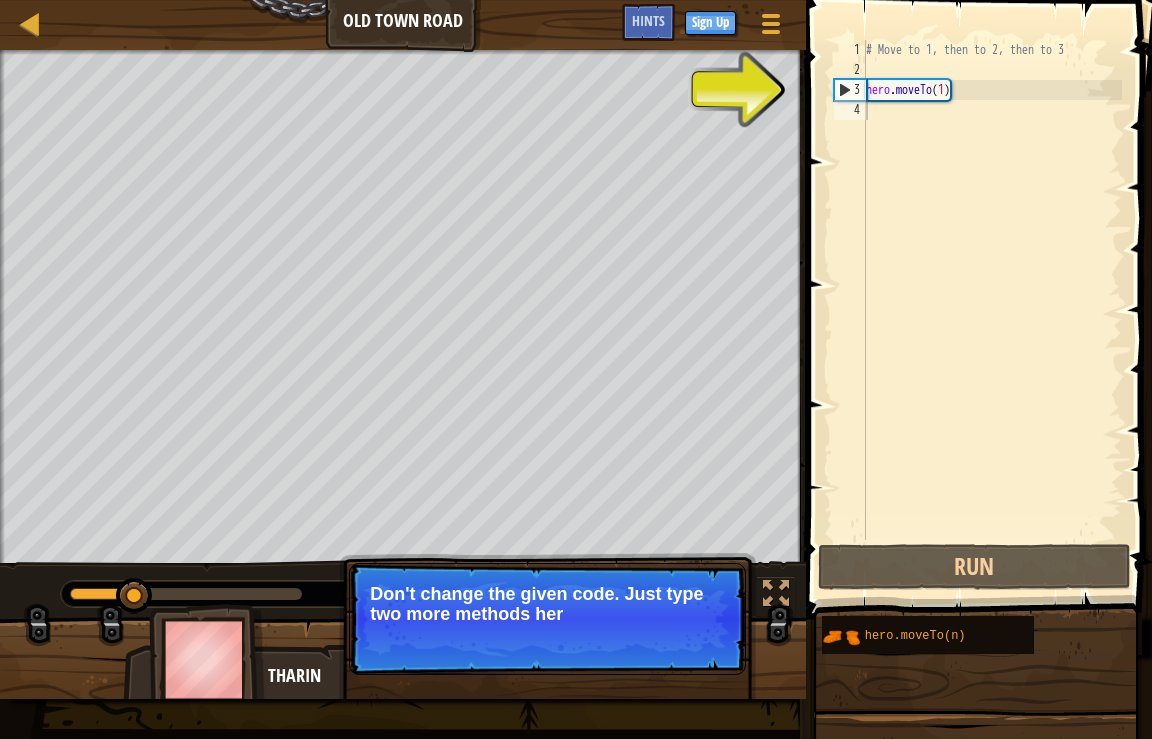 click on "Skip (esc) Continue  Don't change the given code. Just type two more methods her" at bounding box center (547, 619) 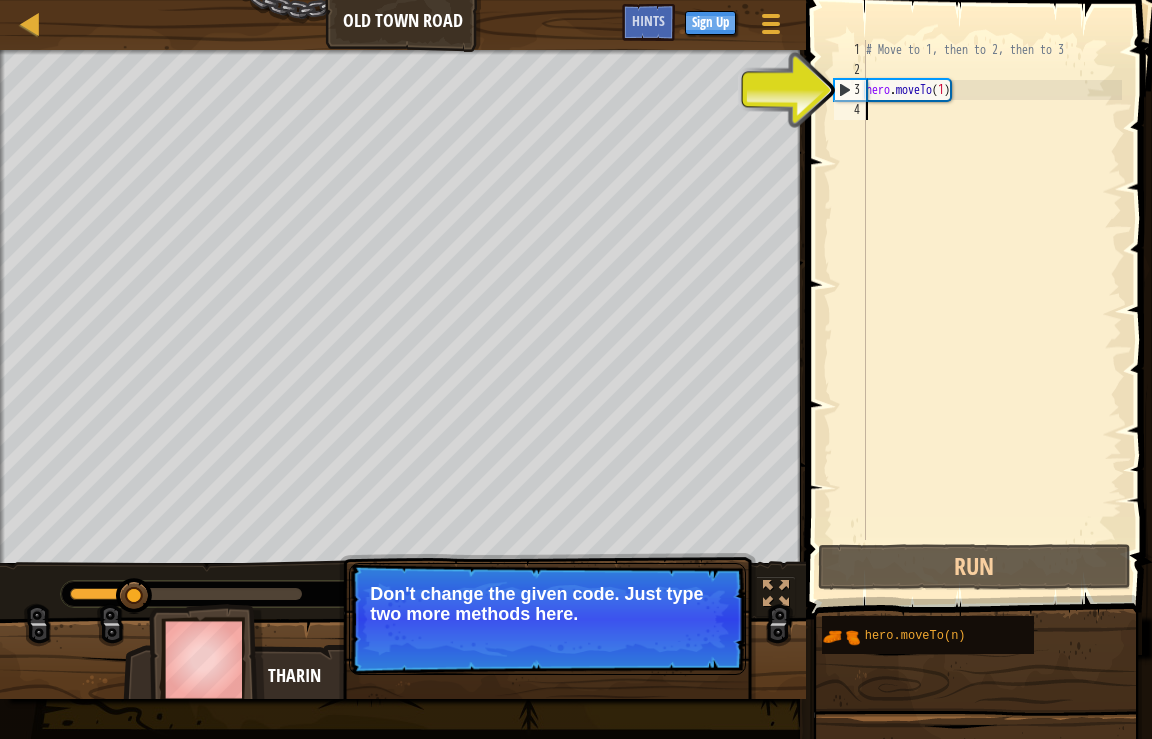 click on "Continue" at bounding box center (688, 641) 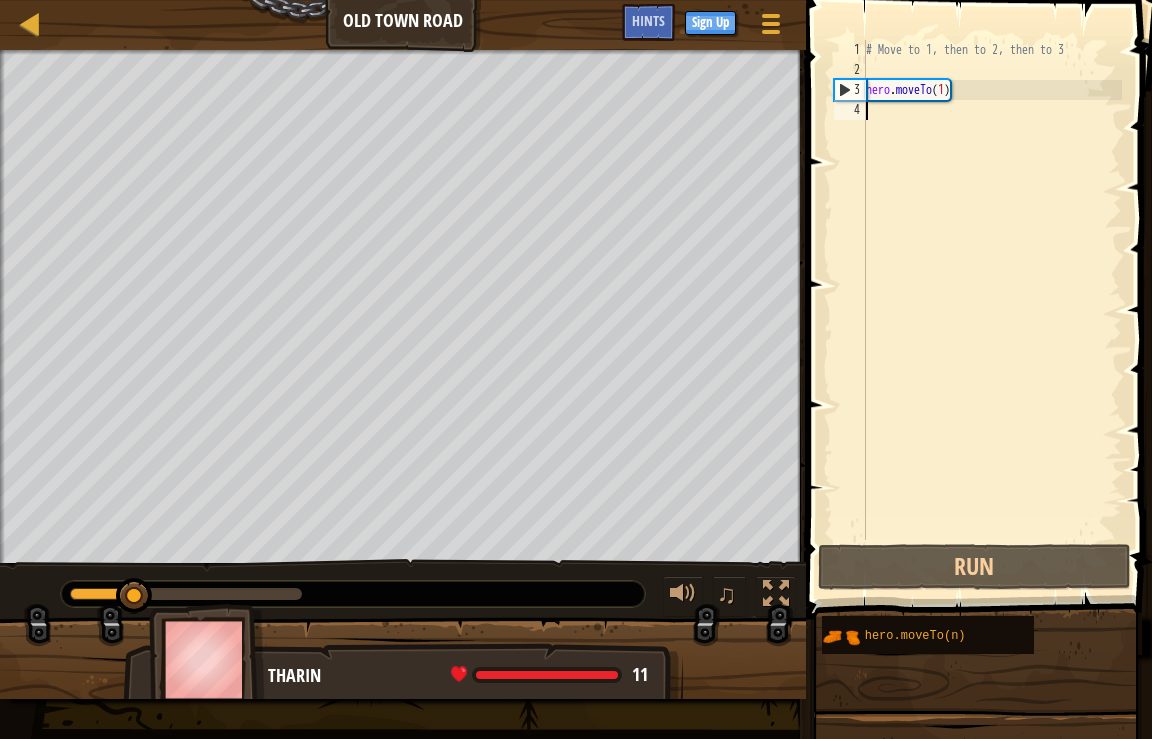 click on "# Move to 1, then to 2, then to 3 hero . moveTo ( 1 )" at bounding box center [992, 310] 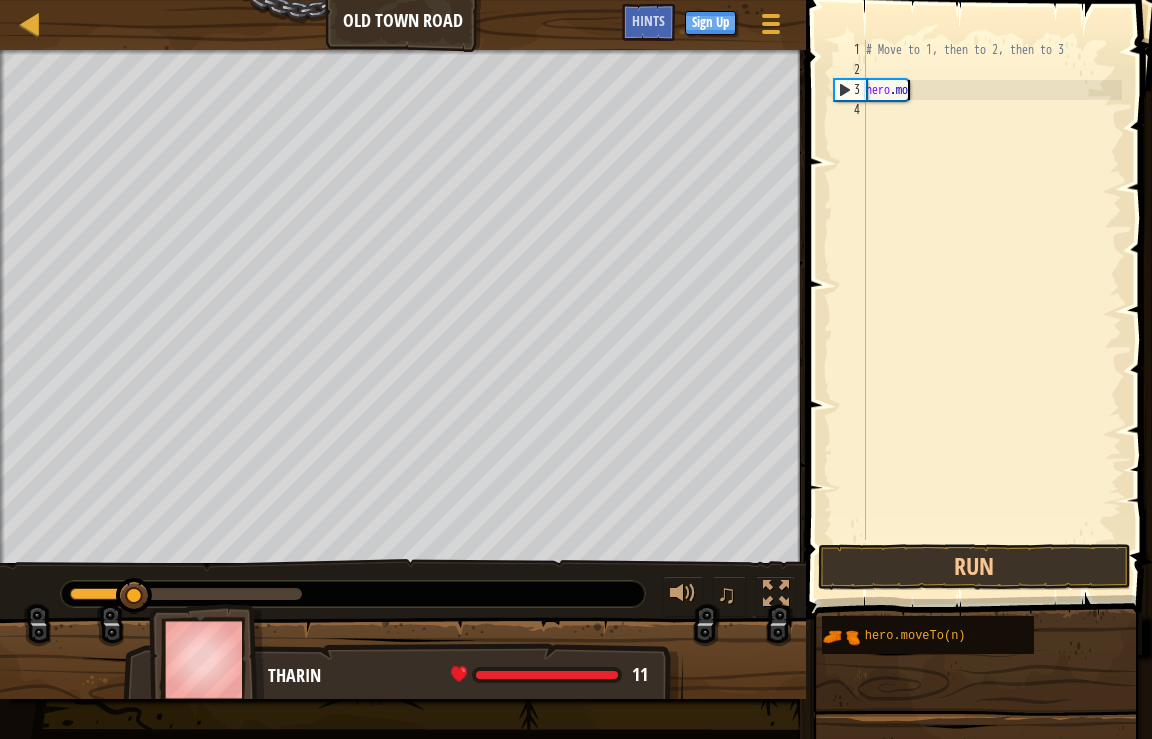 type on "h" 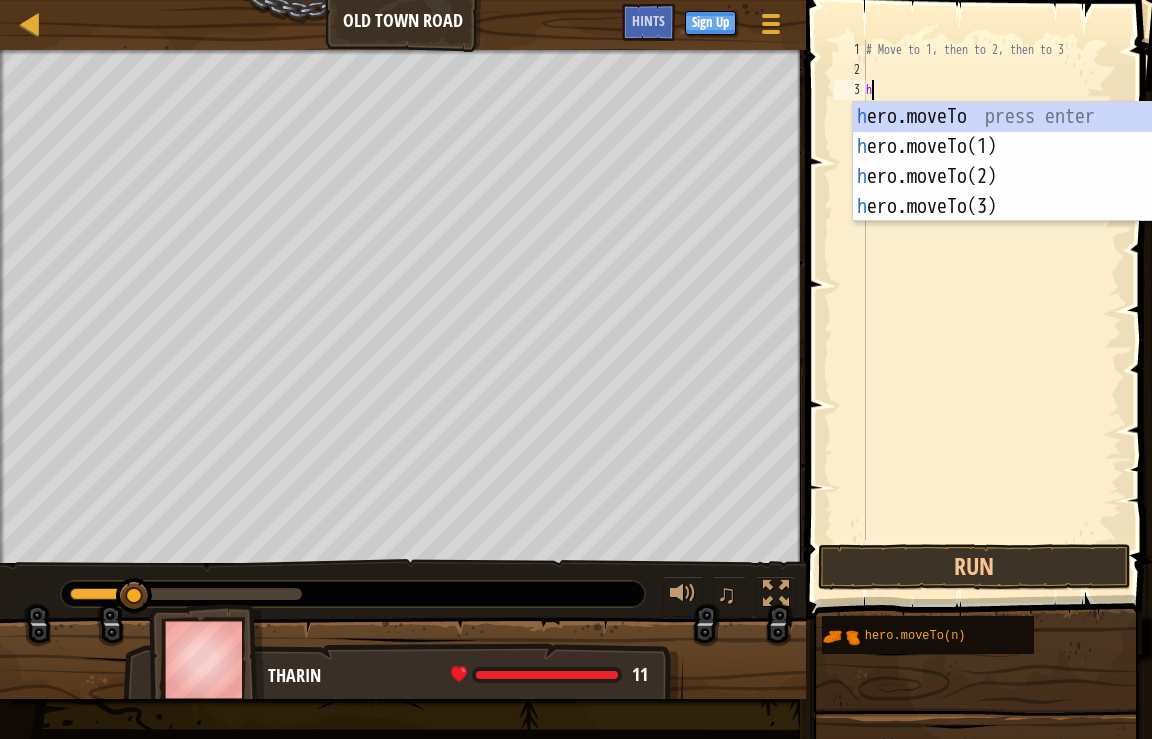 scroll, scrollTop: 10, scrollLeft: 0, axis: vertical 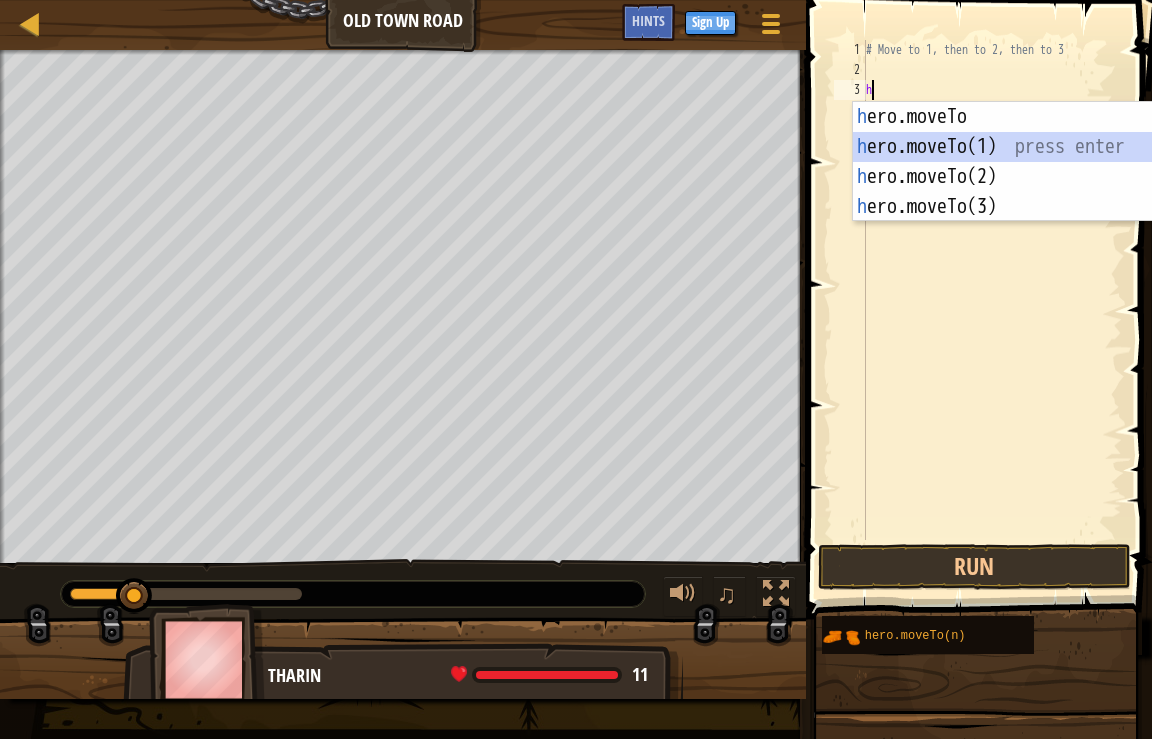 click on "h ero.moveTo press enter h ero.moveTo(1) press enter h ero.moveTo(2) press enter h ero.moveTo(3) press enter" at bounding box center [1042, 192] 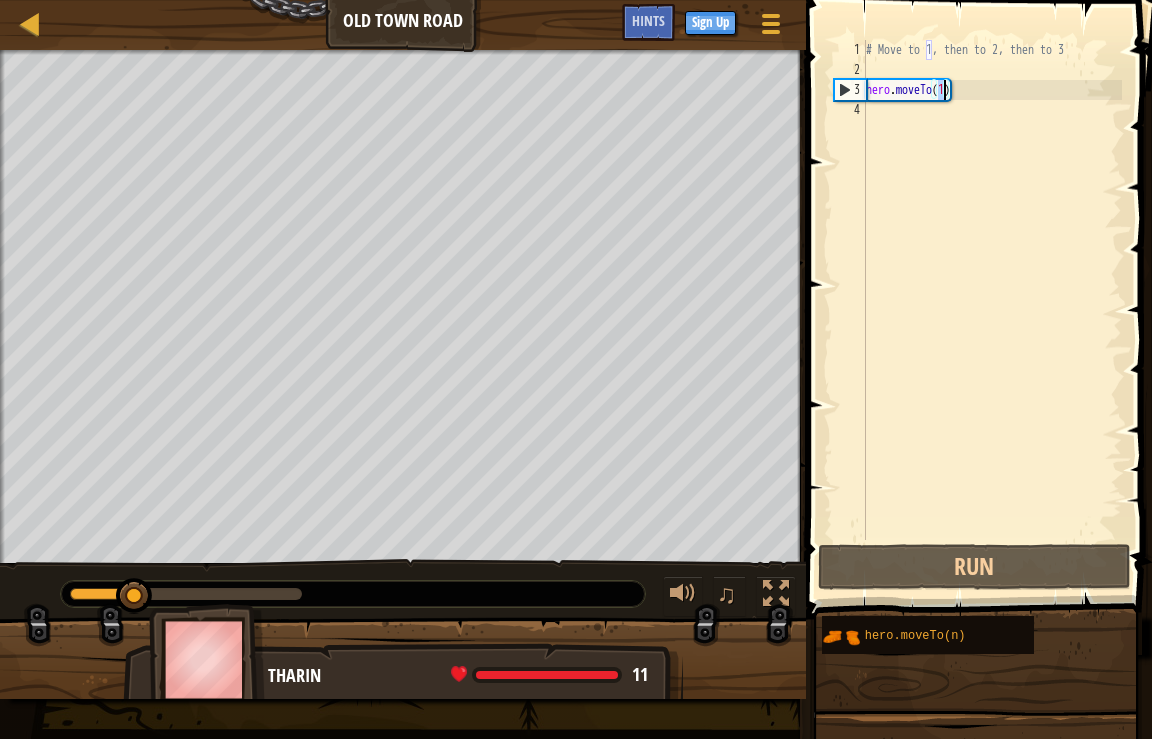 click on "# Move to 1, then to 2, then to 3 hero . moveTo ( 1 )" at bounding box center (992, 310) 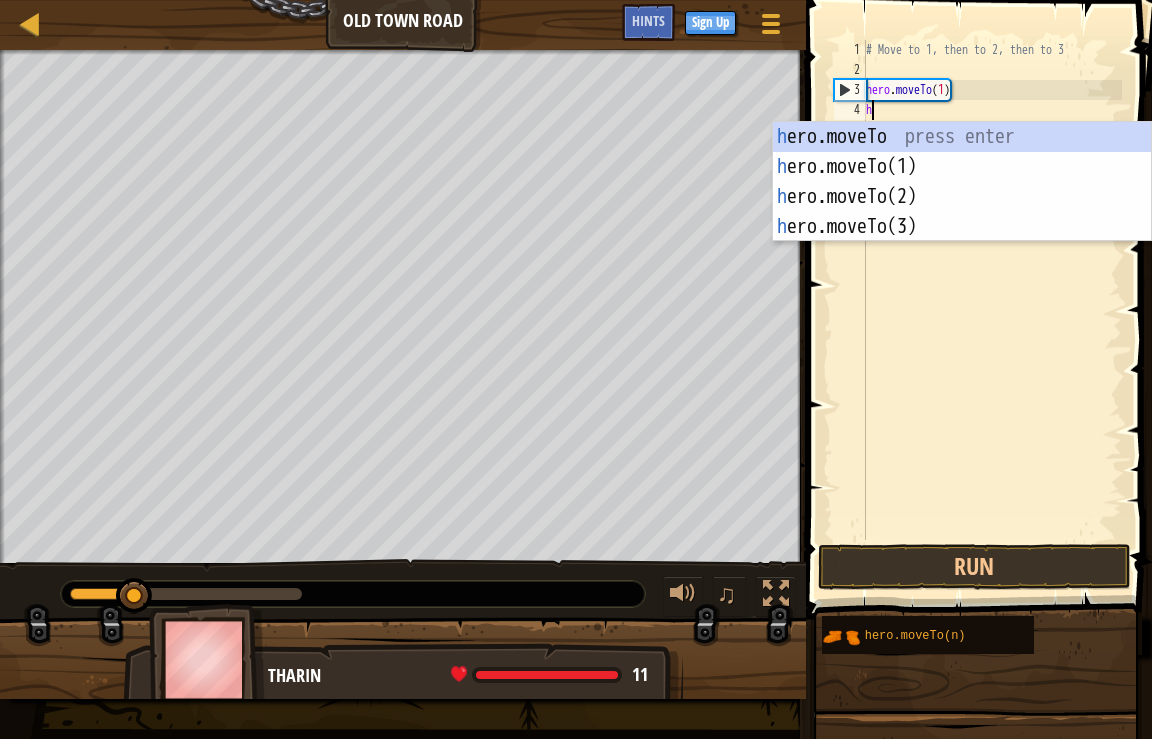 scroll, scrollTop: 10, scrollLeft: 0, axis: vertical 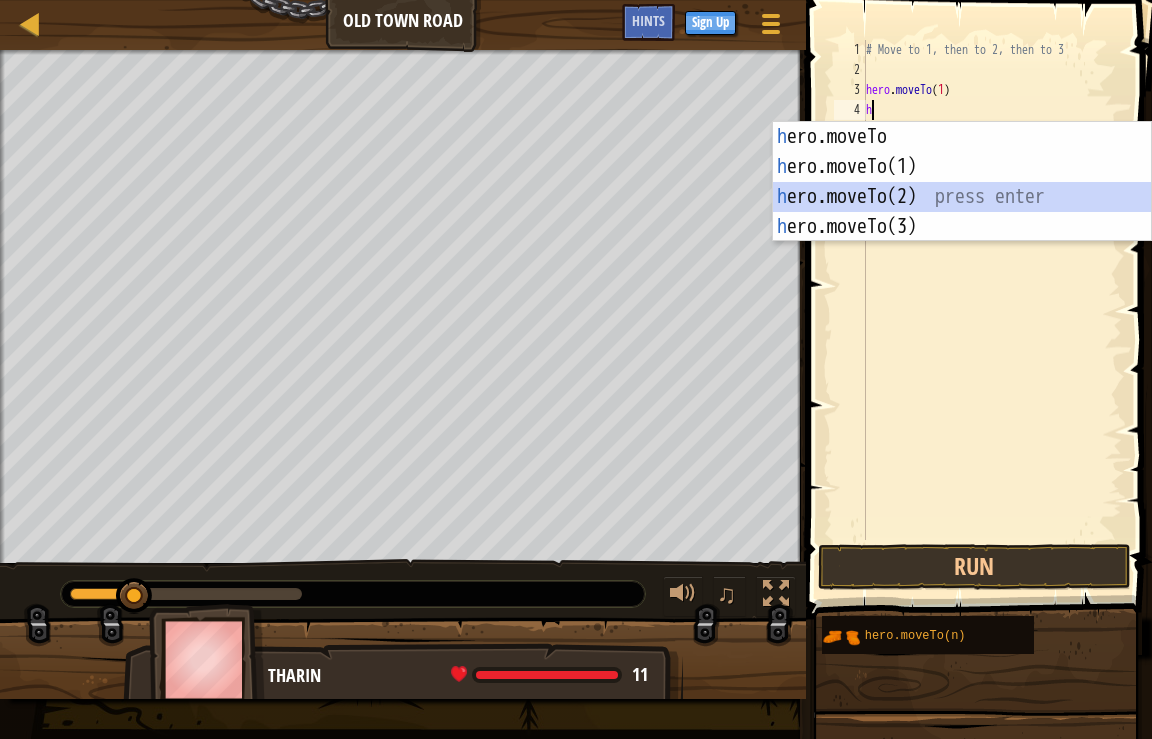 click on "h ero.moveTo press enter h ero.moveTo(1) press enter h ero.moveTo(2) press enter h ero.moveTo(3) press enter" at bounding box center [962, 212] 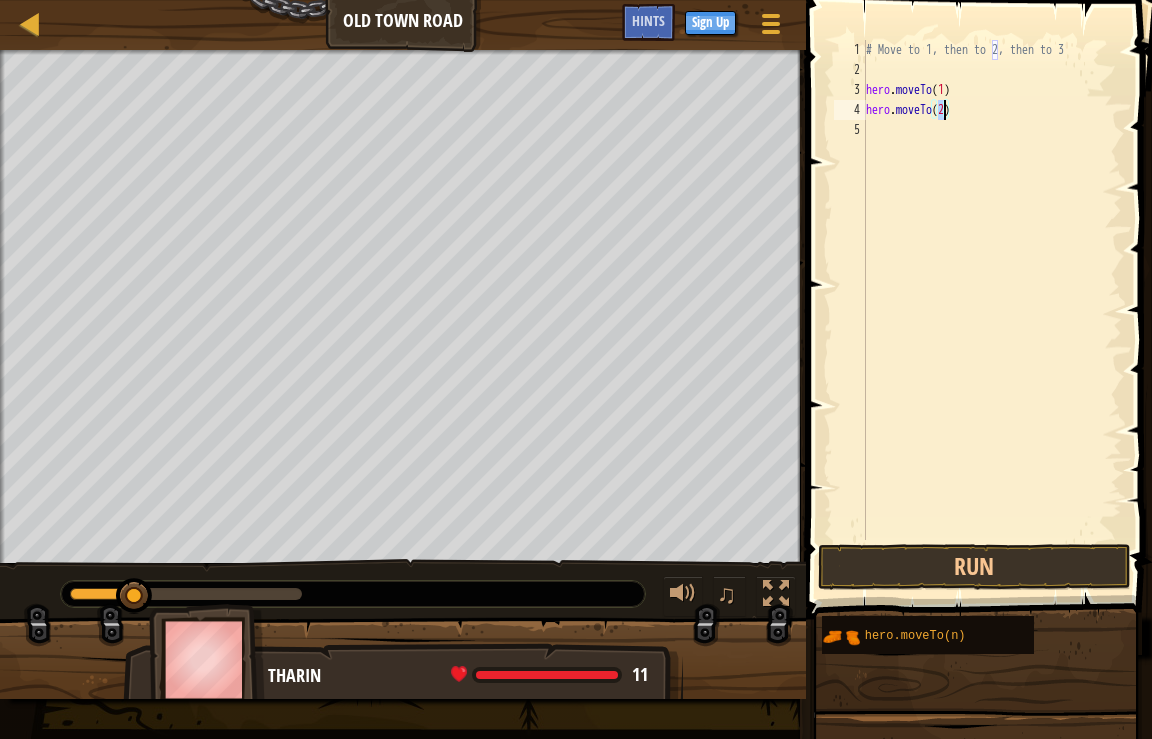 click on "# Move to 1, then to 2, then to 3 hero . moveTo ( 1 ) hero . moveTo ( 2 )" at bounding box center [992, 310] 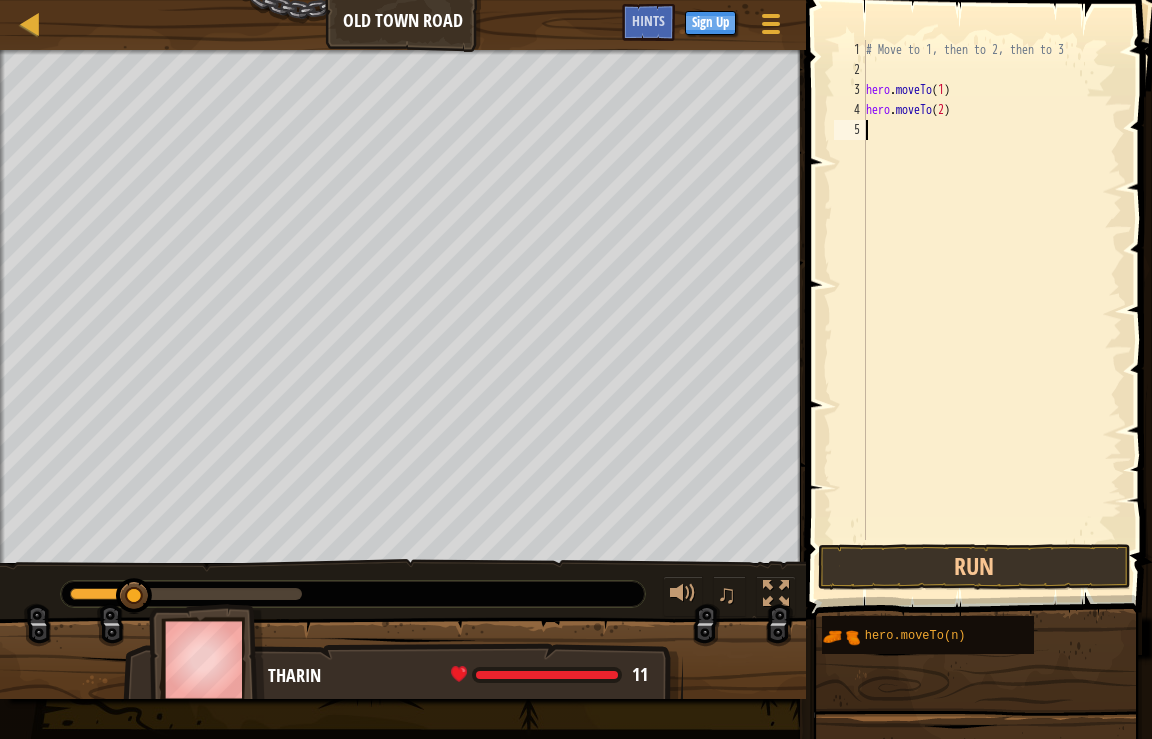 scroll, scrollTop: 10, scrollLeft: 0, axis: vertical 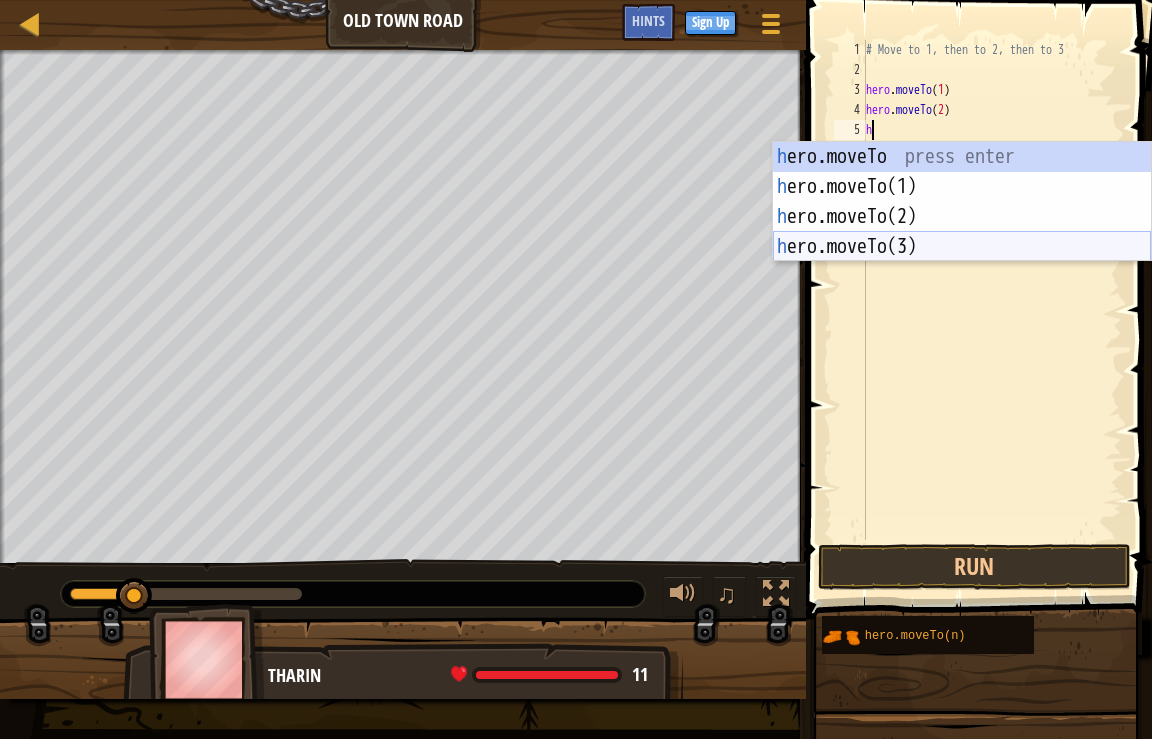 click on "h ero.moveTo press enter h ero.moveTo(1) press enter h ero.moveTo(2) press enter h ero.moveTo(3) press enter" at bounding box center (962, 232) 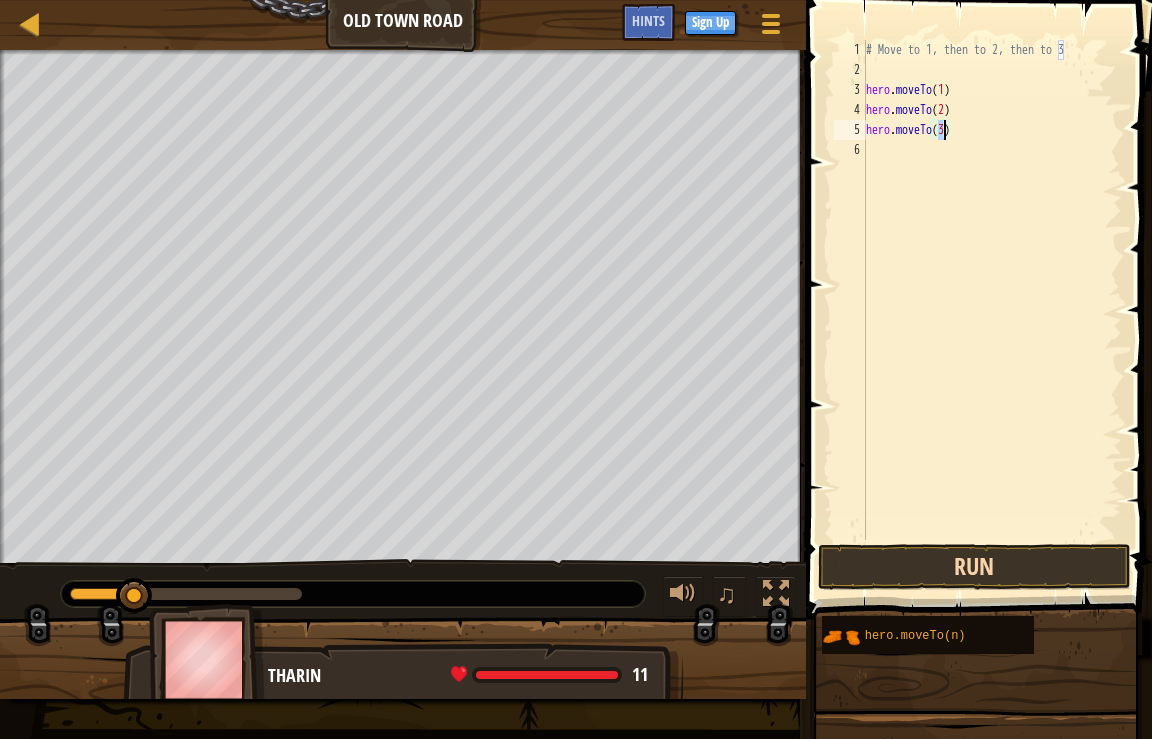 type on "hero.moveTo(3)" 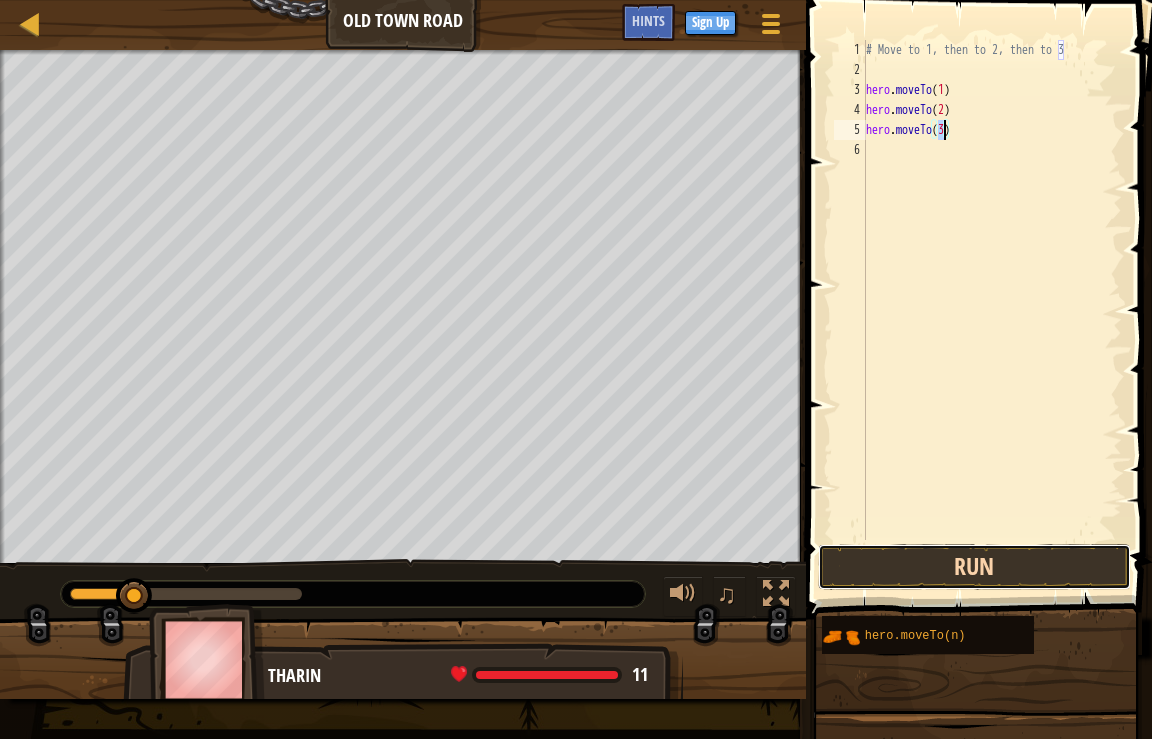 click on "Run" at bounding box center (974, 567) 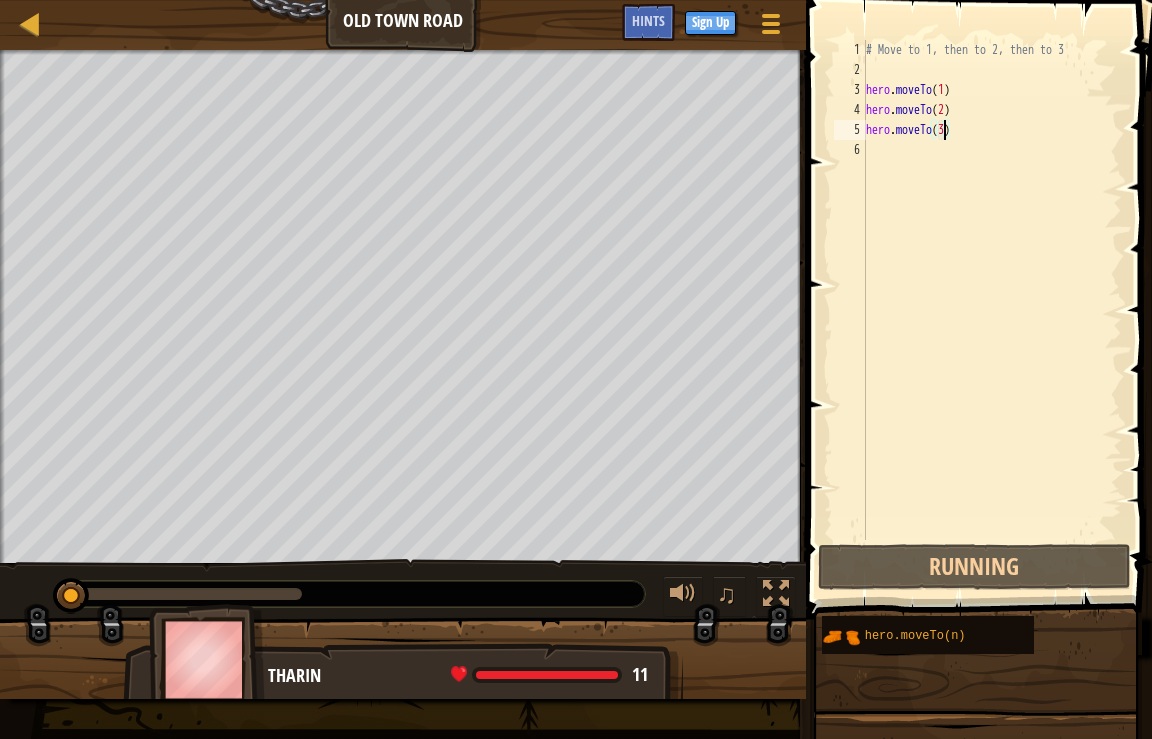 click on "# Move to 1, then to 2, then to 3 hero . moveTo ( 1 ) hero . moveTo ( 2 ) hero . moveTo ( 3 )" at bounding box center (992, 310) 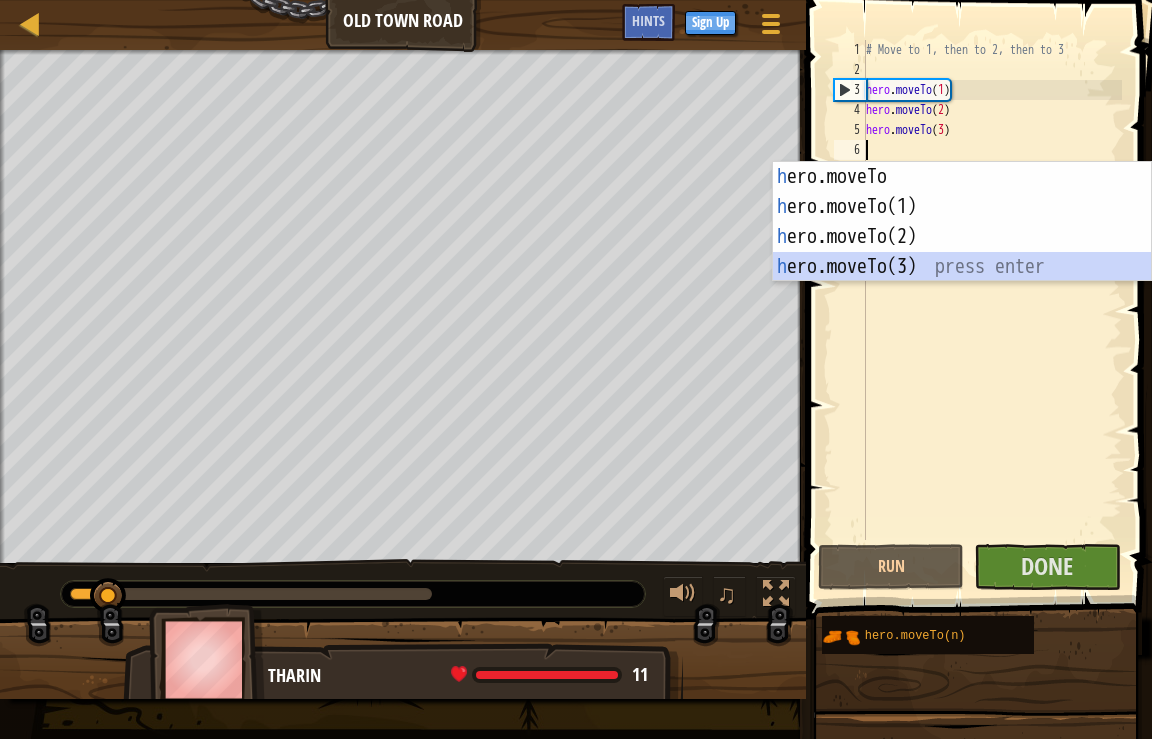 scroll, scrollTop: 10, scrollLeft: 0, axis: vertical 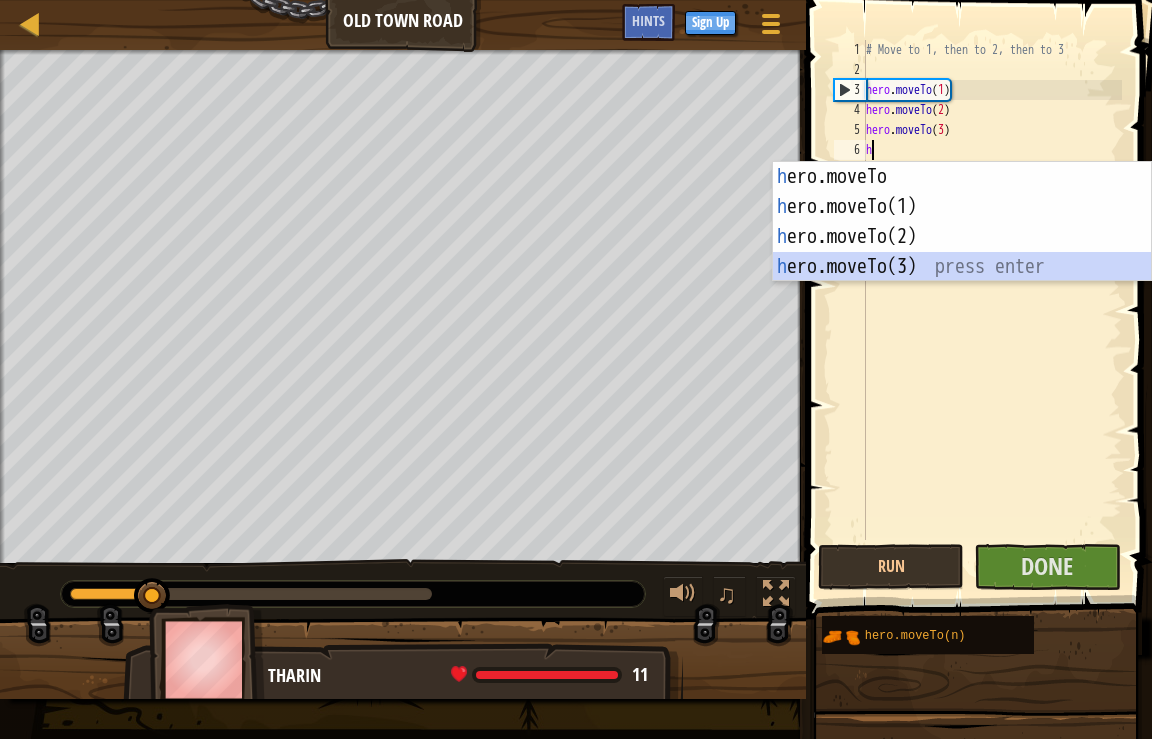 click on "h ero.moveTo press enter h ero.moveTo(1) press enter h ero.moveTo(2) press enter h ero.moveTo(3) press enter" at bounding box center [962, 252] 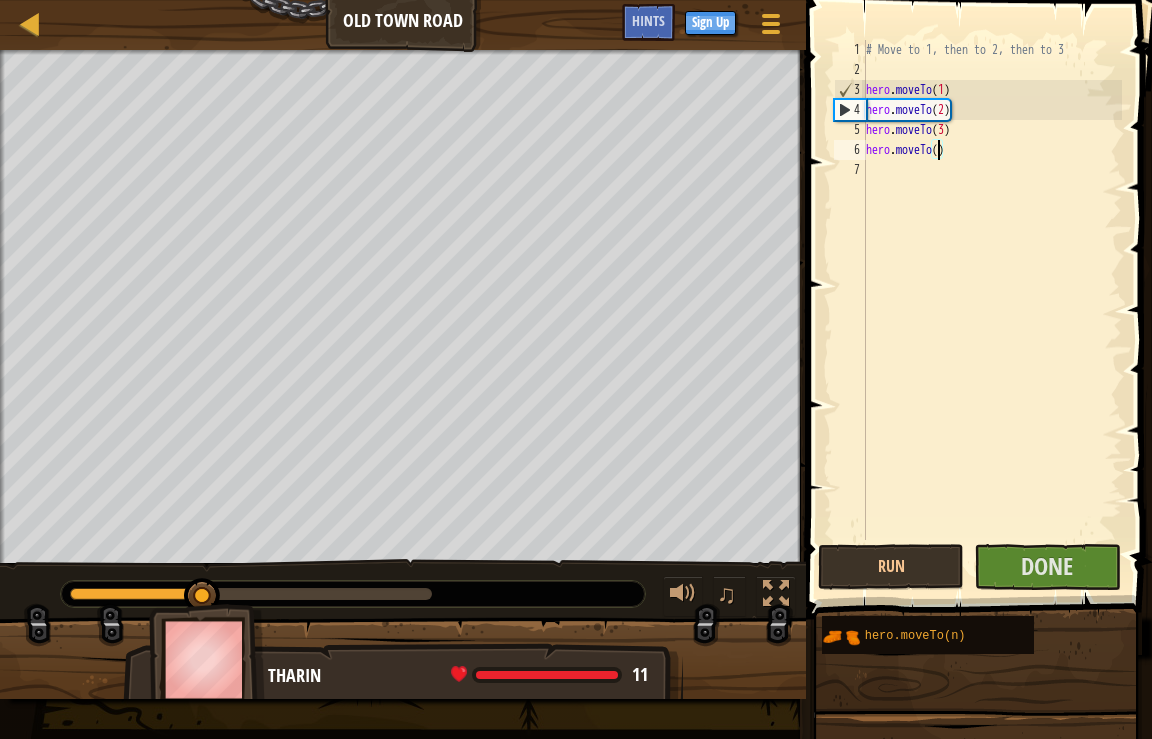 type on "hero.moveTo(4)" 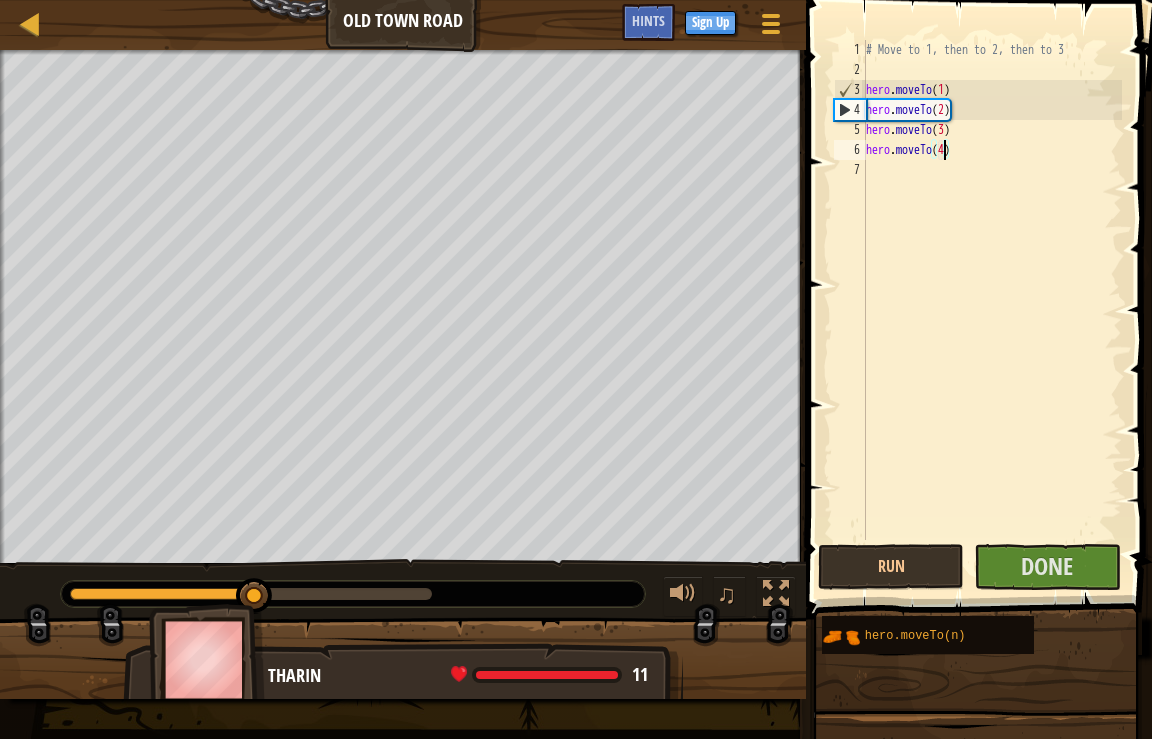 click on "# Move to 1, then to 2, then to 3 hero . moveTo ( 1 ) hero . moveTo ( 2 ) hero . moveTo ( 3 ) hero . moveTo ( 4 )" at bounding box center [992, 310] 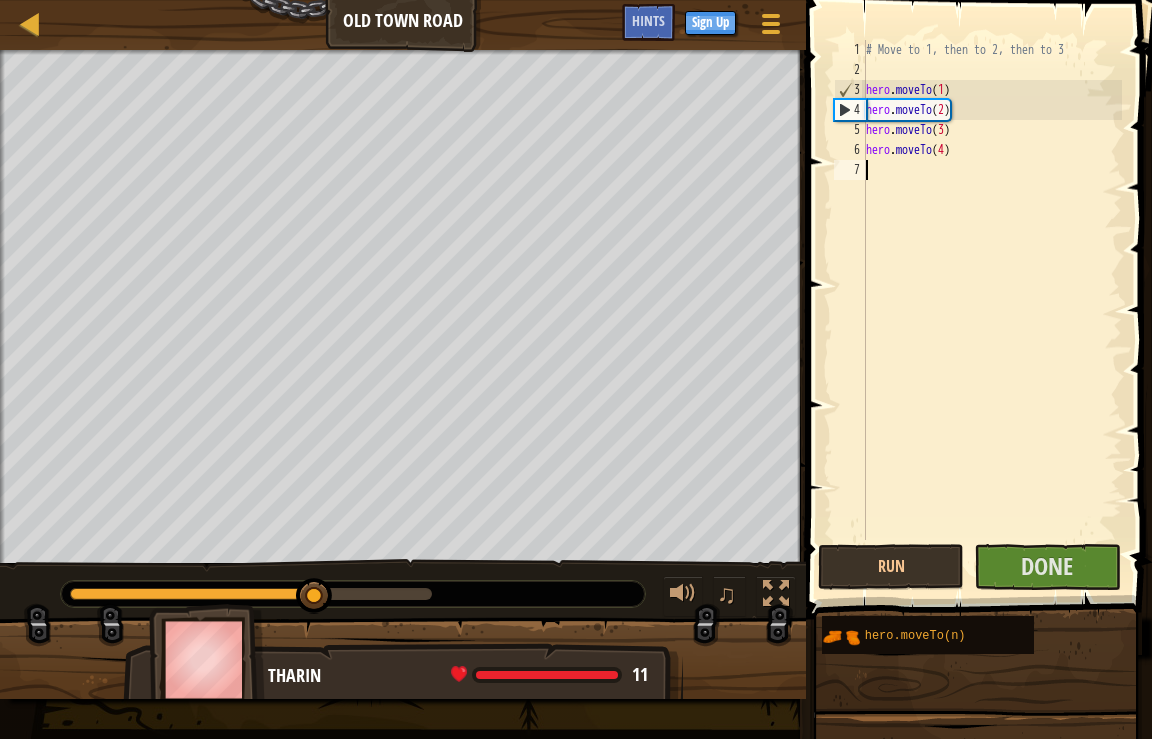 click on "# Move to 1, then to 2, then to 3 hero . moveTo ( 1 ) hero . moveTo ( 2 ) hero . moveTo ( 3 ) hero . moveTo ( 4 )" at bounding box center (992, 310) 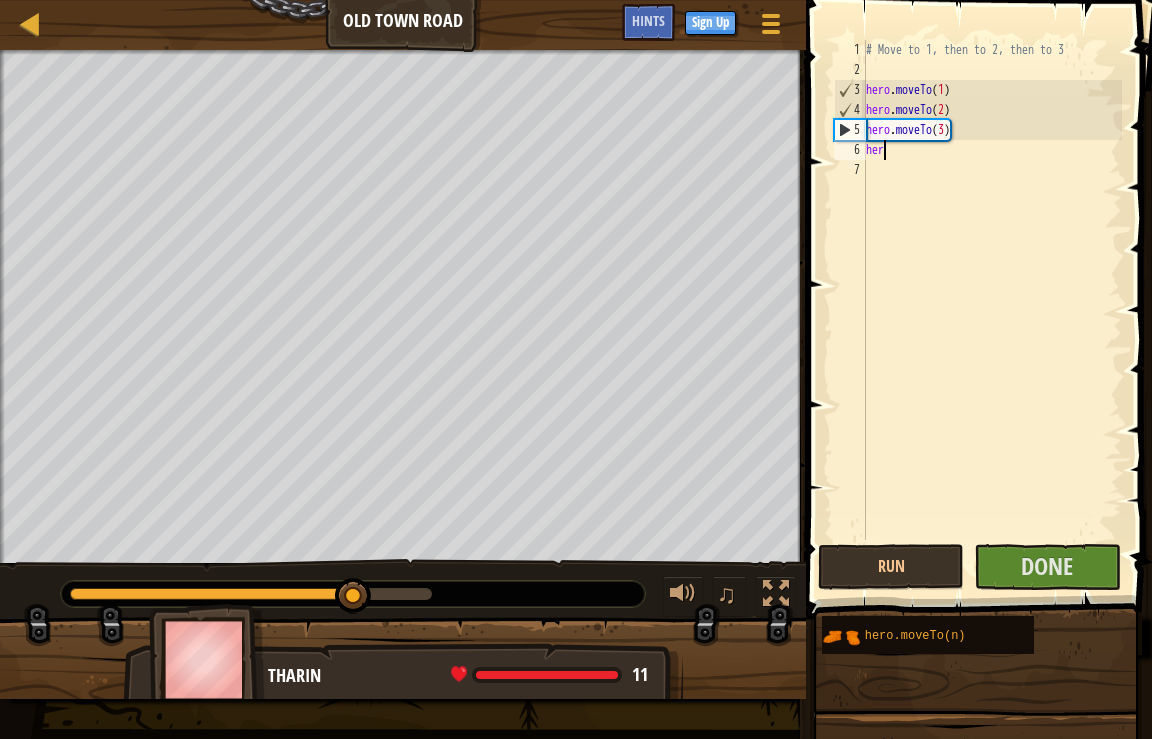 type on "h" 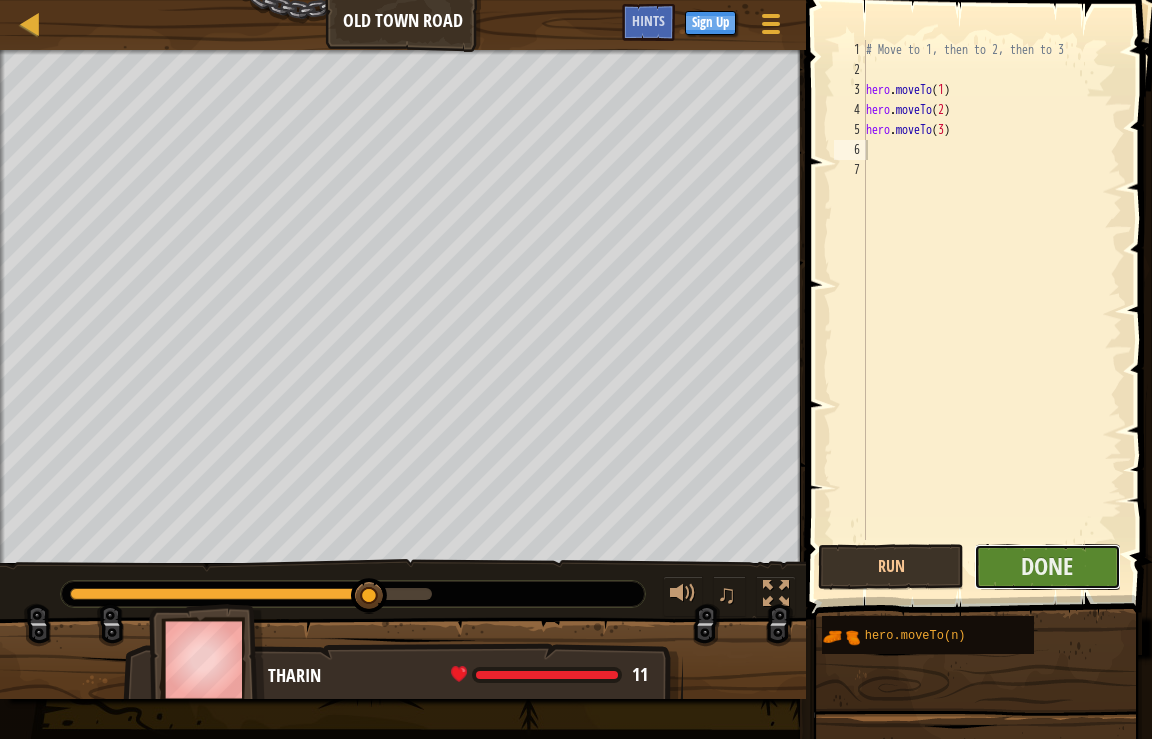 click on "Done" at bounding box center [1047, 567] 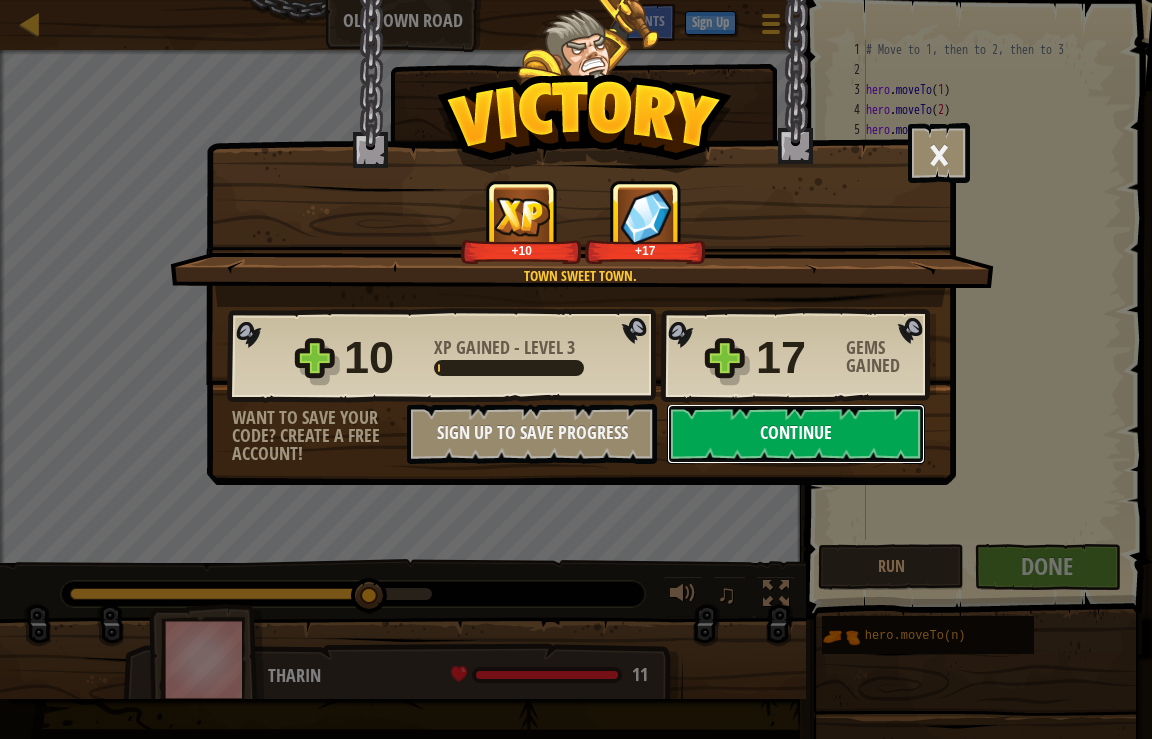 click on "Continue" at bounding box center (796, 434) 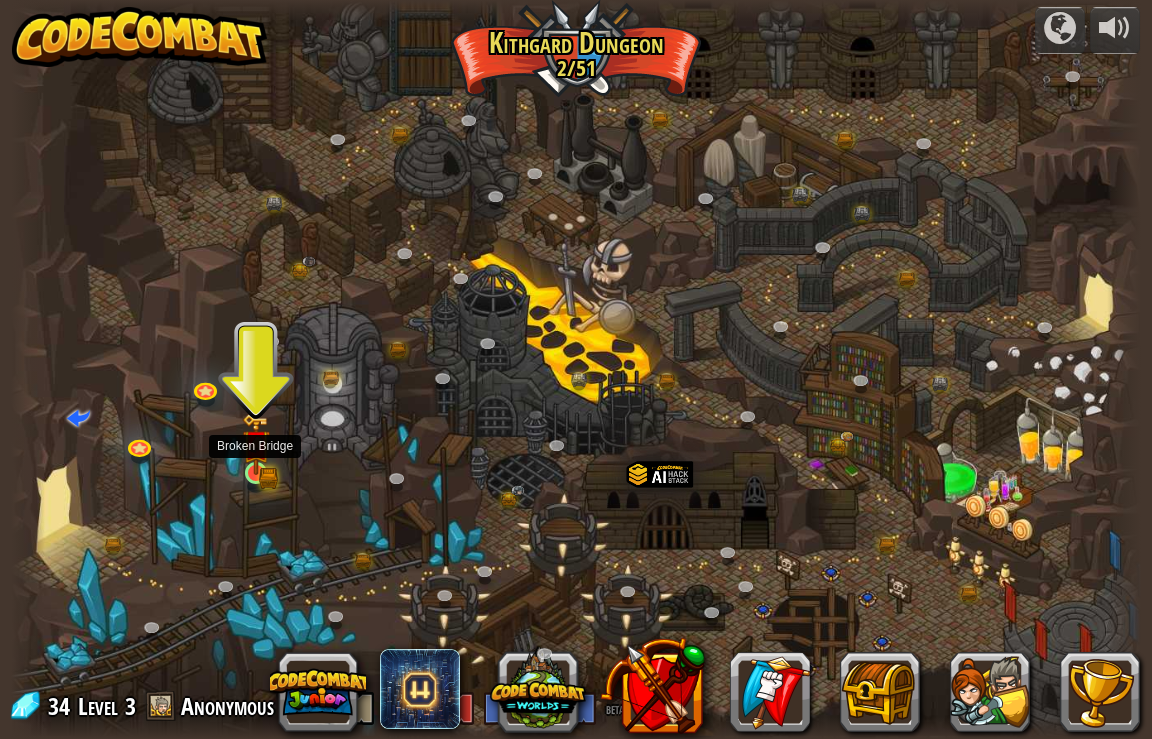 click at bounding box center (256, 444) 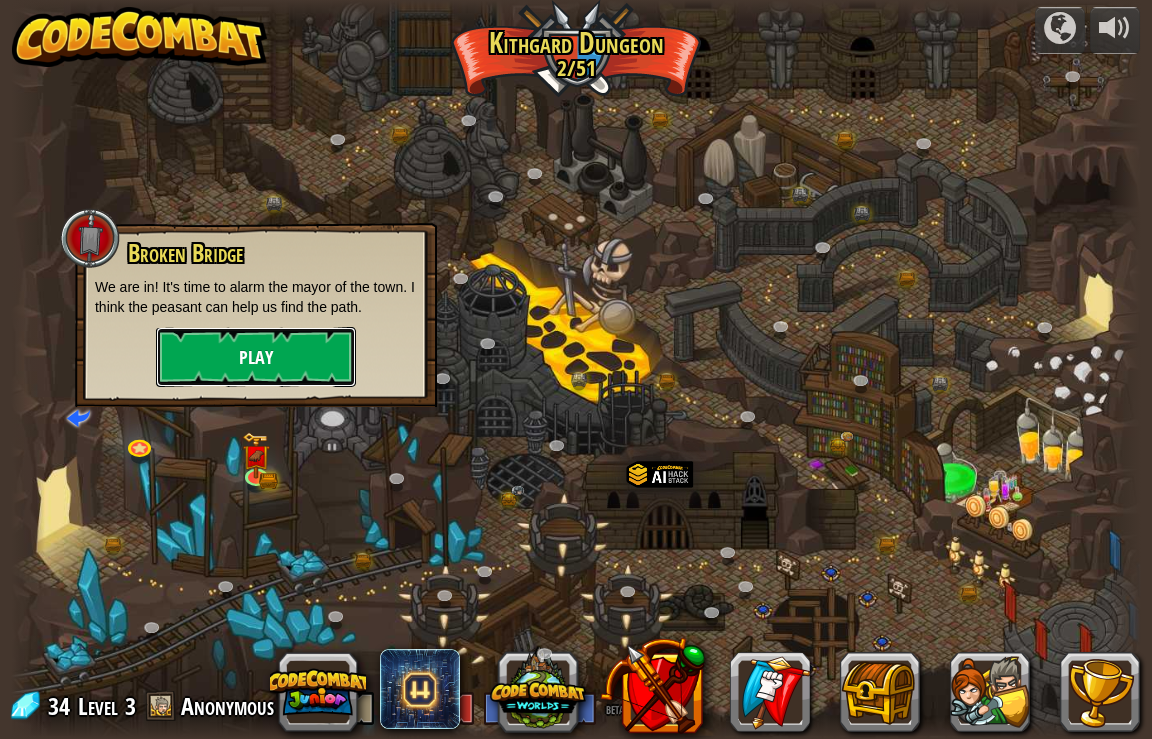 click on "Play" at bounding box center (256, 357) 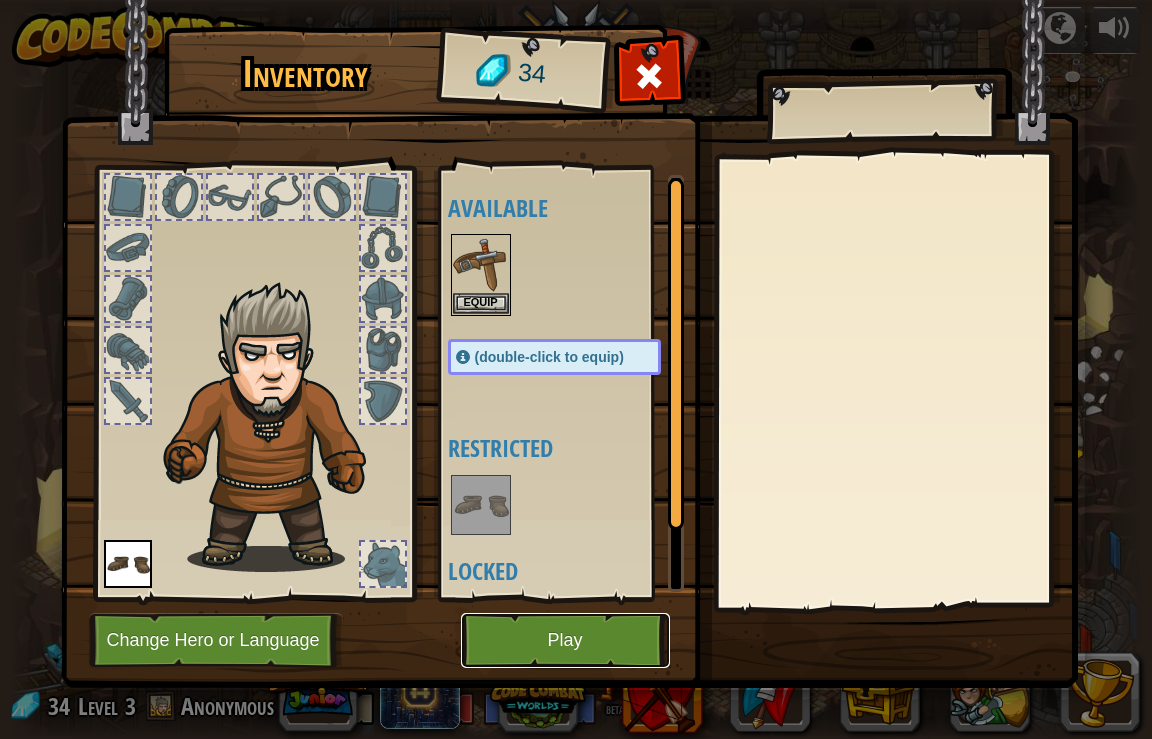 click on "Play" at bounding box center (565, 640) 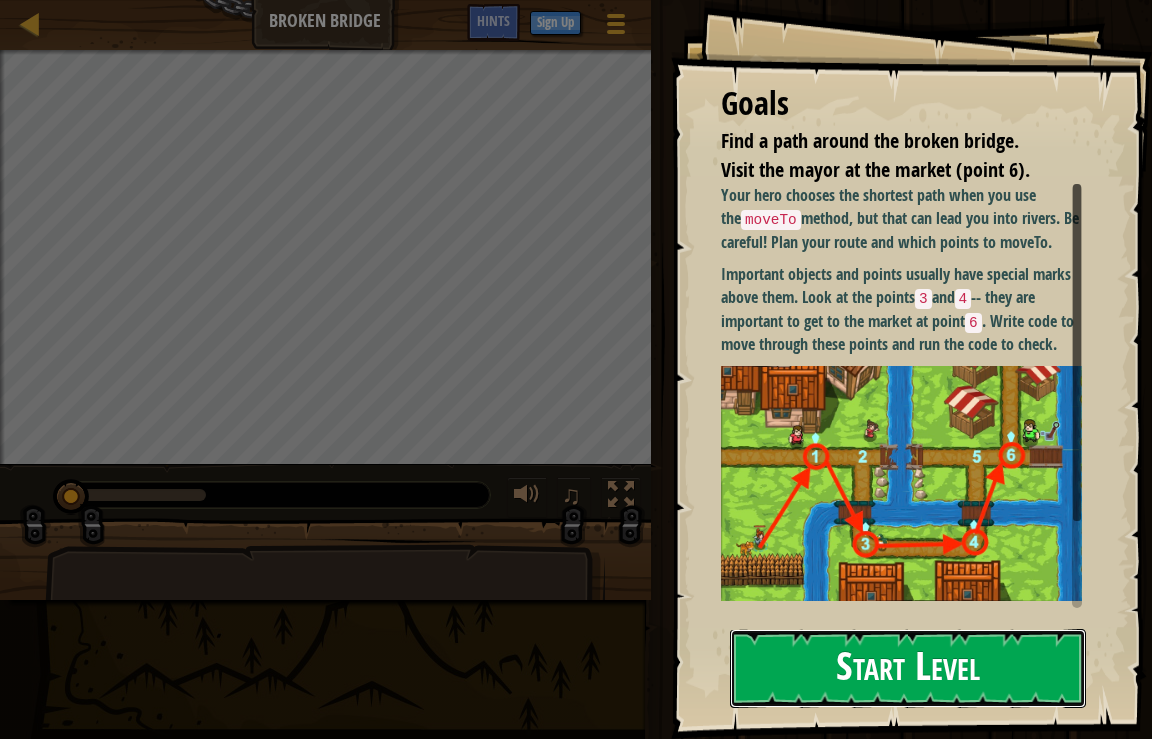 click on "Start Level" at bounding box center [908, 668] 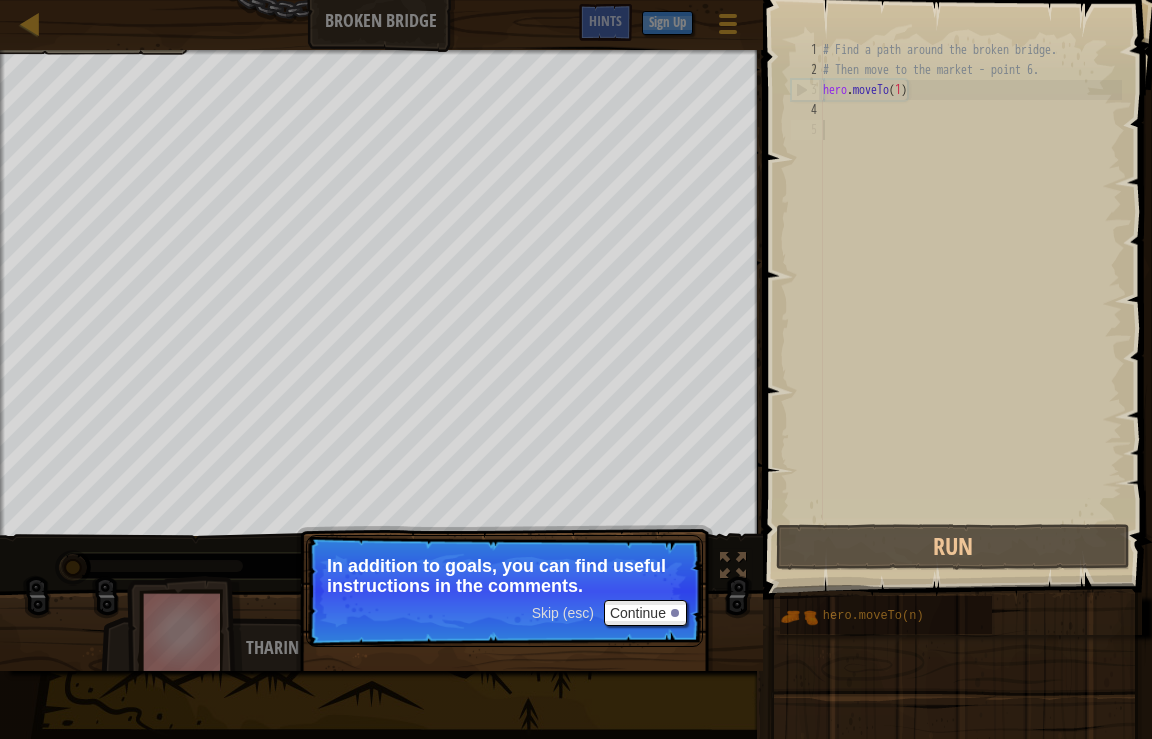 click on "# Find a path around the broken bridge. # Then move to the market - point 6. hero . moveTo ( 1 )" at bounding box center (970, 300) 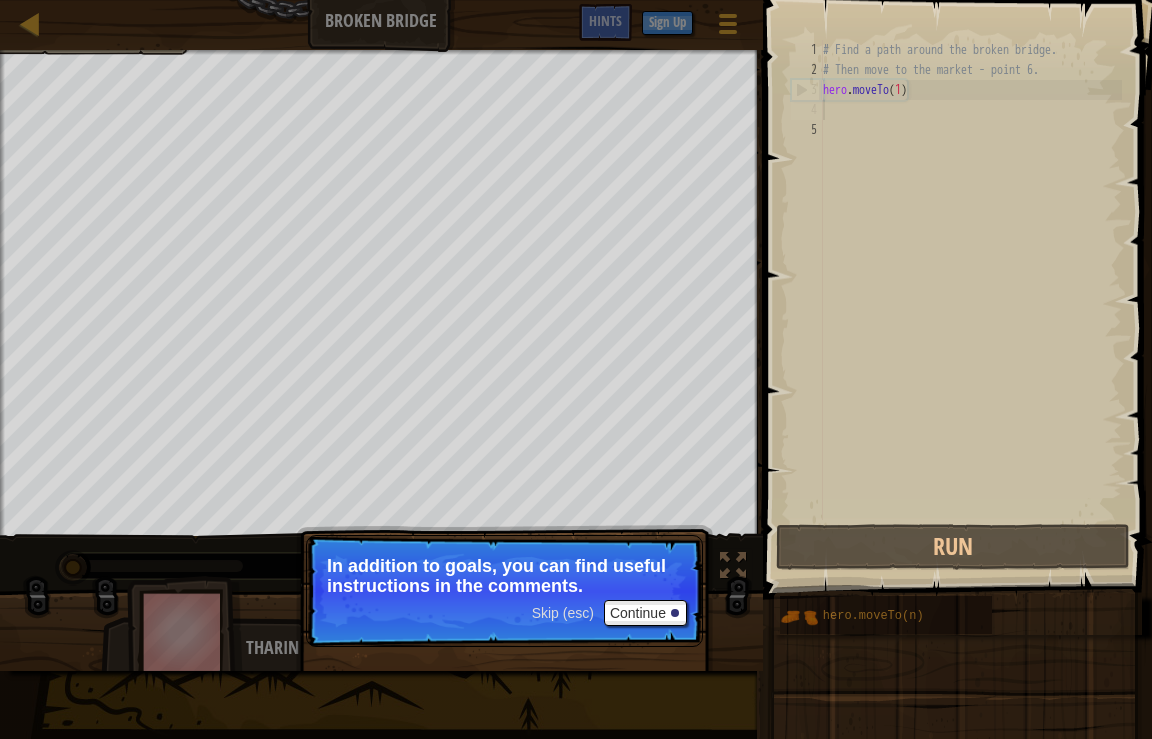 click on "# Find a path around the broken bridge. # Then move to the market - point 6. hero . moveTo ( 1 )" at bounding box center [970, 300] 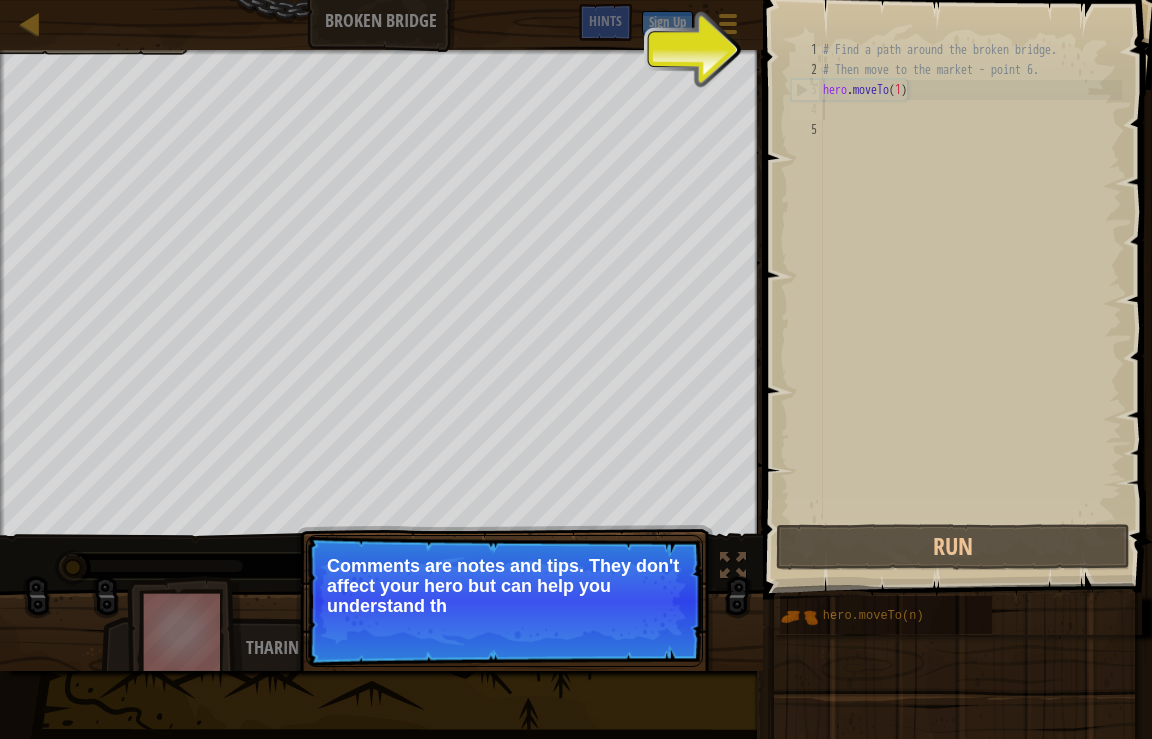 click on "Comments are notes and tips. They don't affect your hero but can help you understand th" at bounding box center (504, 586) 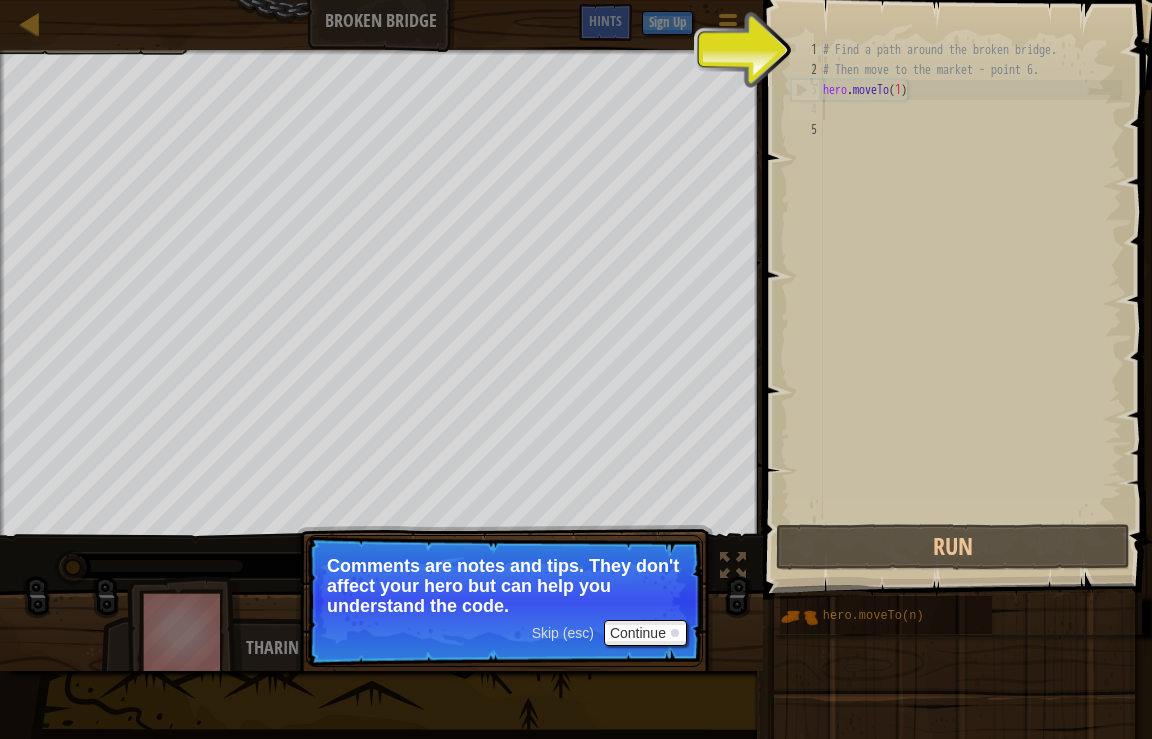 click on "Skip (esc)" at bounding box center [563, 633] 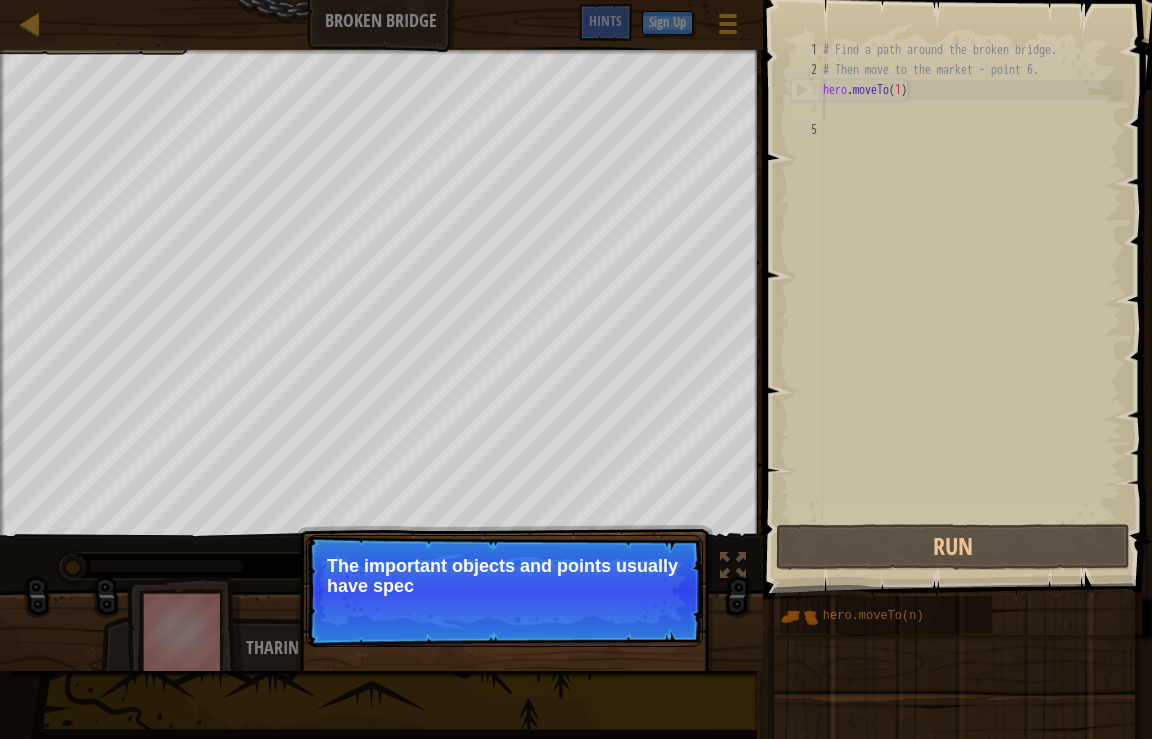 click on "Skip (esc) Continue  The important objects and points usually have spec" at bounding box center (504, 591) 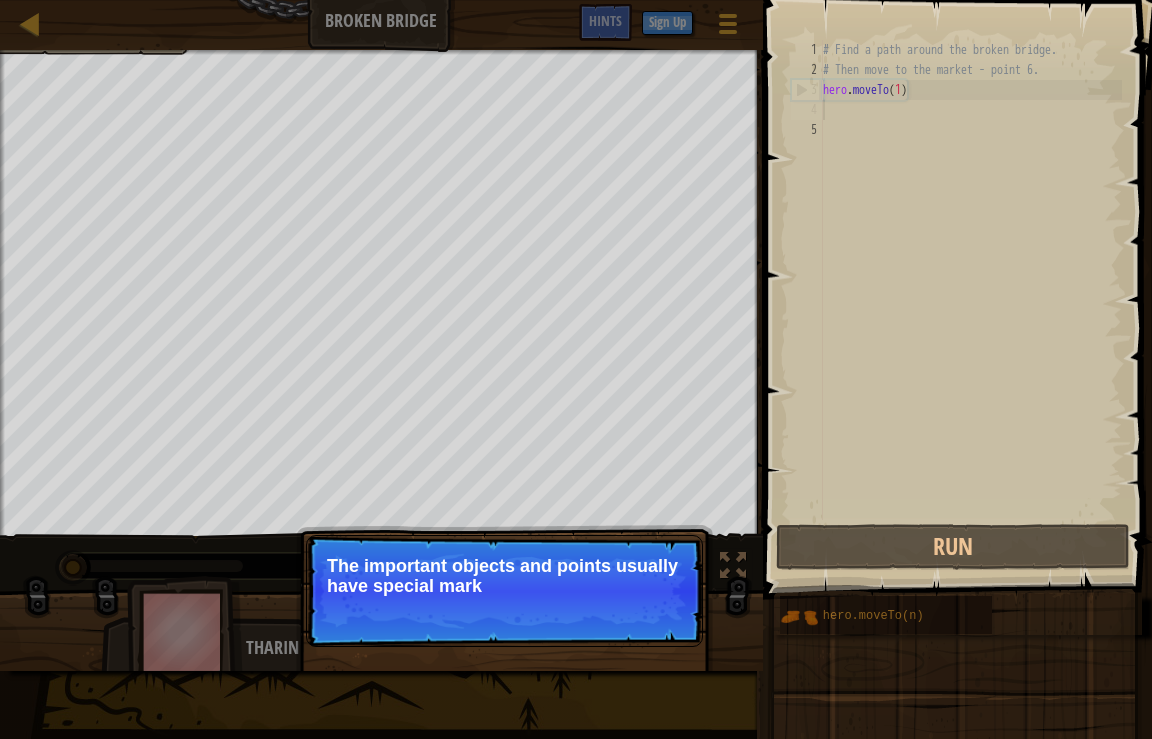 click on "Skip (esc) Continue  The important objects and points usually have special mark" at bounding box center (504, 591) 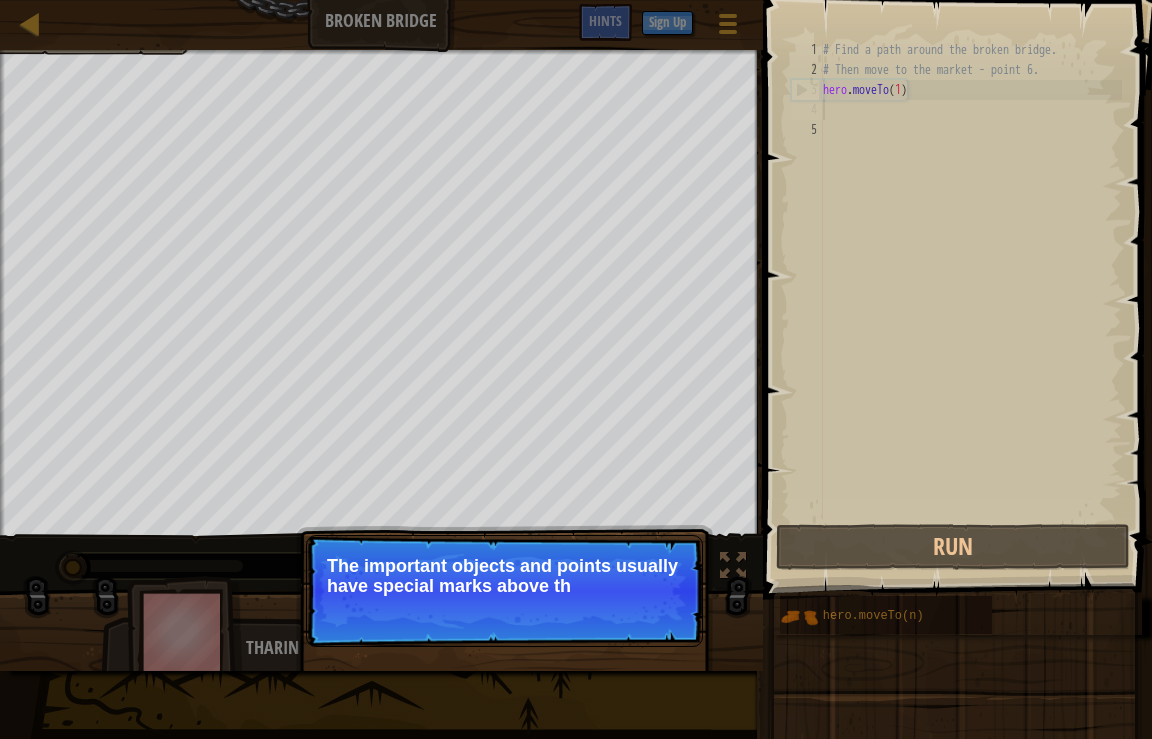 click on "Skip (esc) Continue  The important objects and points usually have special marks above th" at bounding box center [504, 591] 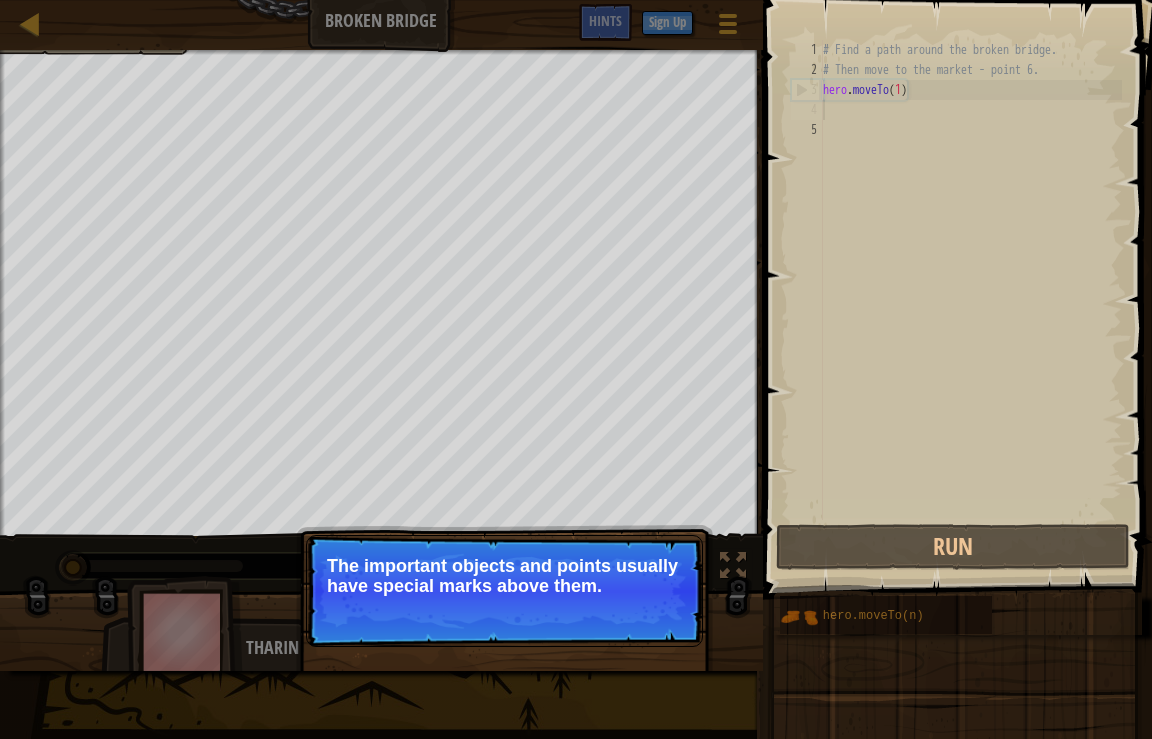 click on "Skip (esc) Continue  The important objects and points usually have special marks above them." at bounding box center (504, 591) 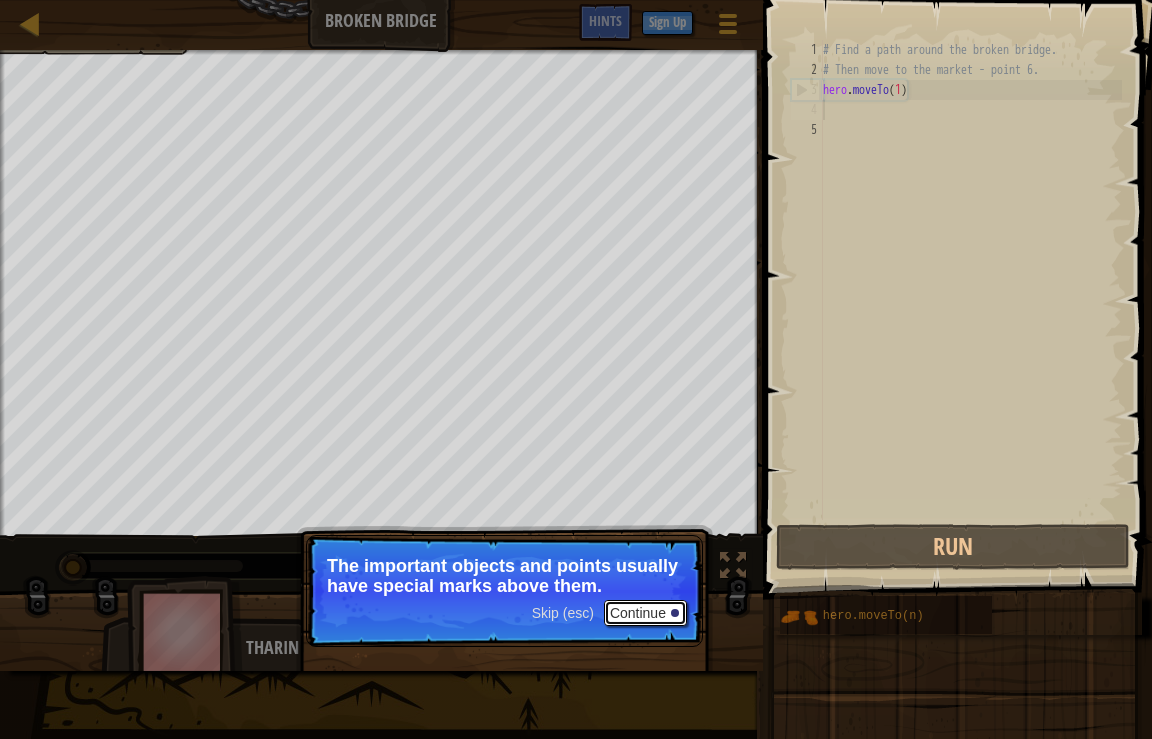 click on "Continue" at bounding box center (645, 613) 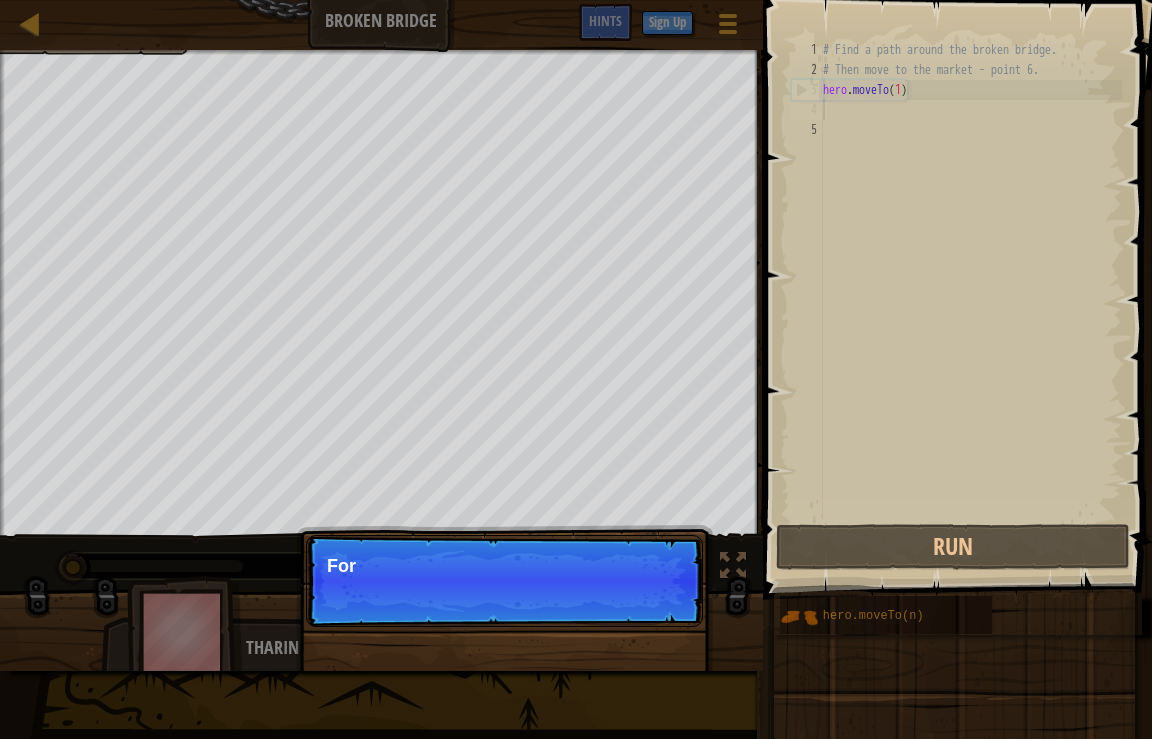 click on "Skip (esc) Continue  For" at bounding box center (504, 683) 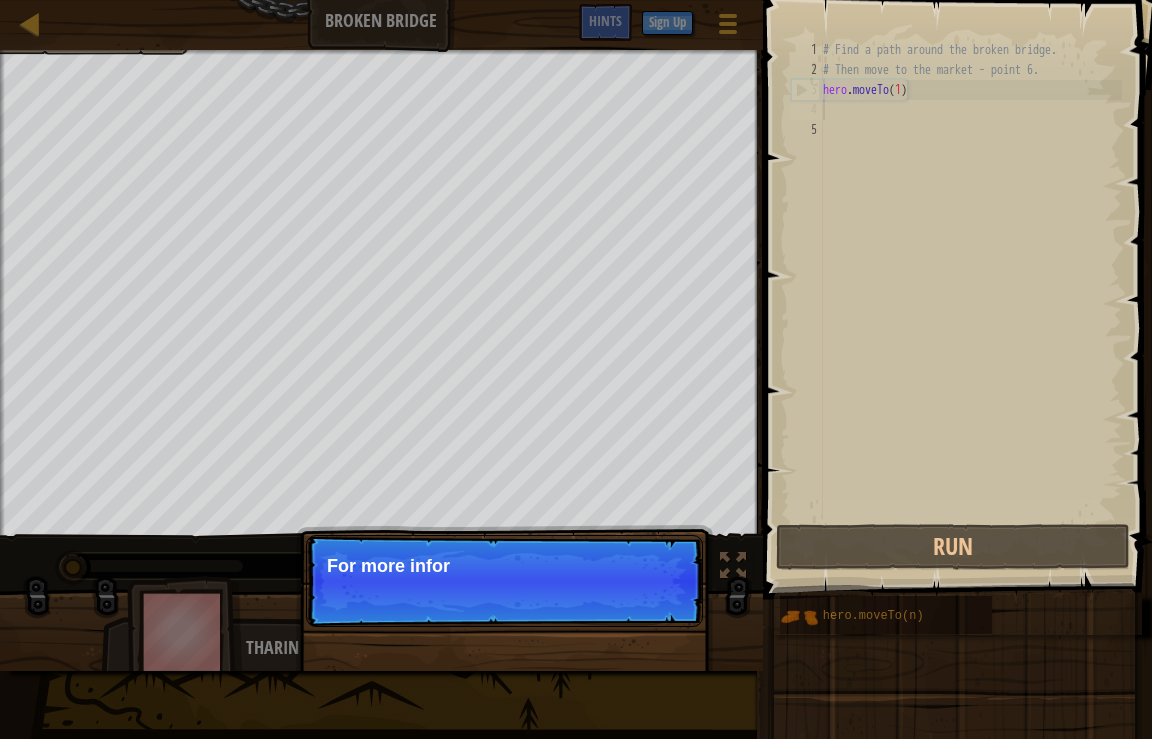 click on "Skip (esc) Continue  For more infor" at bounding box center [504, 581] 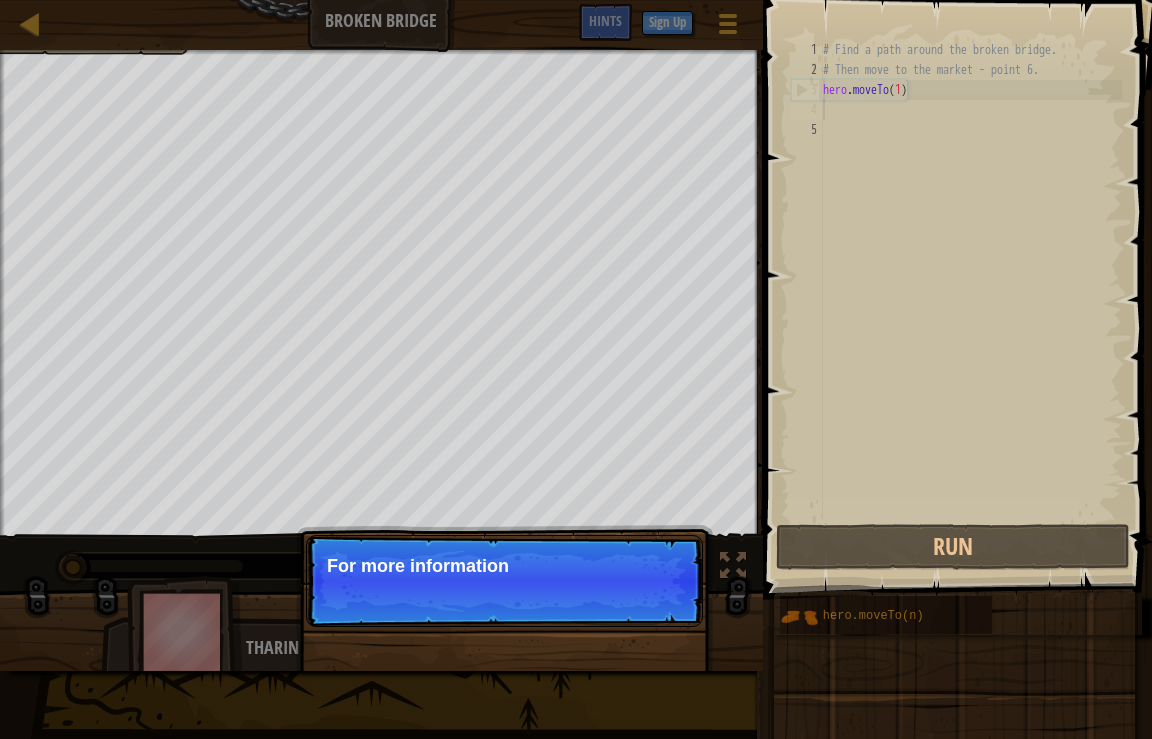 click on "Skip (esc) Continue  For more information" at bounding box center [504, 581] 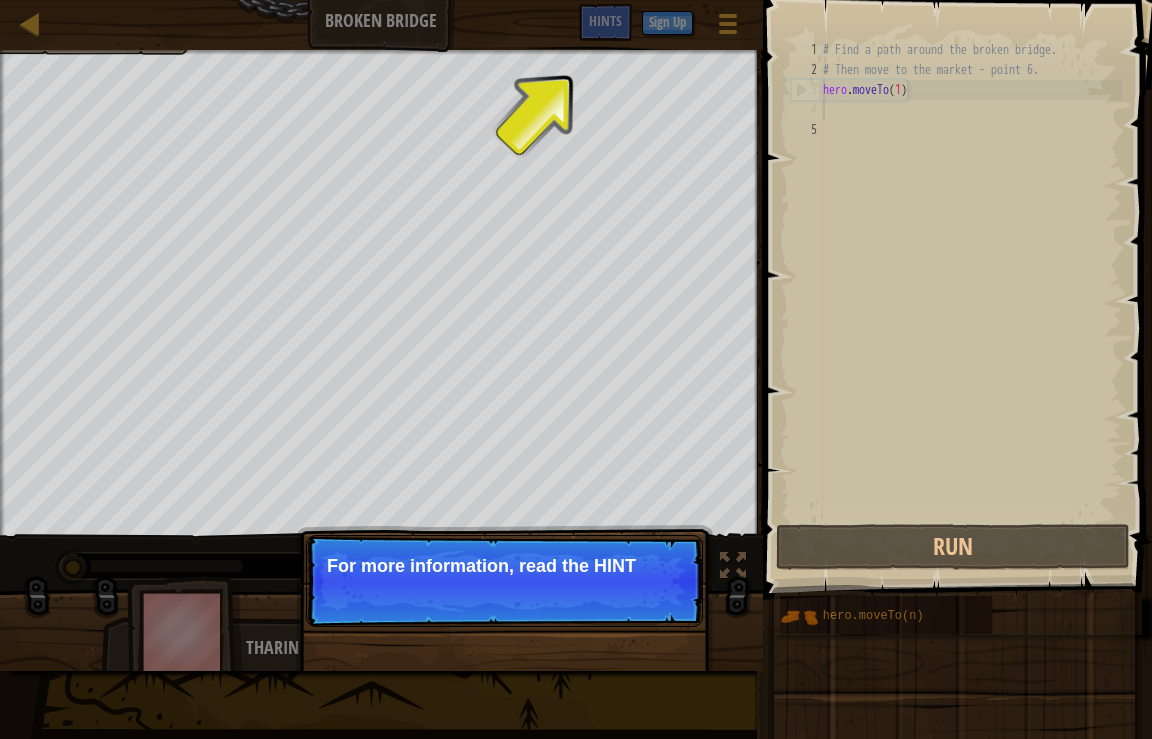 click on "Skip (esc) Continue  For more information, read the HINT" at bounding box center [504, 581] 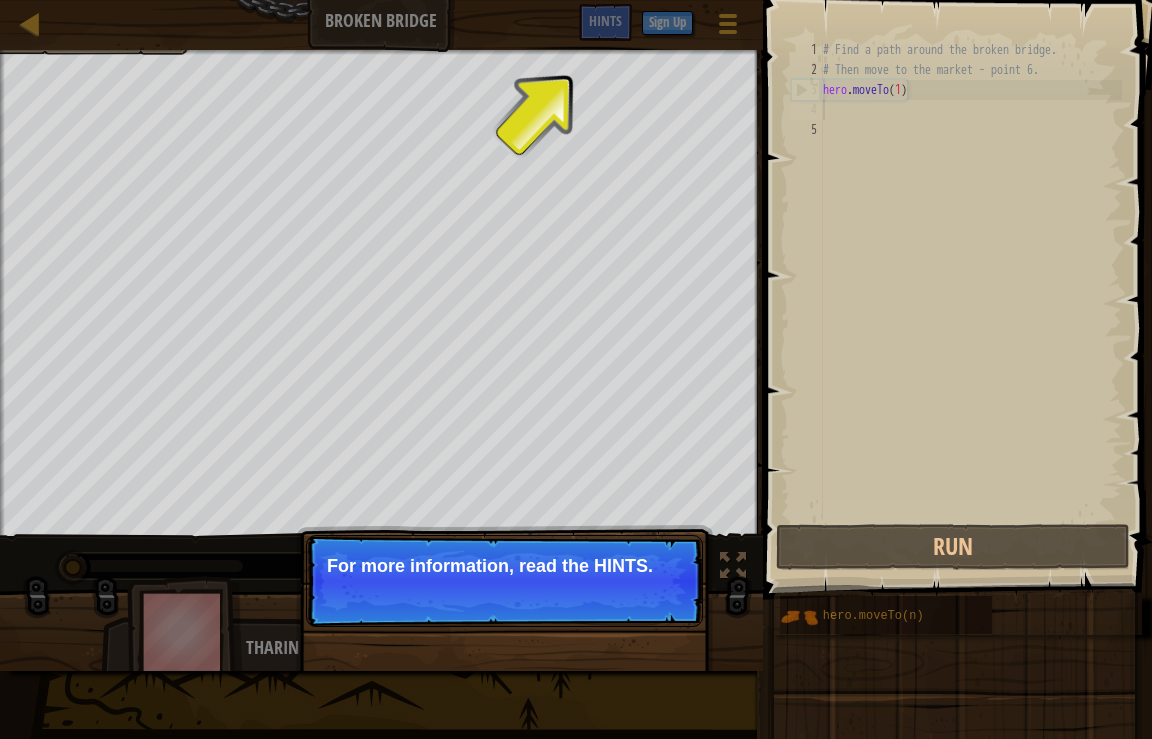 click on "Continue" at bounding box center (645, 593) 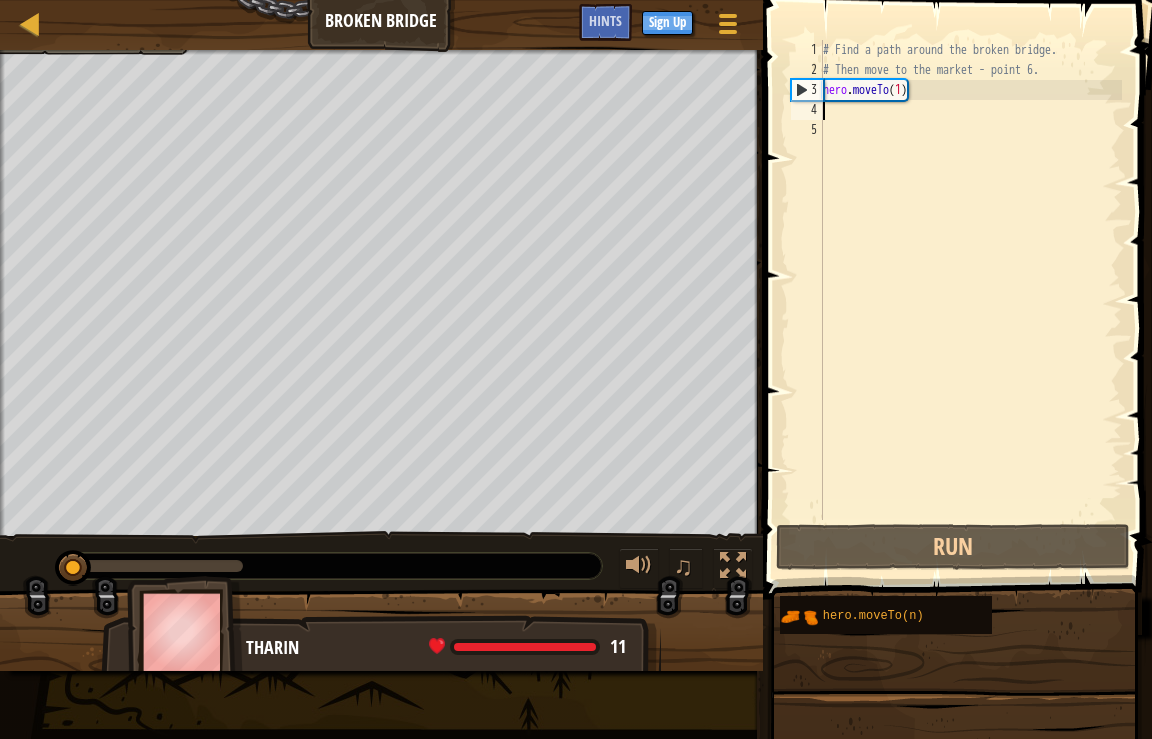 click on "Find a path around the broken bridge. Visit the mayor at the market (point 6). Goals : Incomplete ♫ Tharin 11 x: 8 y: 9 x: 17 y: 28 Skip (esc) Continue  For more information, read the HINTS." at bounding box center (576, 360) 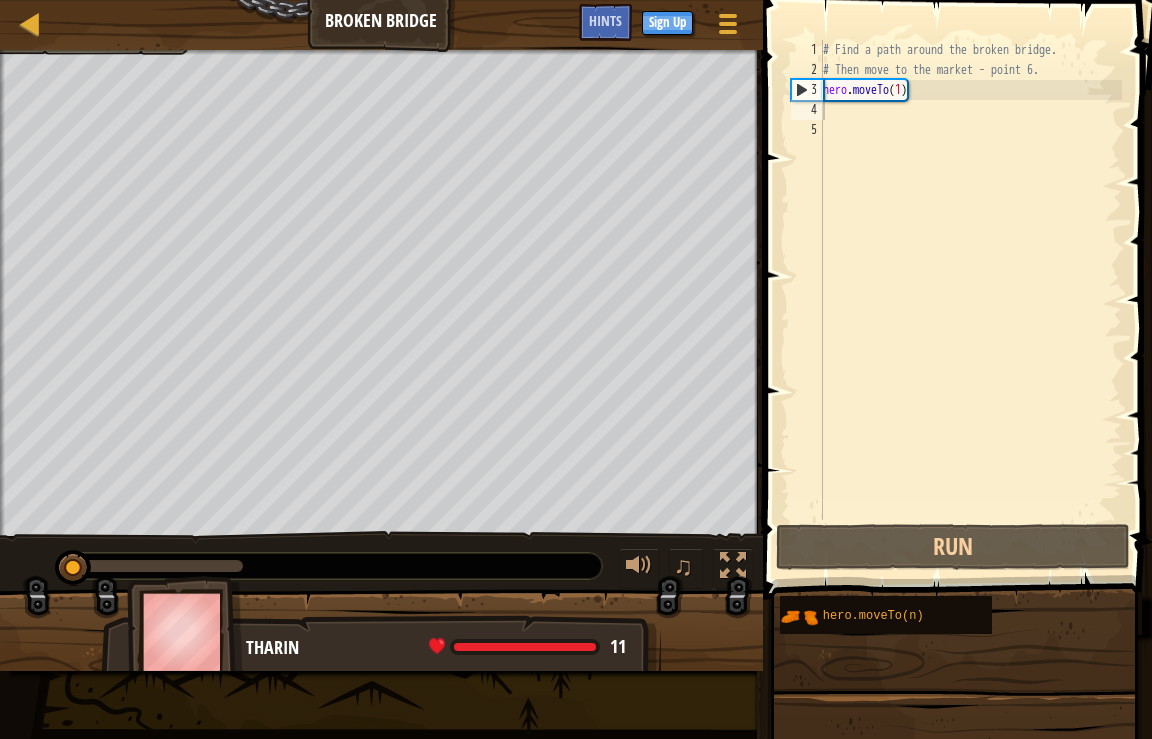 click at bounding box center (381, 639) 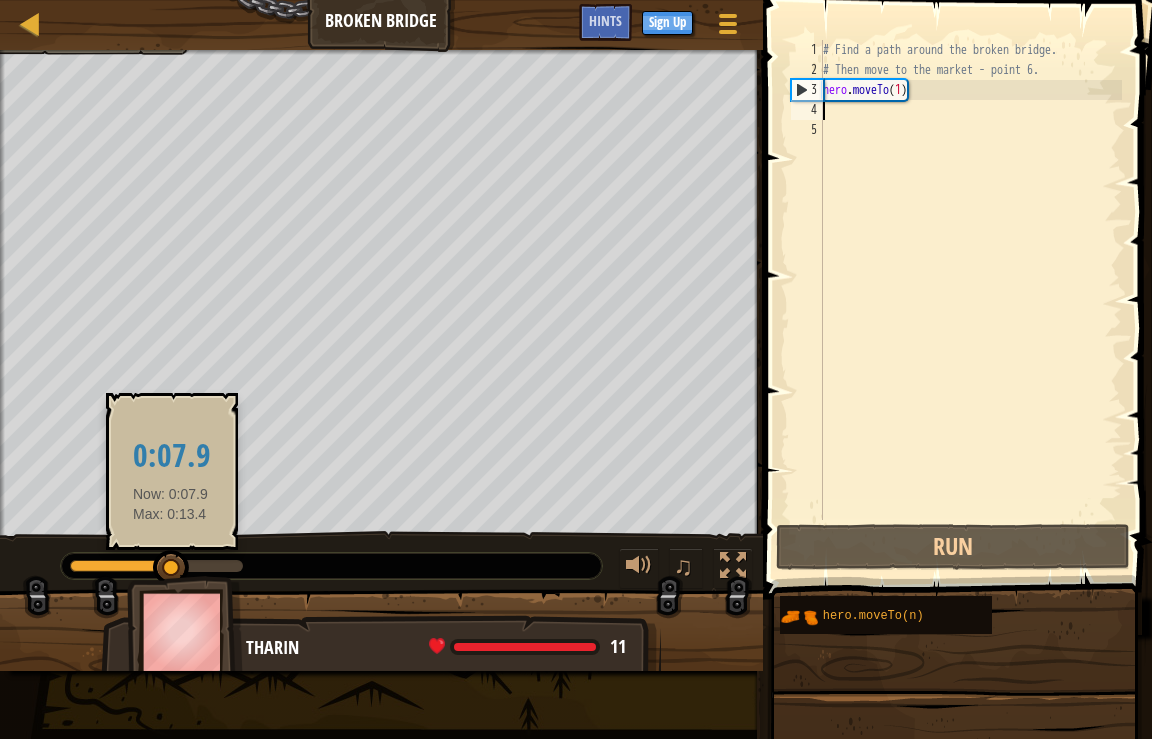 drag, startPoint x: 60, startPoint y: 565, endPoint x: 124, endPoint y: 568, distance: 64.070274 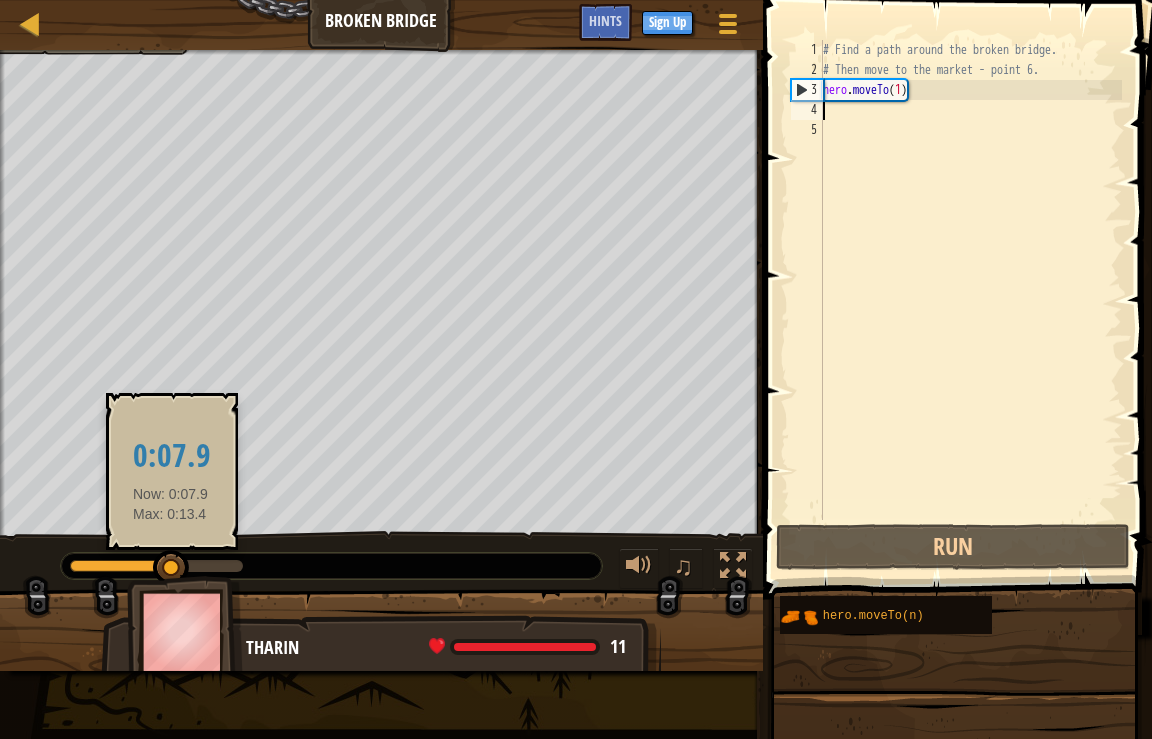 click at bounding box center (171, 568) 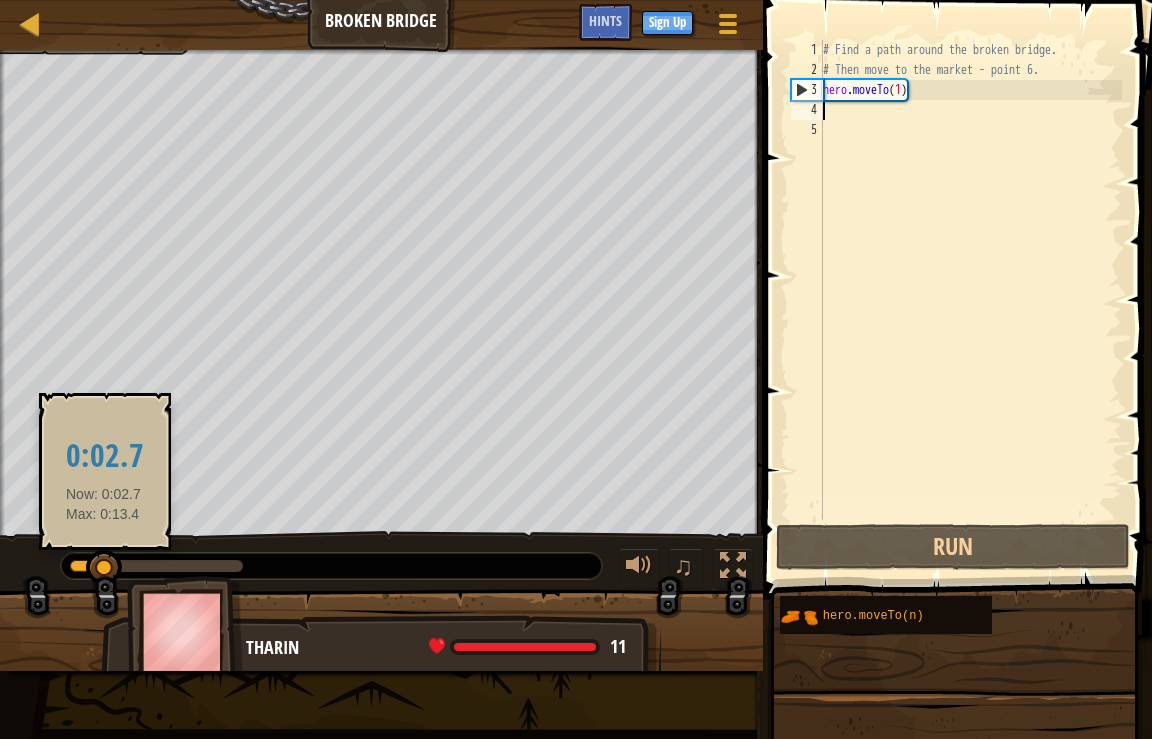 drag, startPoint x: 140, startPoint y: 571, endPoint x: 91, endPoint y: 559, distance: 50.447994 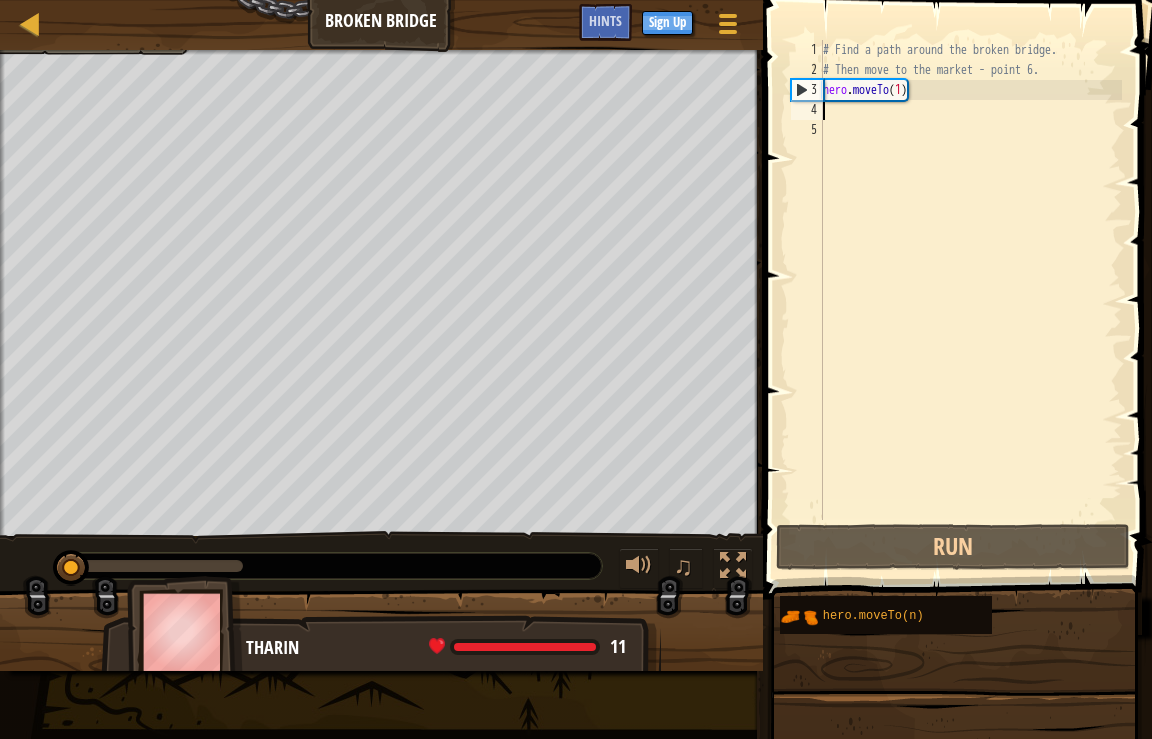 drag, startPoint x: 88, startPoint y: 558, endPoint x: 0, endPoint y: 518, distance: 96.66437 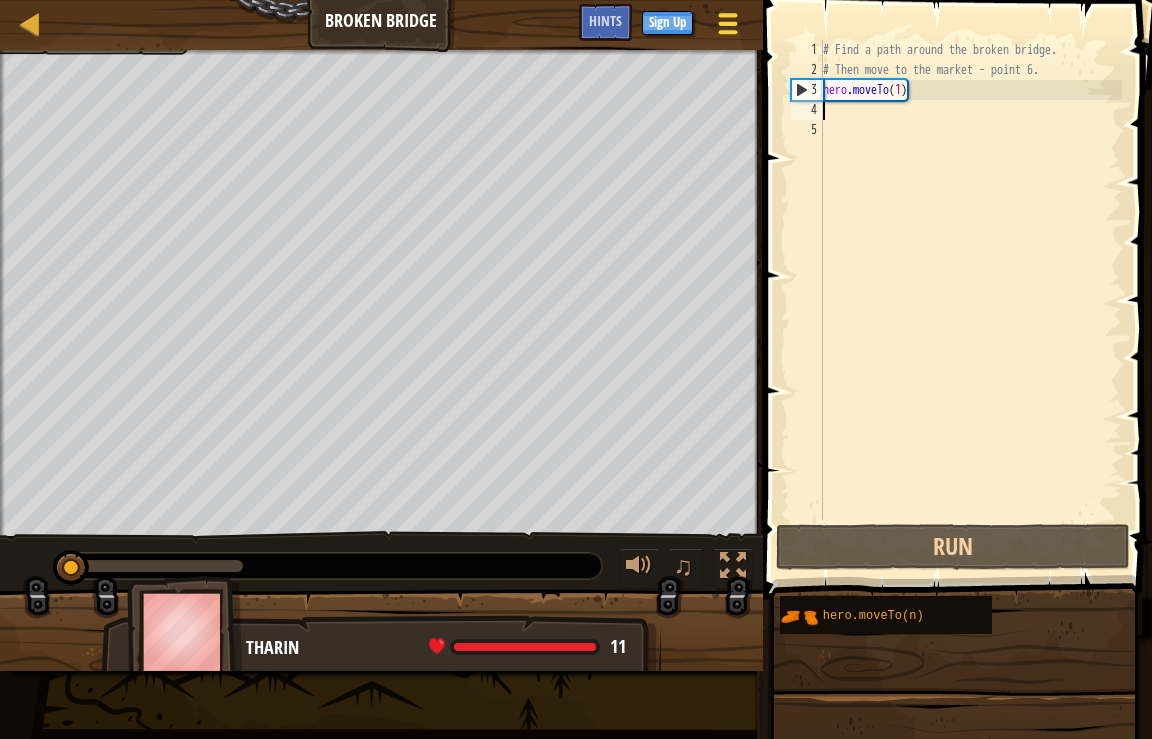 click at bounding box center [727, 23] 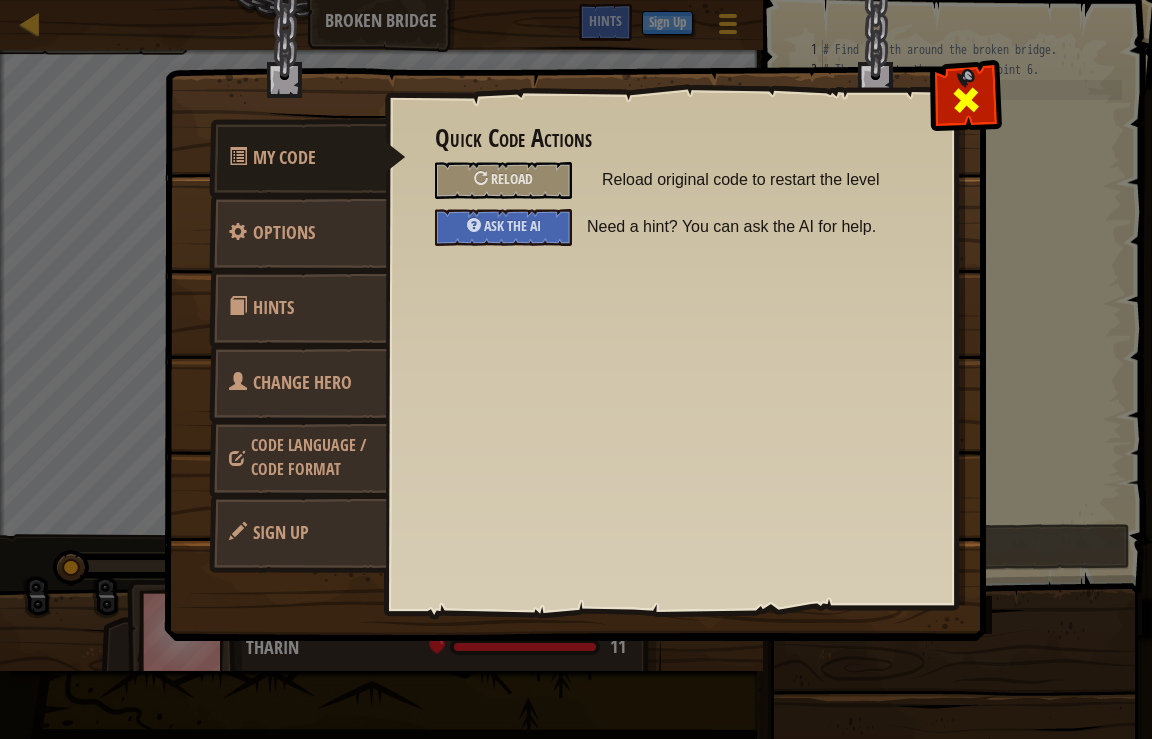 click at bounding box center [966, 100] 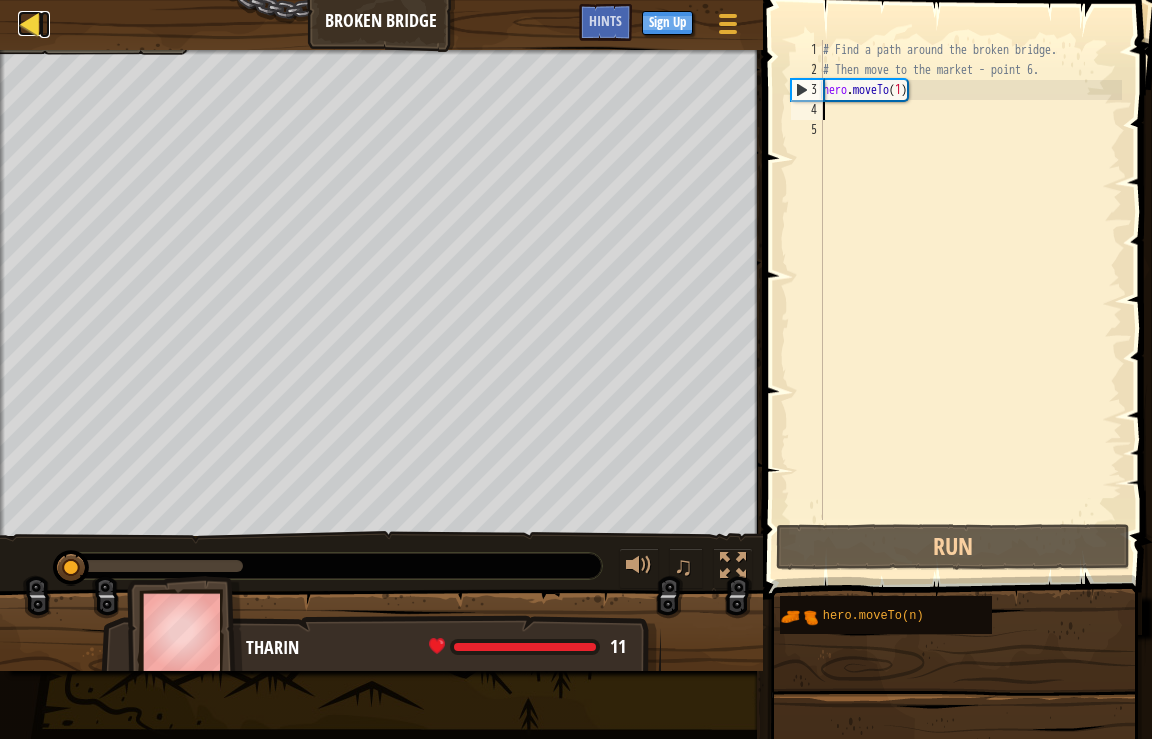 click at bounding box center (30, 23) 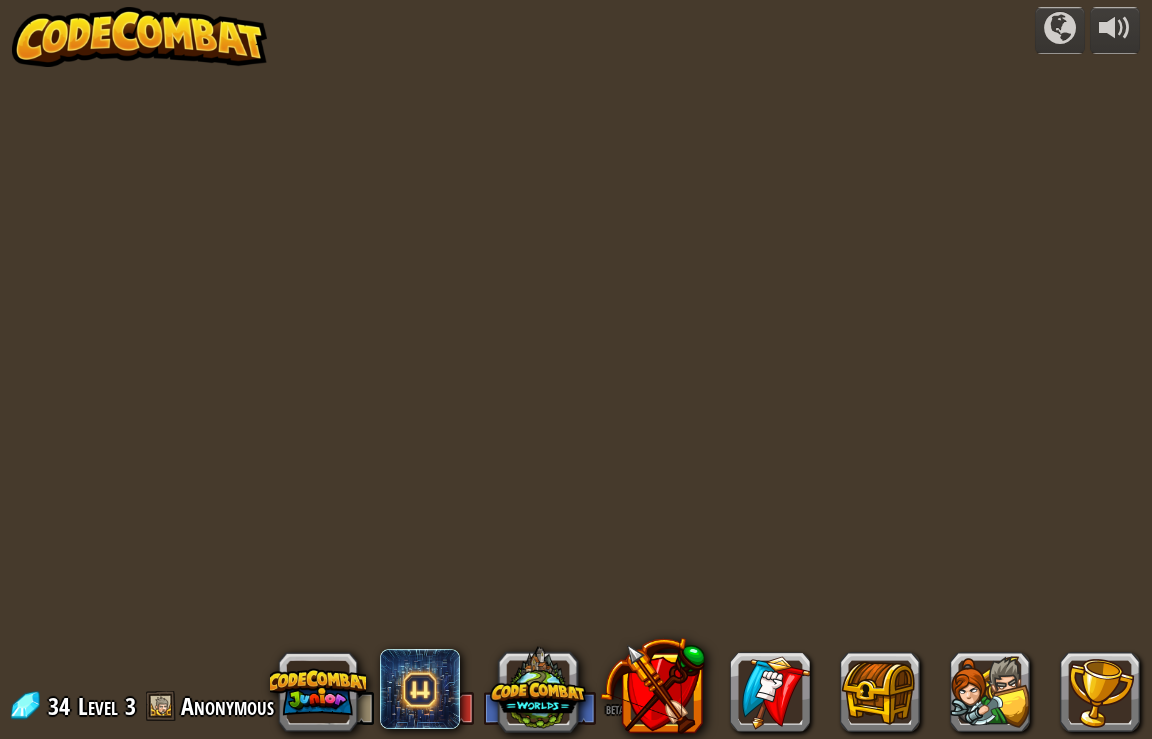 scroll, scrollTop: 0, scrollLeft: 0, axis: both 